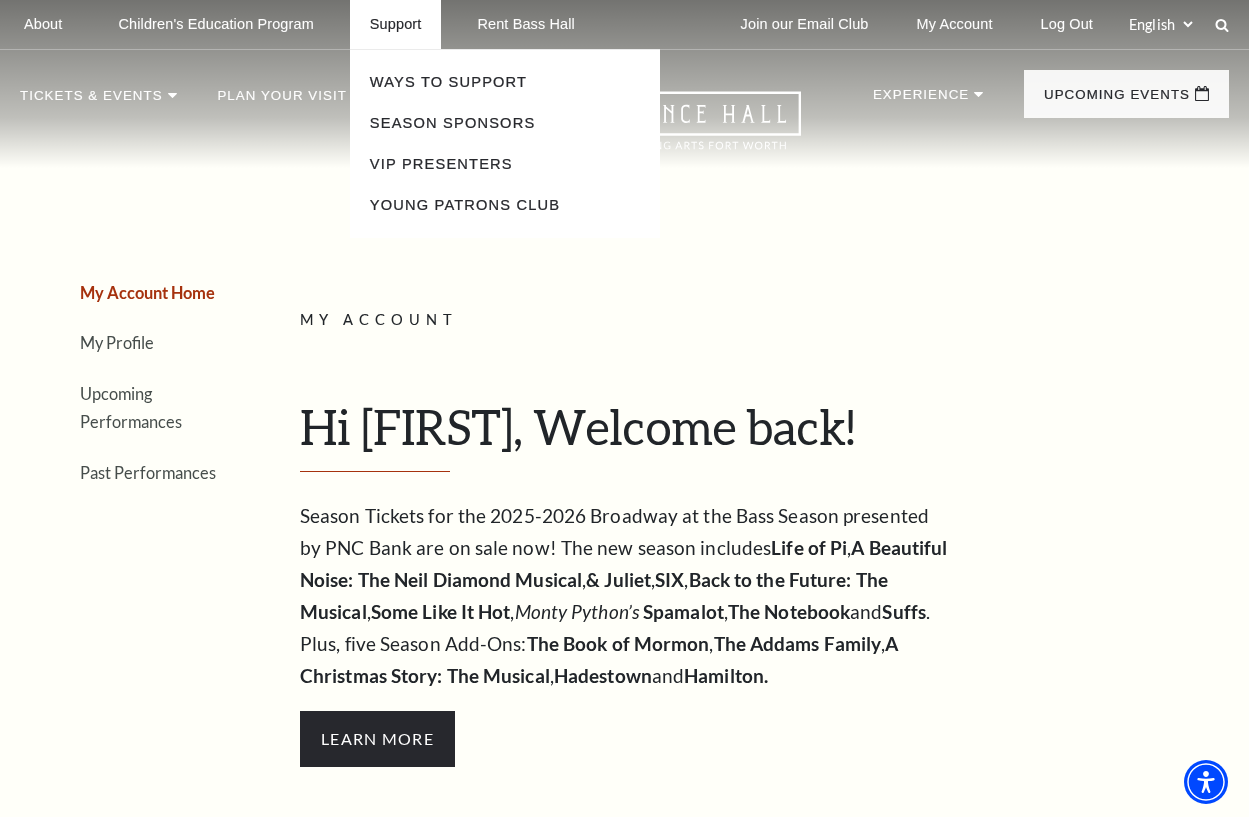 scroll, scrollTop: 0, scrollLeft: 0, axis: both 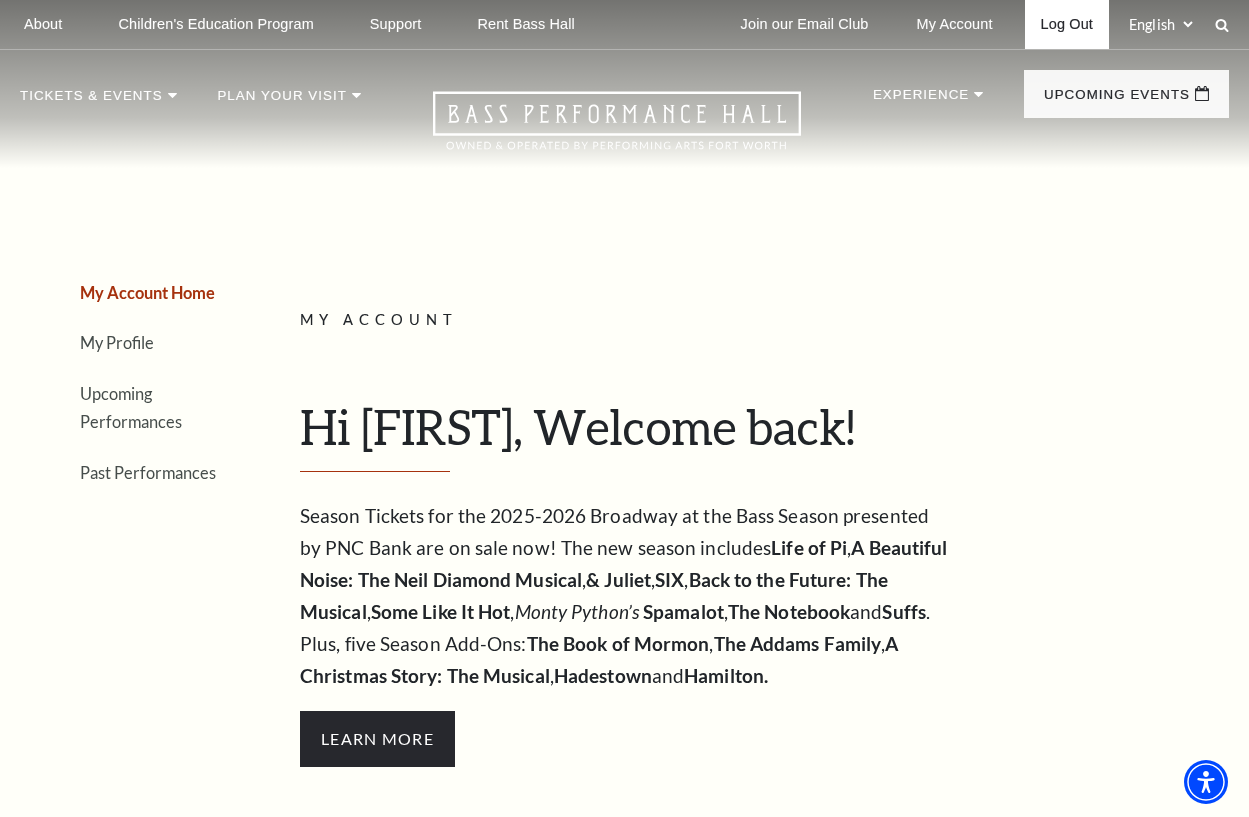 click on "Log Out" at bounding box center (1067, 24) 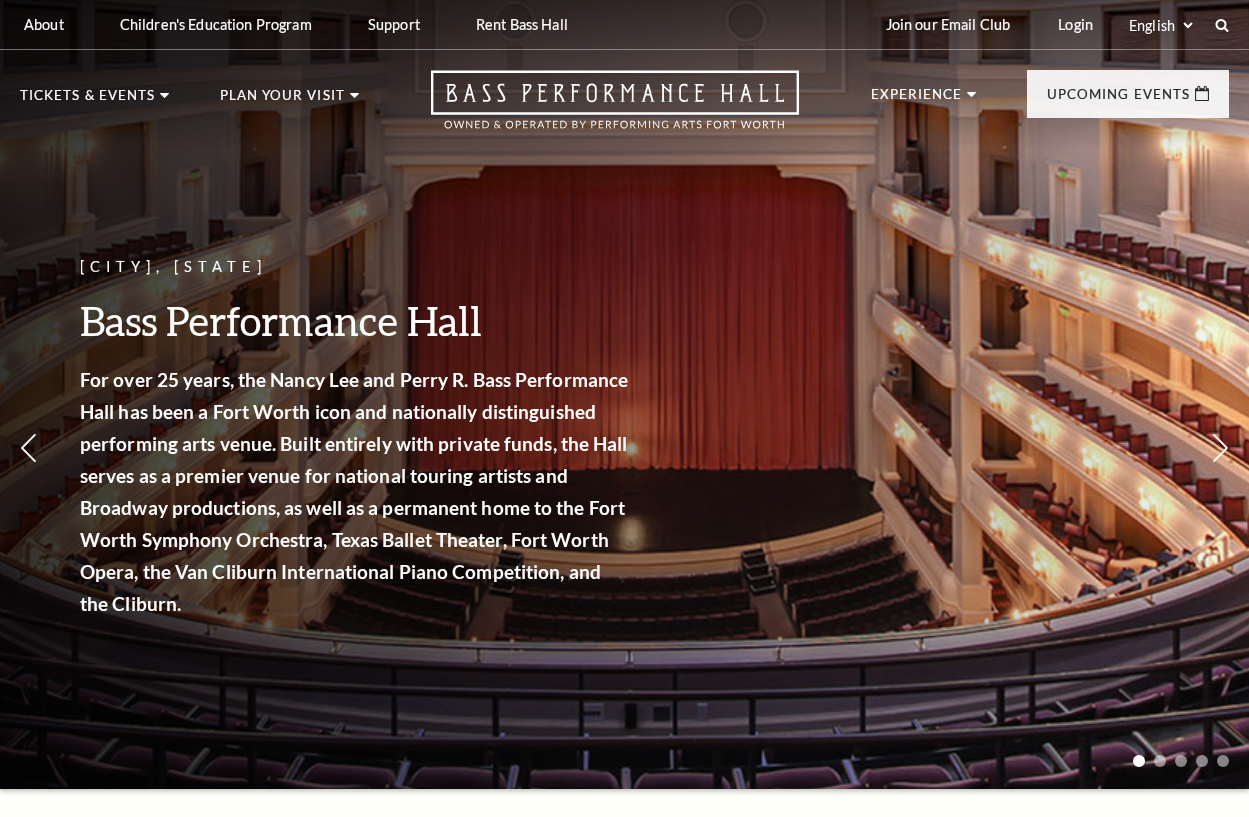 scroll, scrollTop: 0, scrollLeft: 0, axis: both 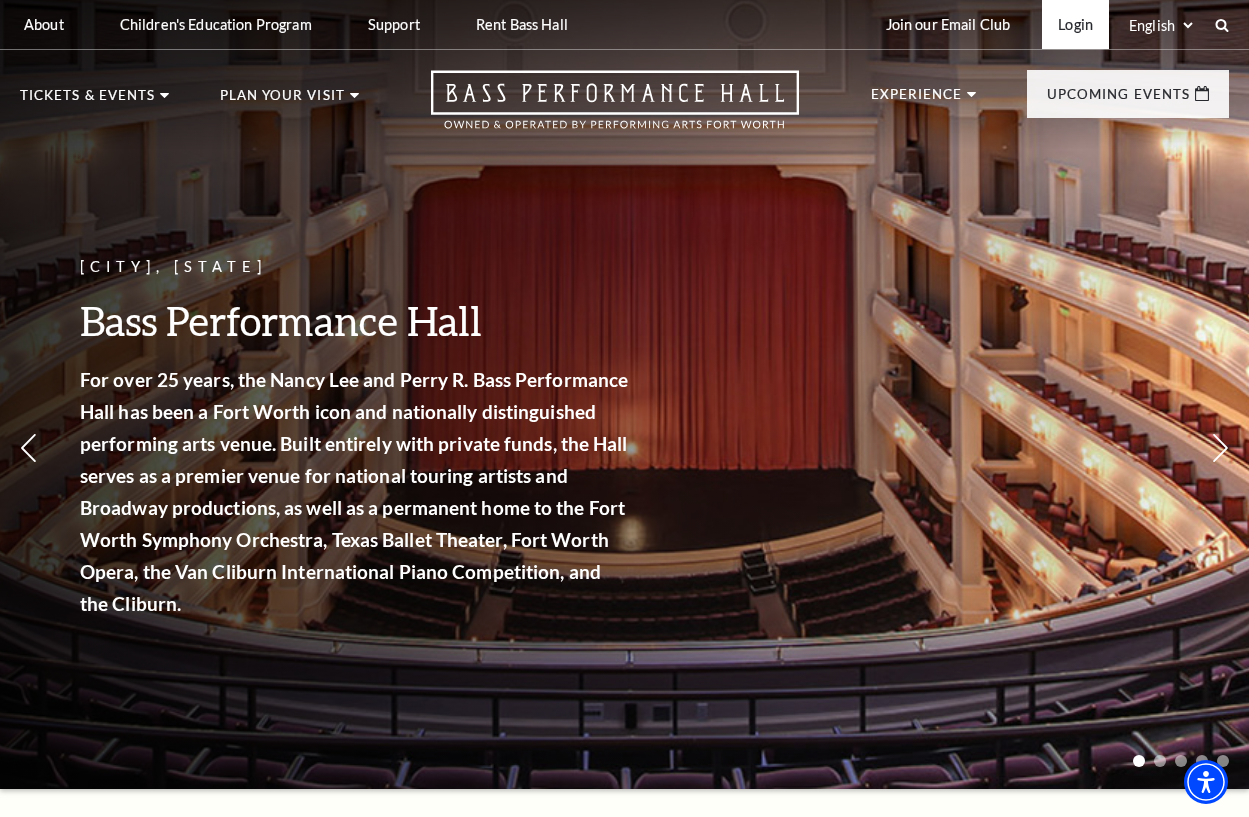 click on "Login" at bounding box center [1075, 24] 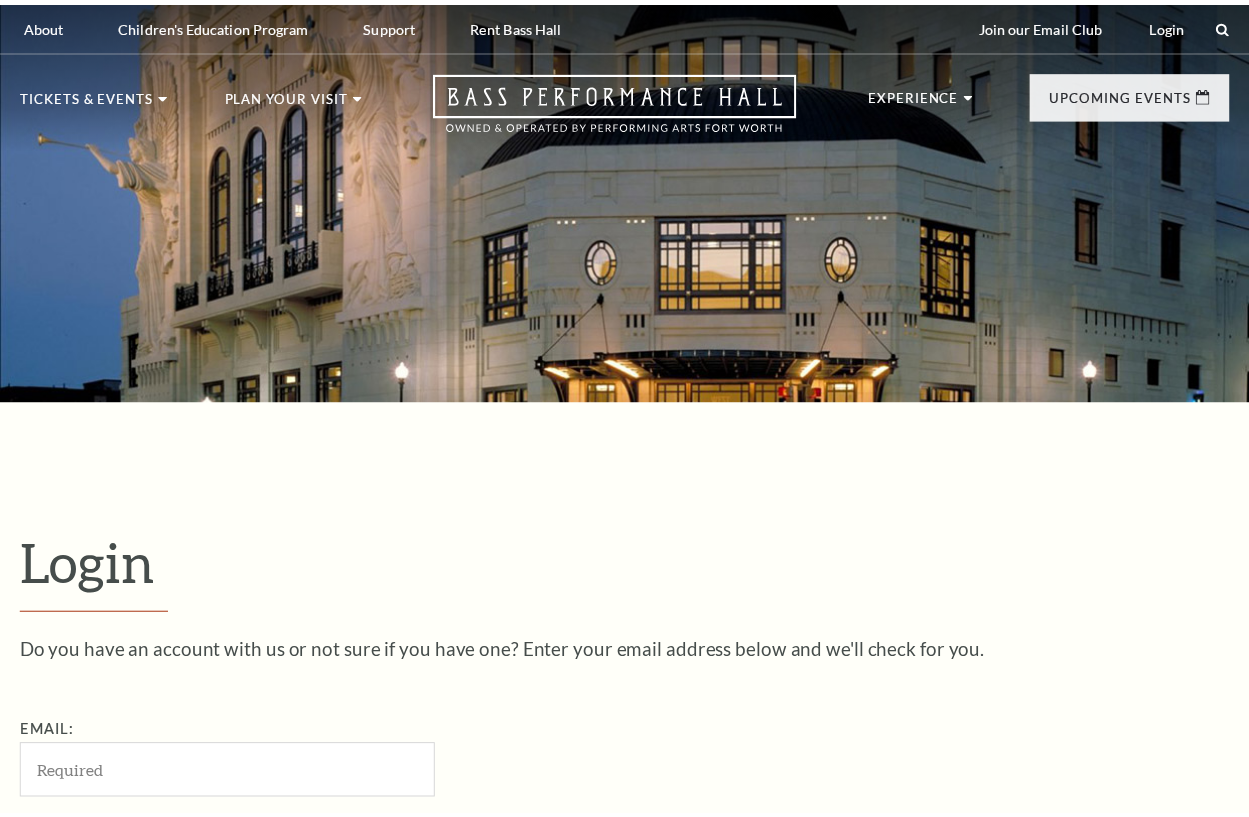 scroll, scrollTop: 0, scrollLeft: 0, axis: both 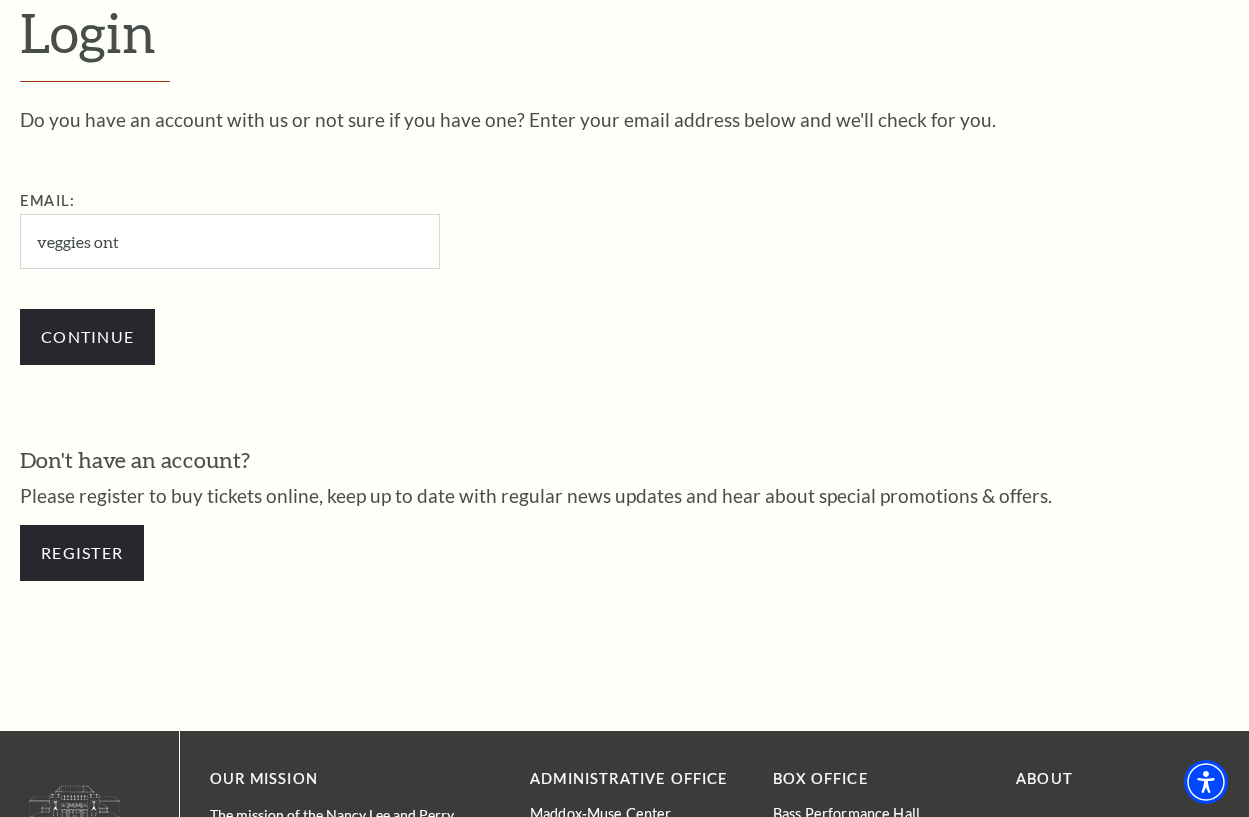drag, startPoint x: 89, startPoint y: 243, endPoint x: 112, endPoint y: 249, distance: 23.769728 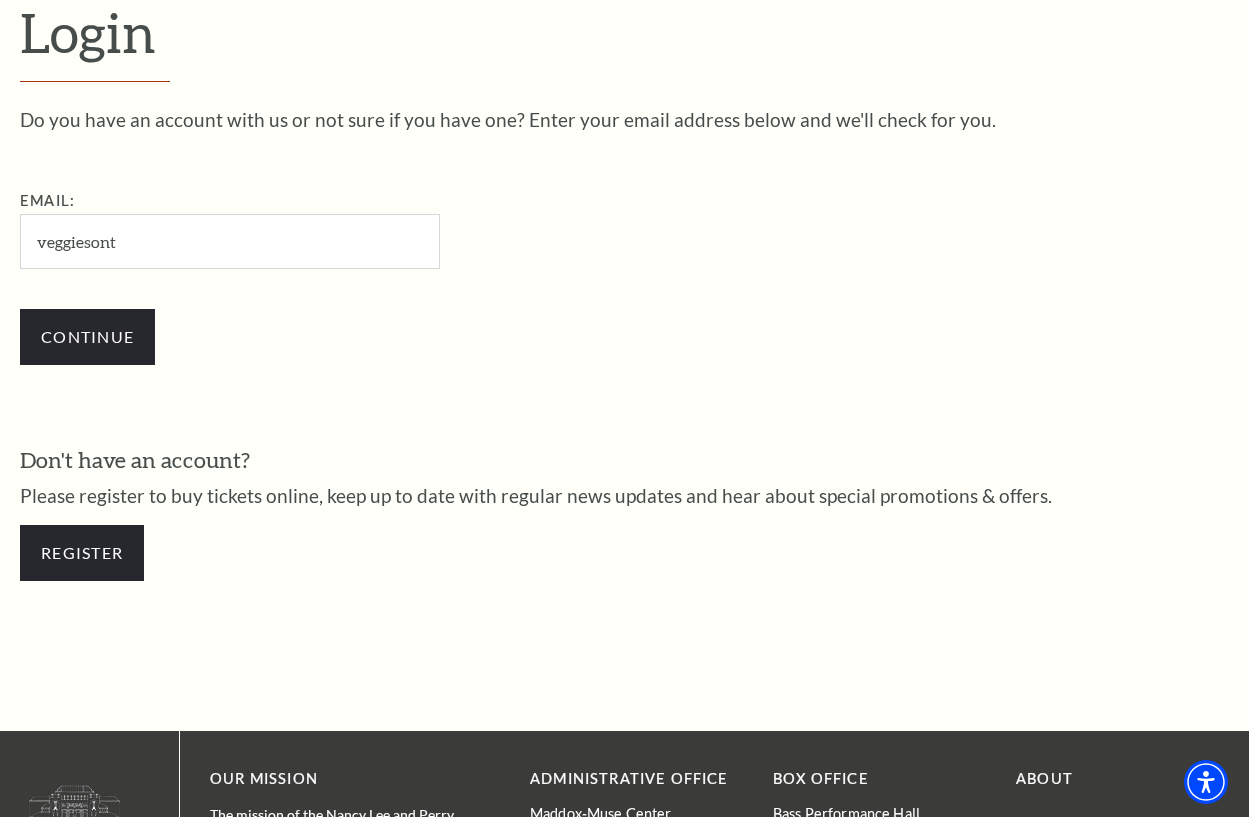 click on "veggiesont" at bounding box center (230, 241) 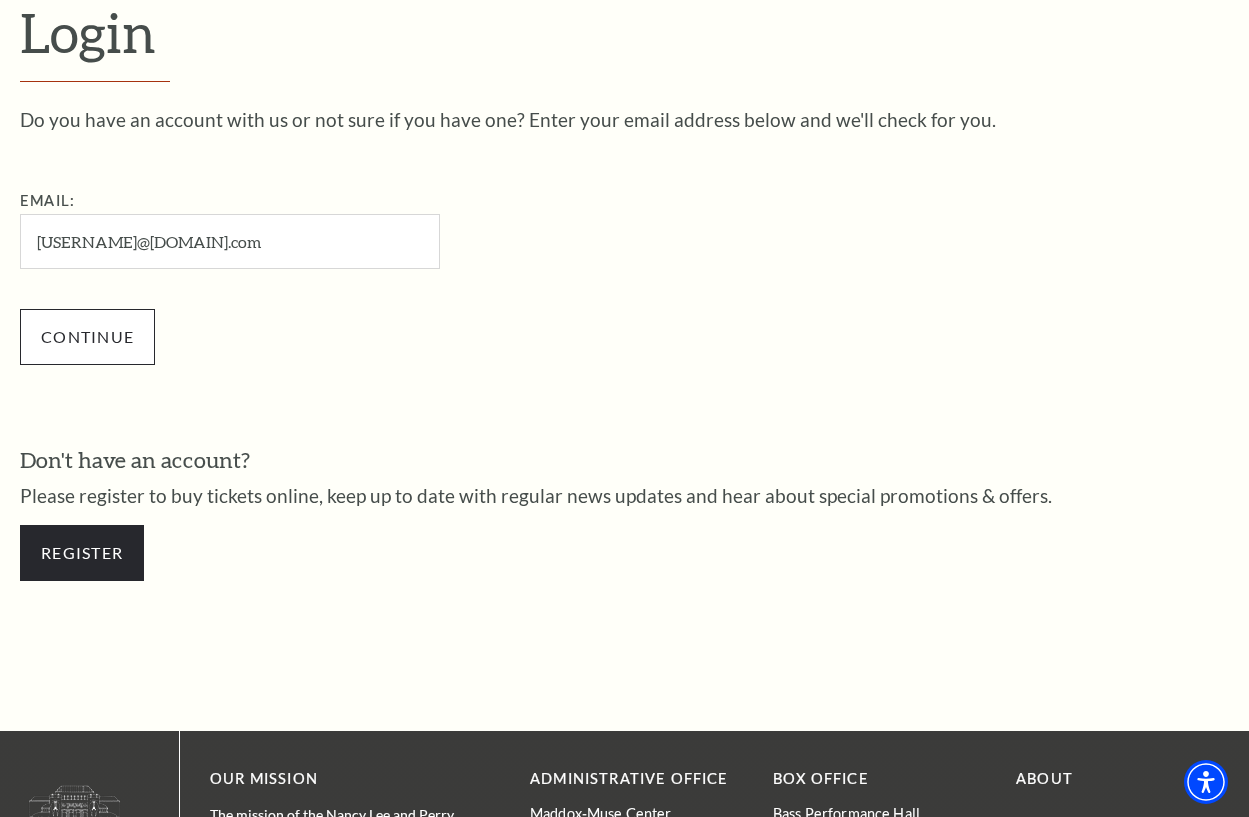 type on "veggiesontheside@gmail.com" 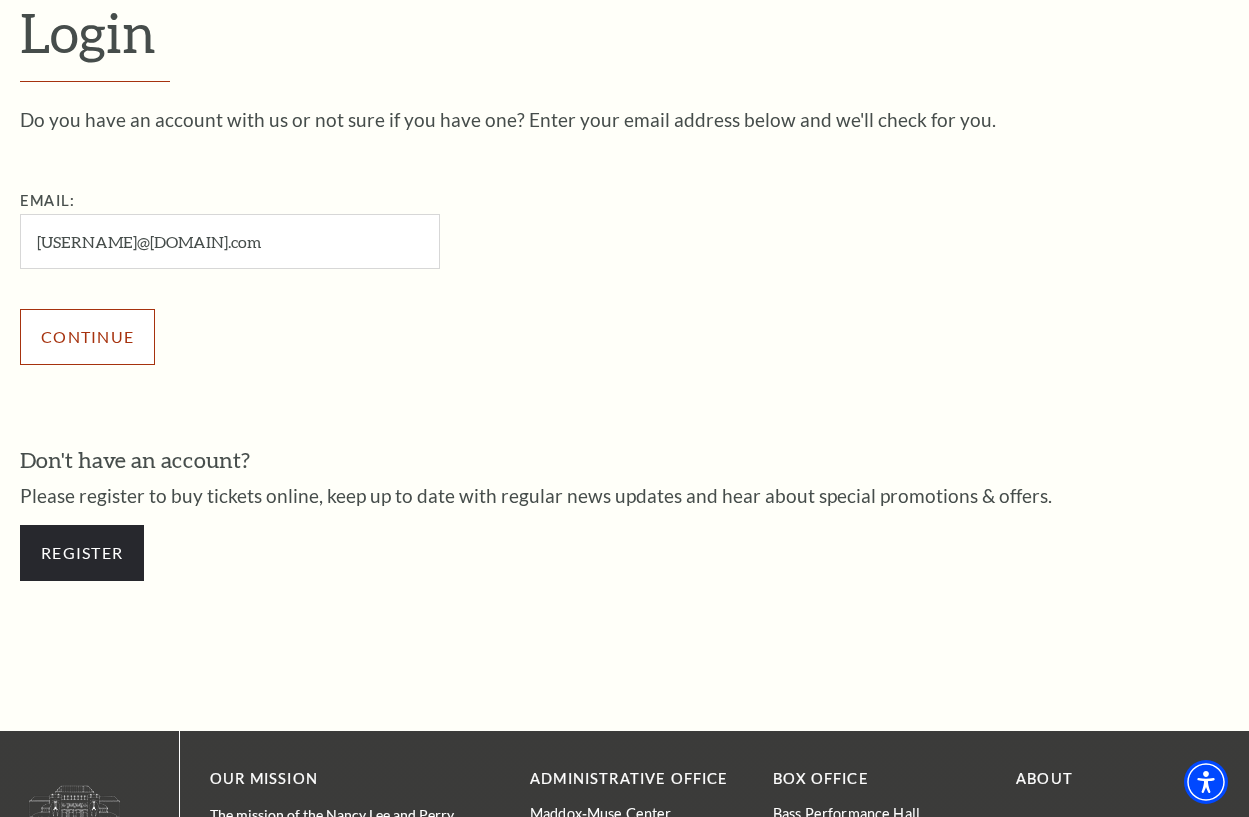 click on "Continue" at bounding box center (87, 337) 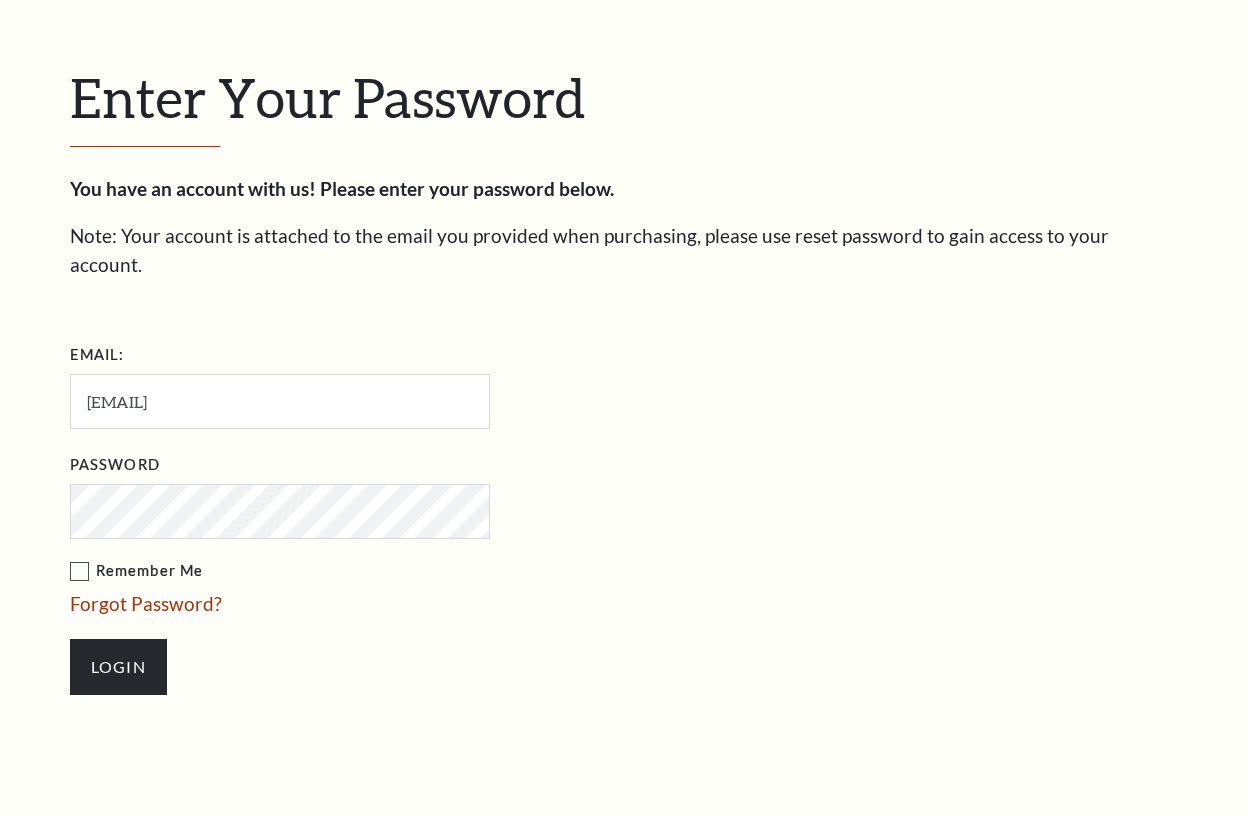 scroll, scrollTop: 0, scrollLeft: 0, axis: both 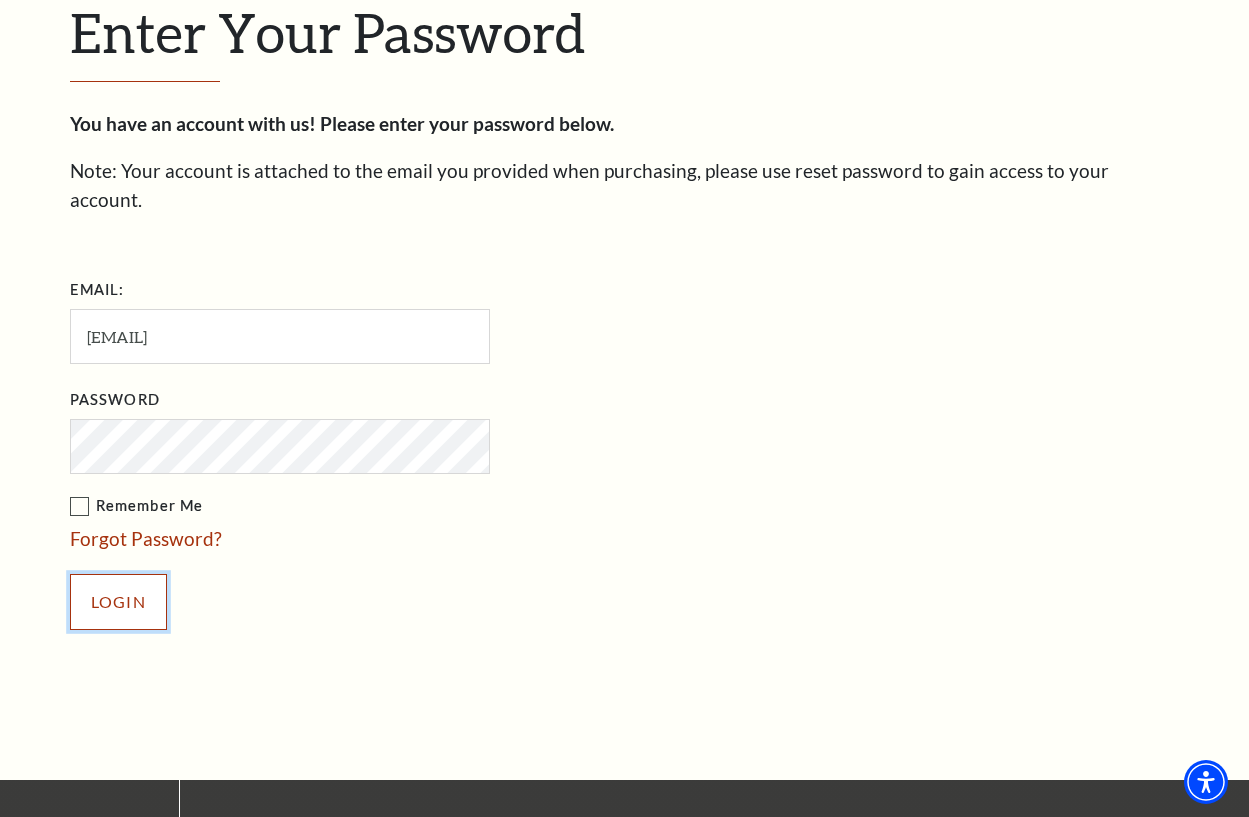 click on "Login" at bounding box center (118, 602) 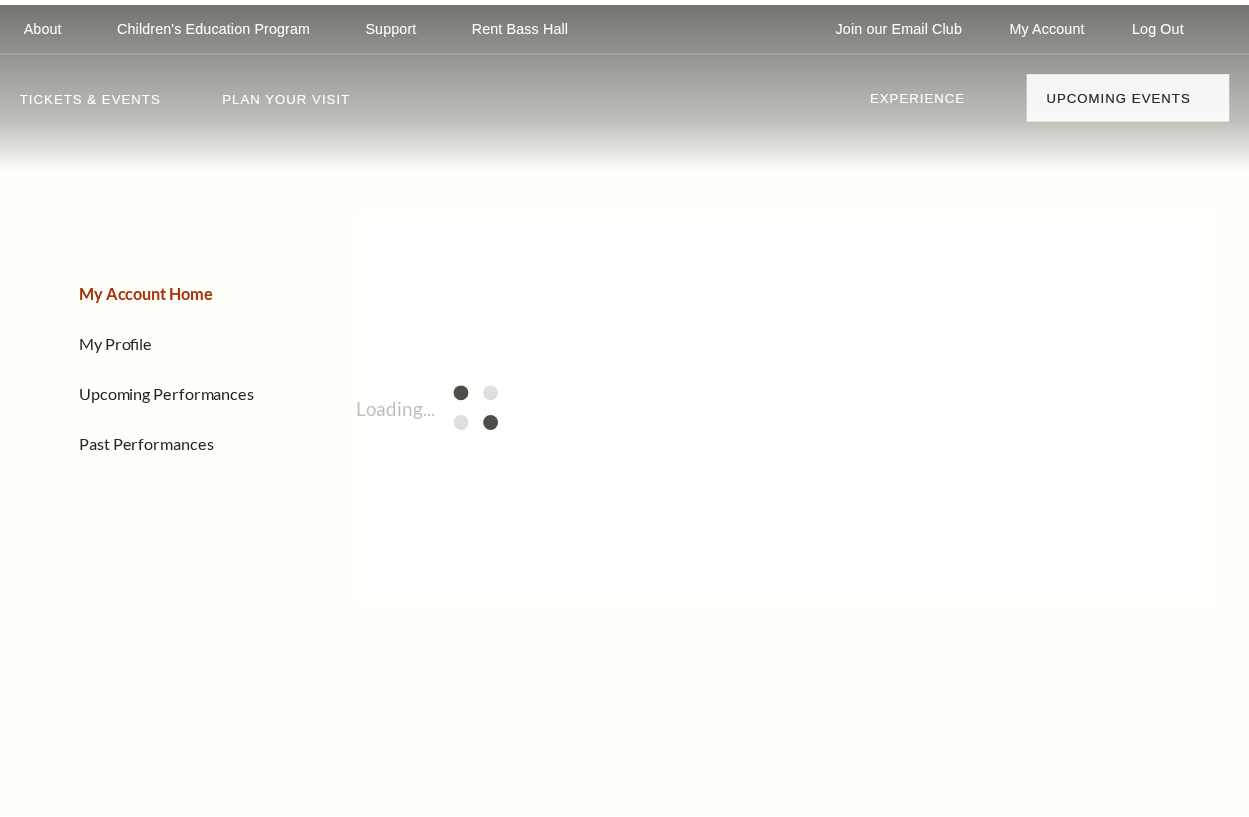 scroll, scrollTop: 0, scrollLeft: 0, axis: both 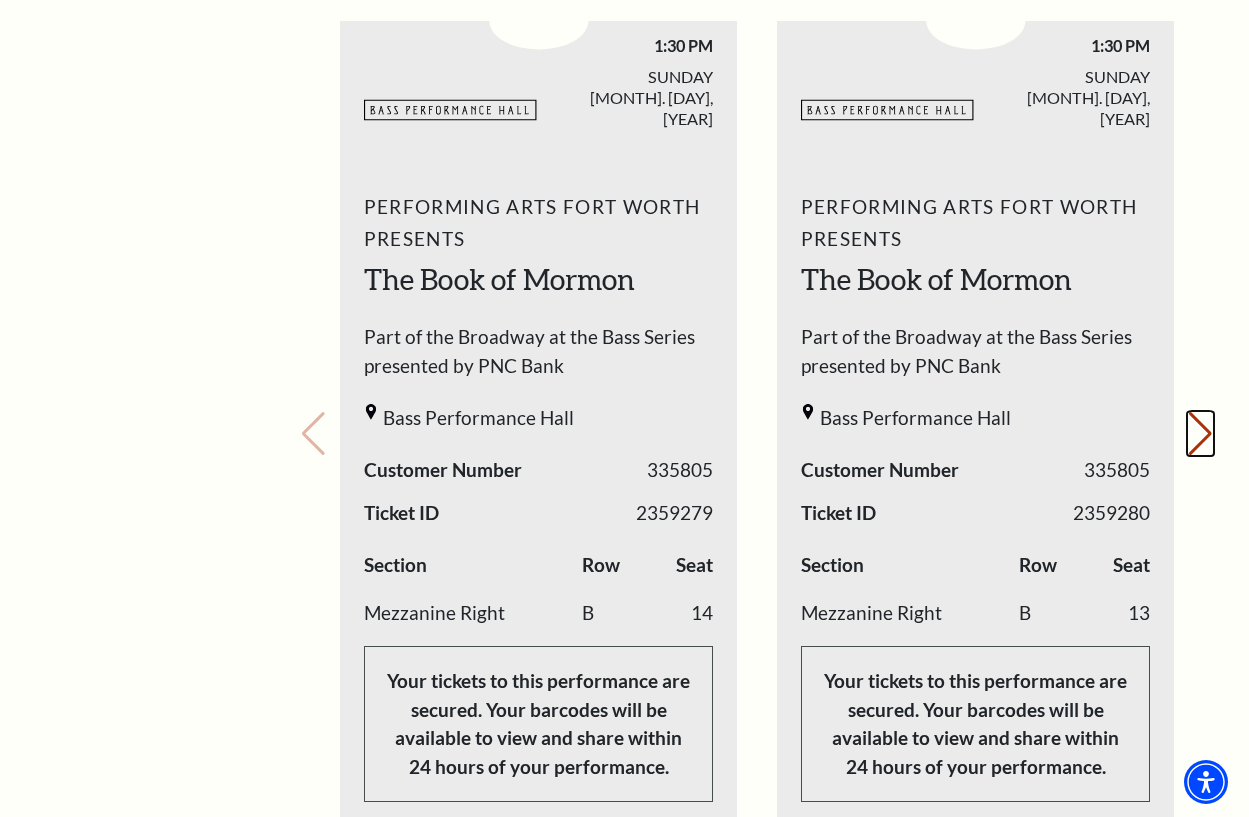 click on "Next slide." at bounding box center [1200, 434] 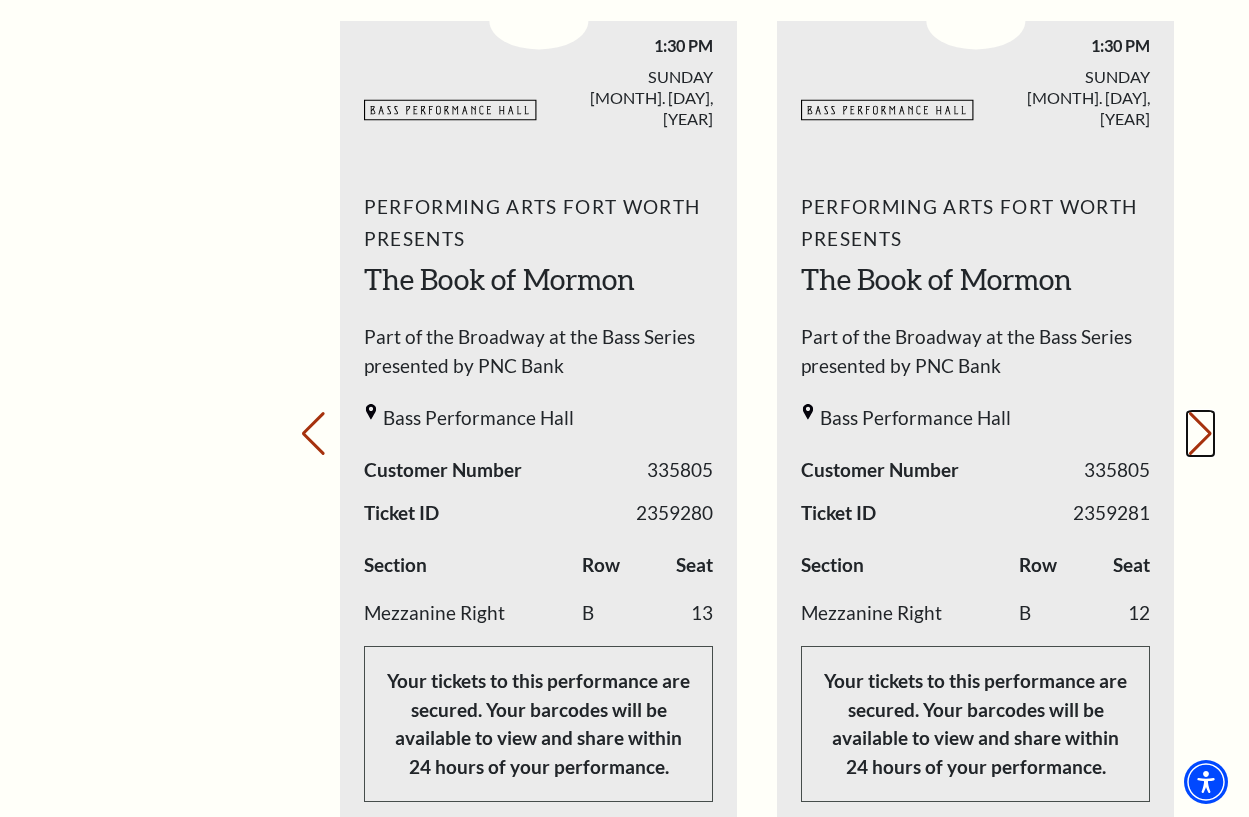 click on "Next slide." at bounding box center (1200, 434) 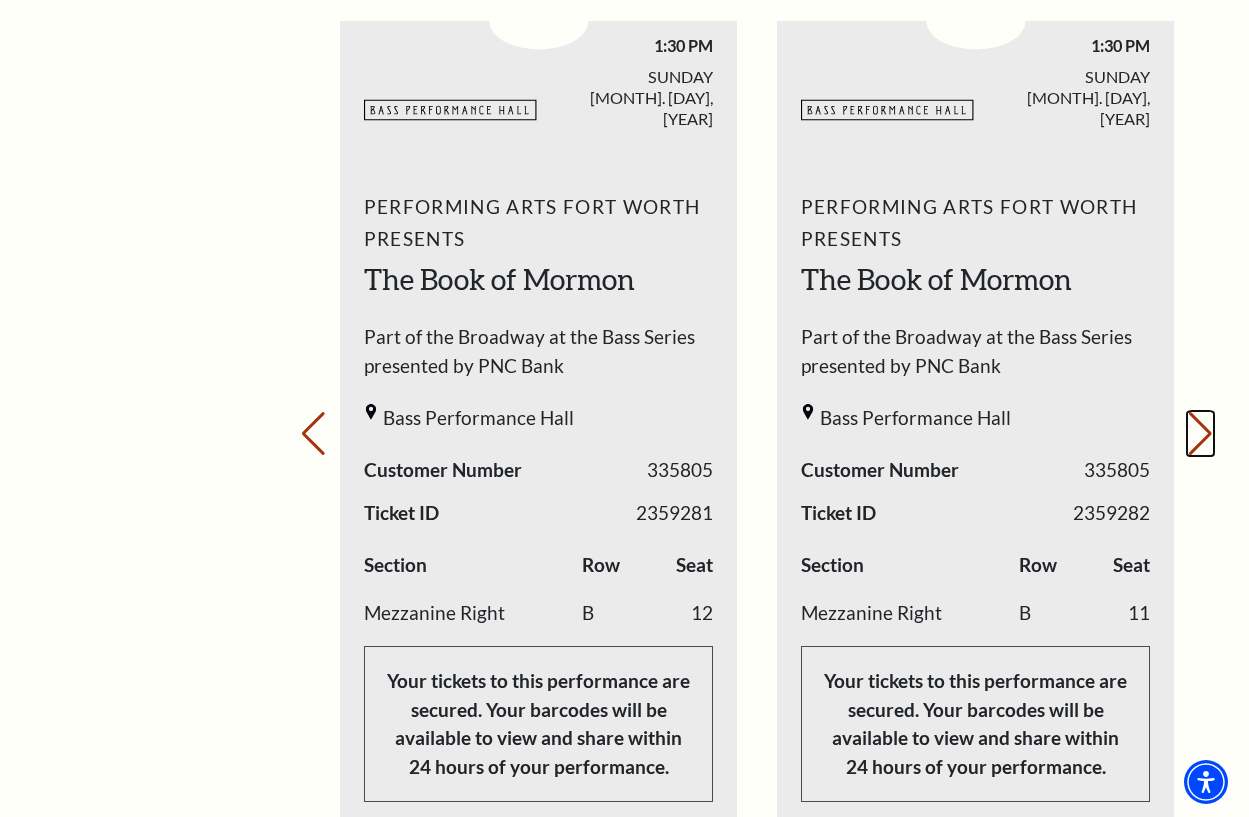 click on "Next slide." at bounding box center (1200, 434) 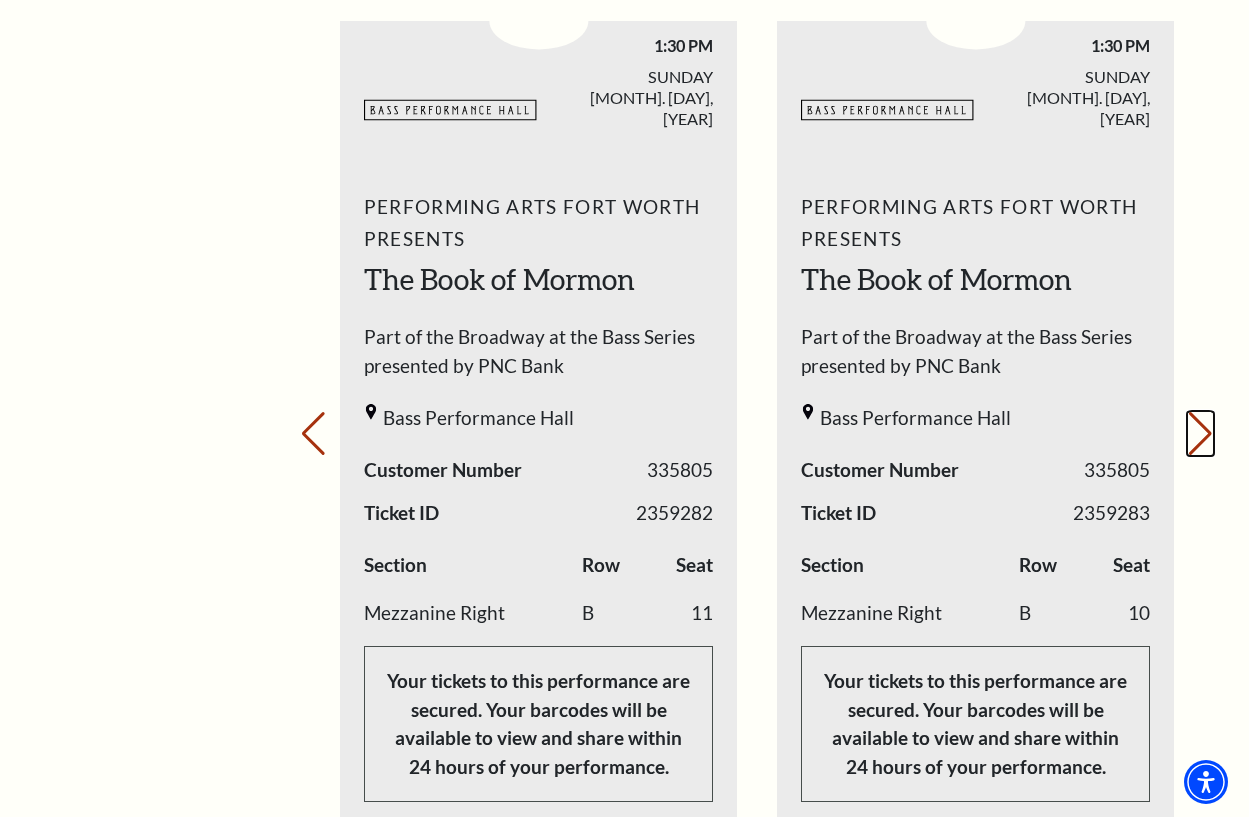 click on "Next slide." at bounding box center (1200, 434) 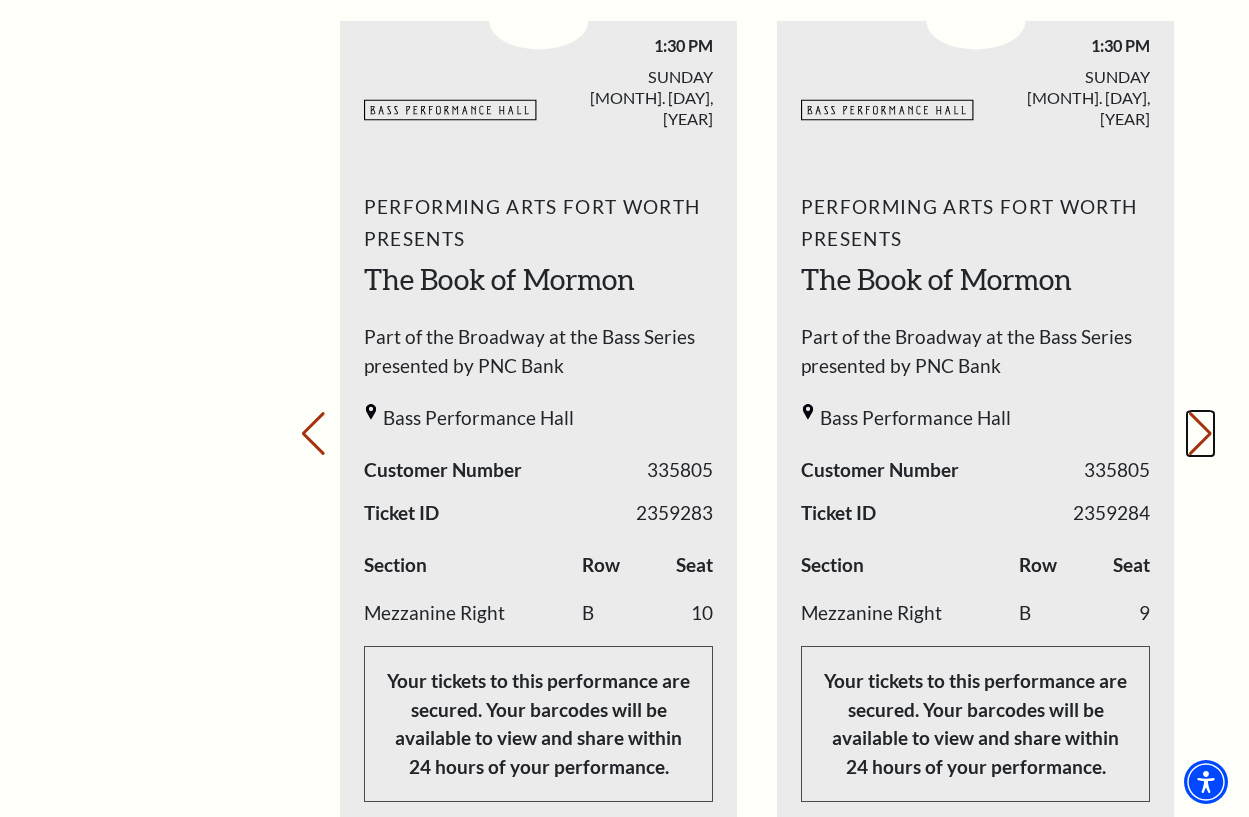 click on "Next slide." at bounding box center (1200, 434) 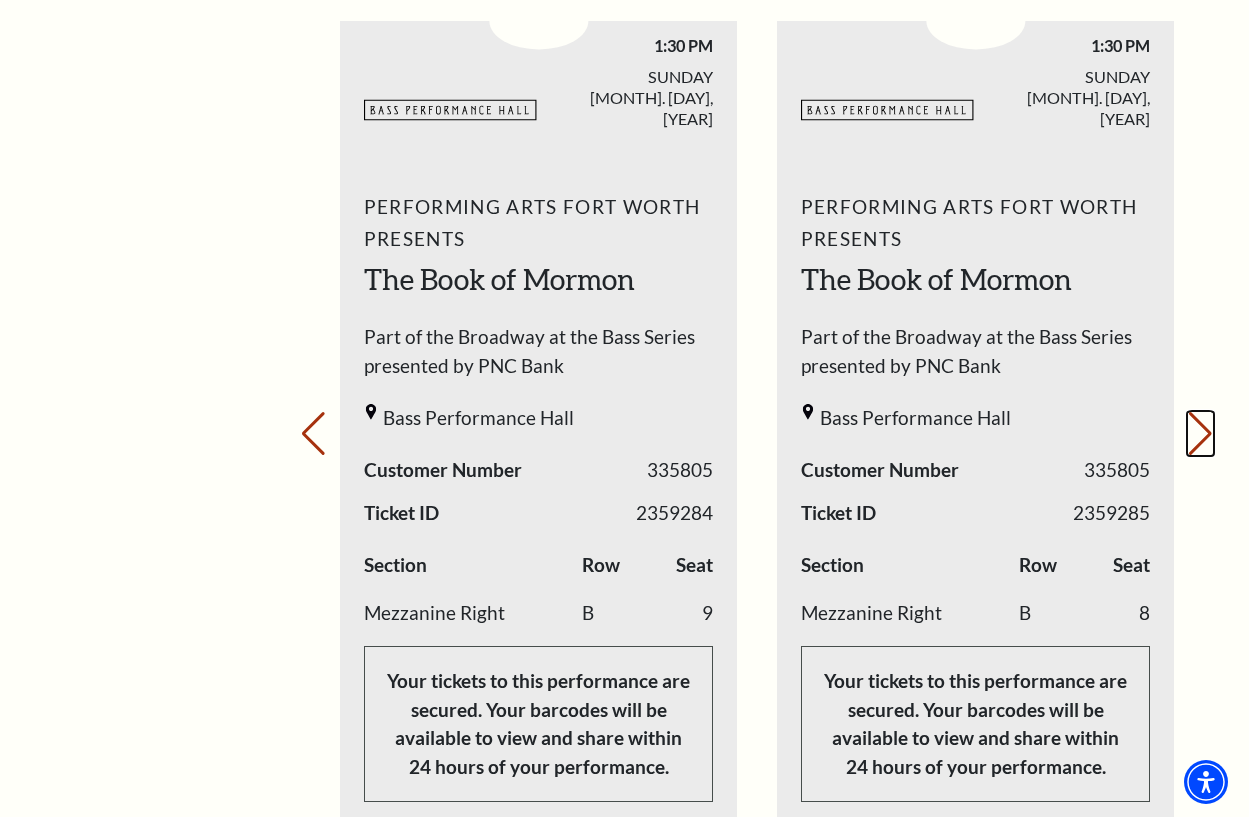 click on "Next slide." at bounding box center (1200, 434) 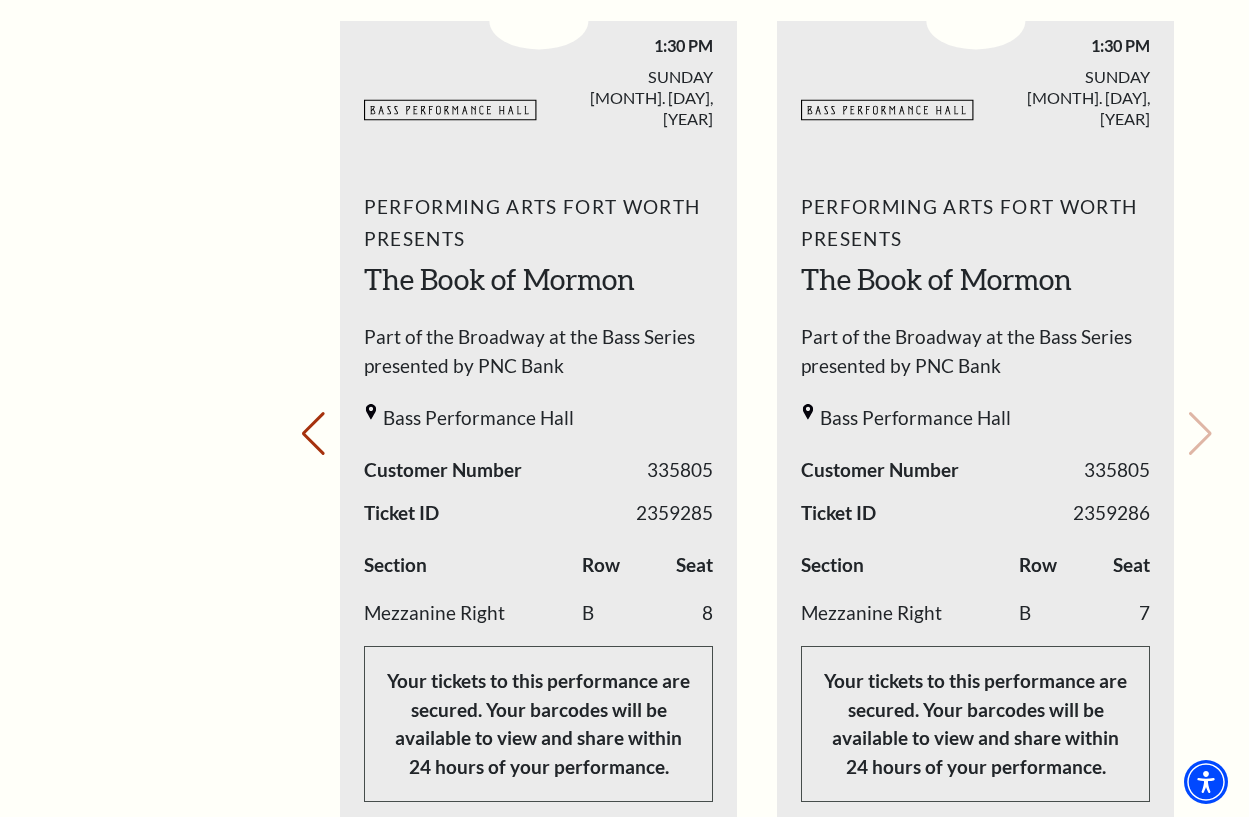 click on "Your next show
Previous slide.
Next slide." at bounding box center [757, 405] 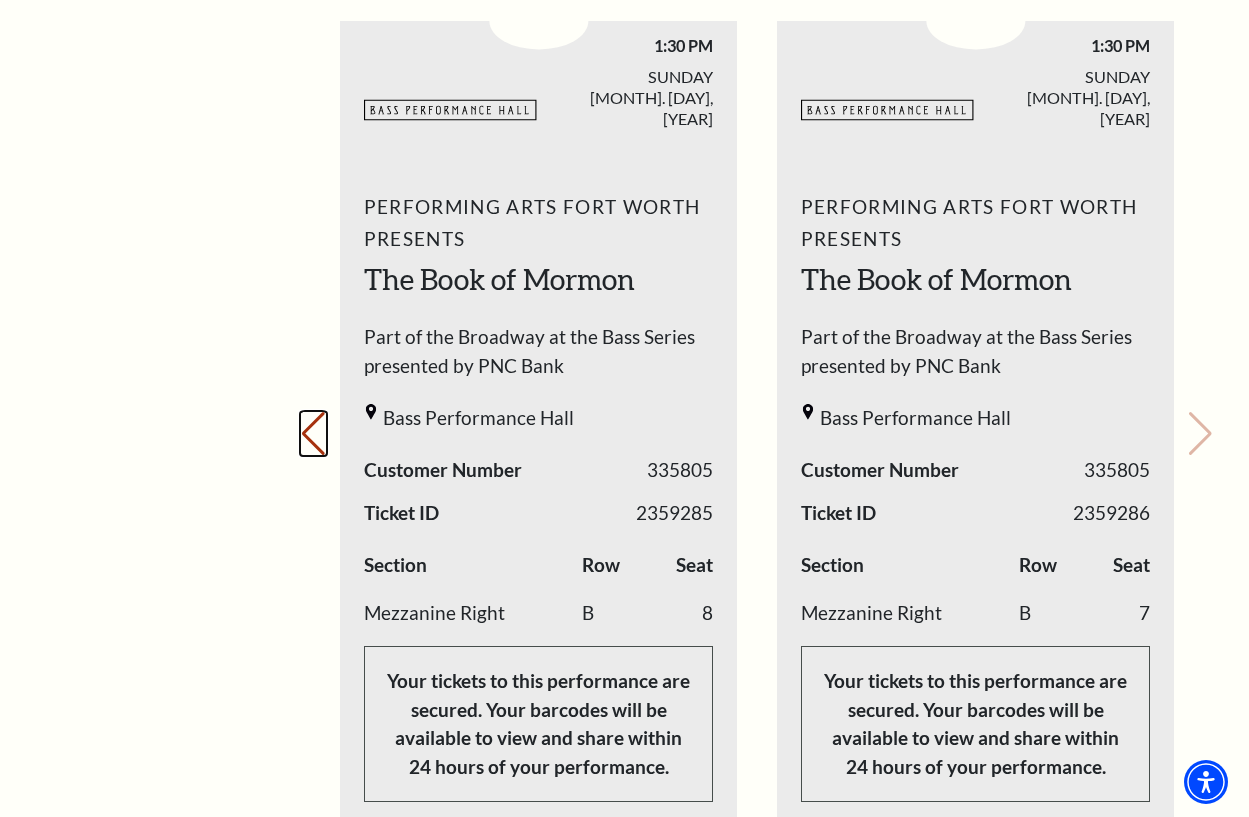 click on "Previous slide." at bounding box center [313, 434] 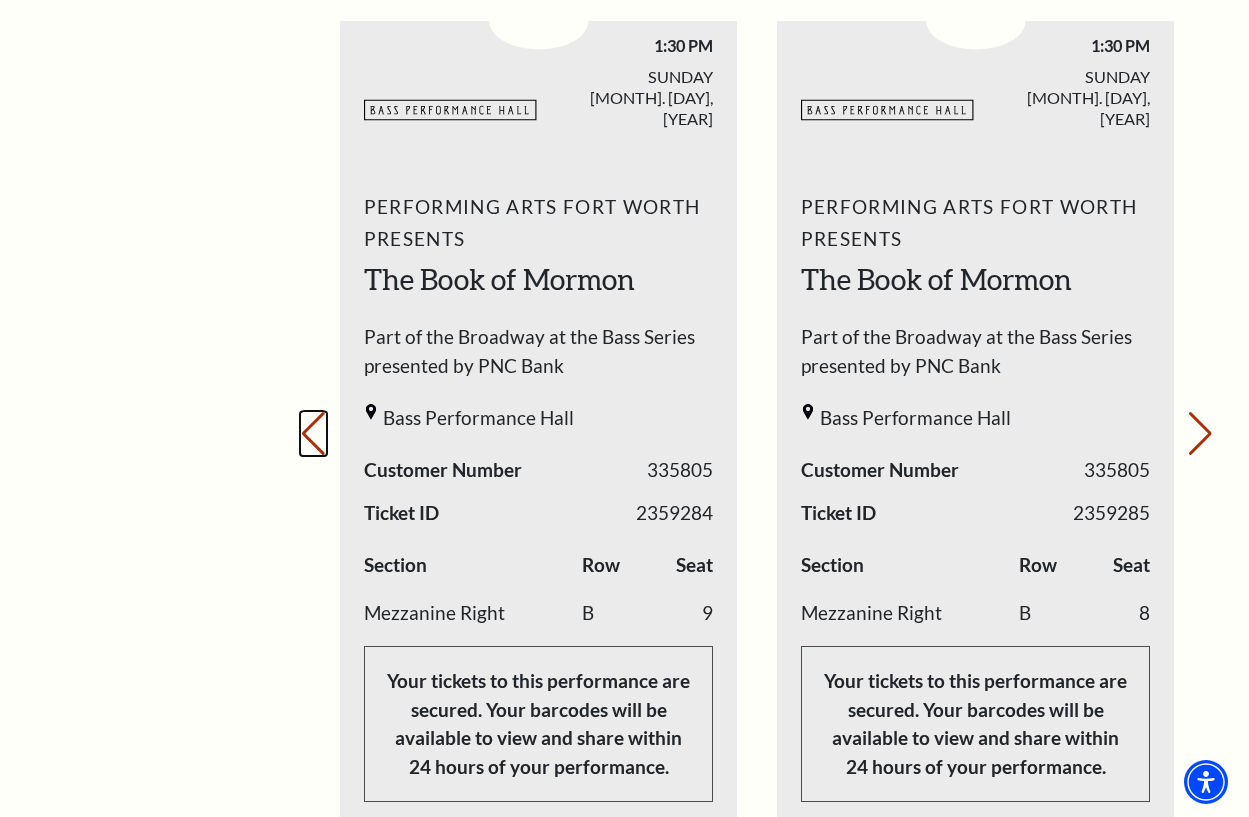 click on "Previous slide." at bounding box center [313, 434] 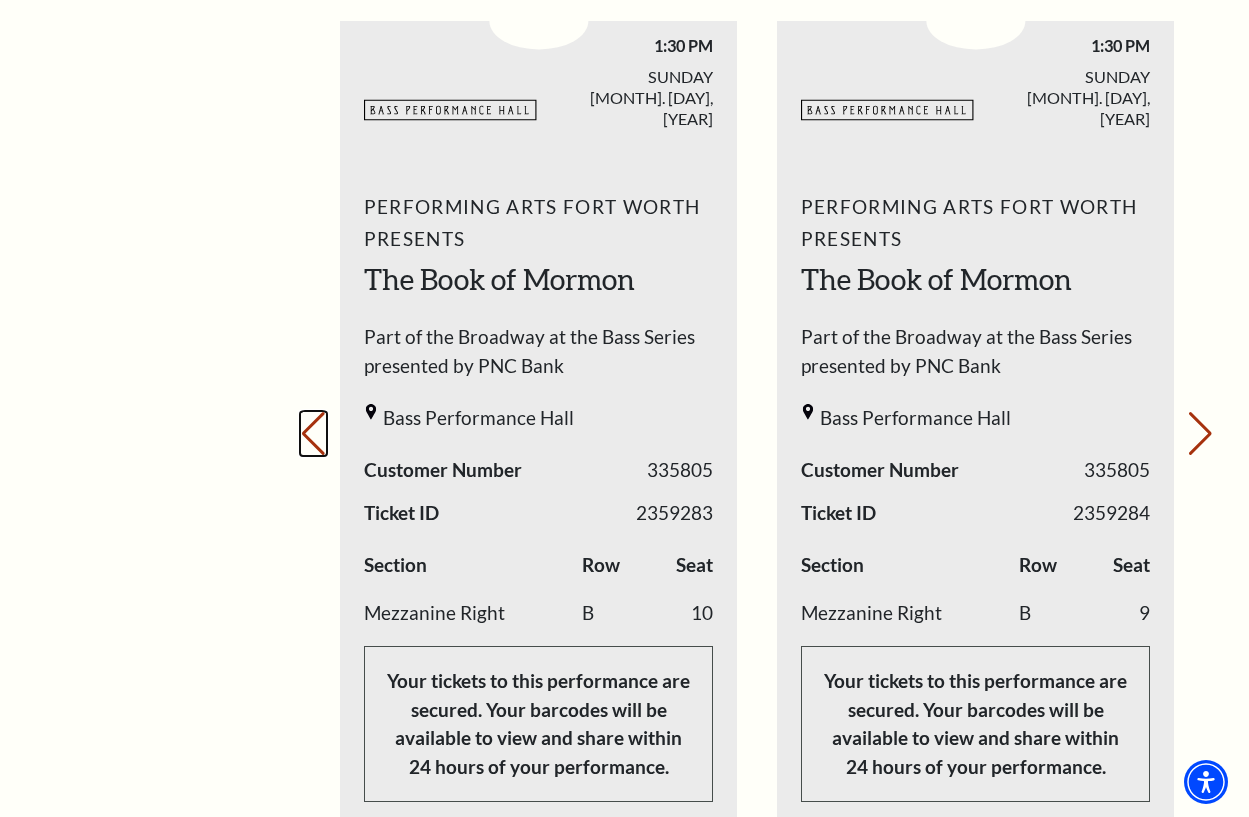 click on "Previous slide." at bounding box center (313, 434) 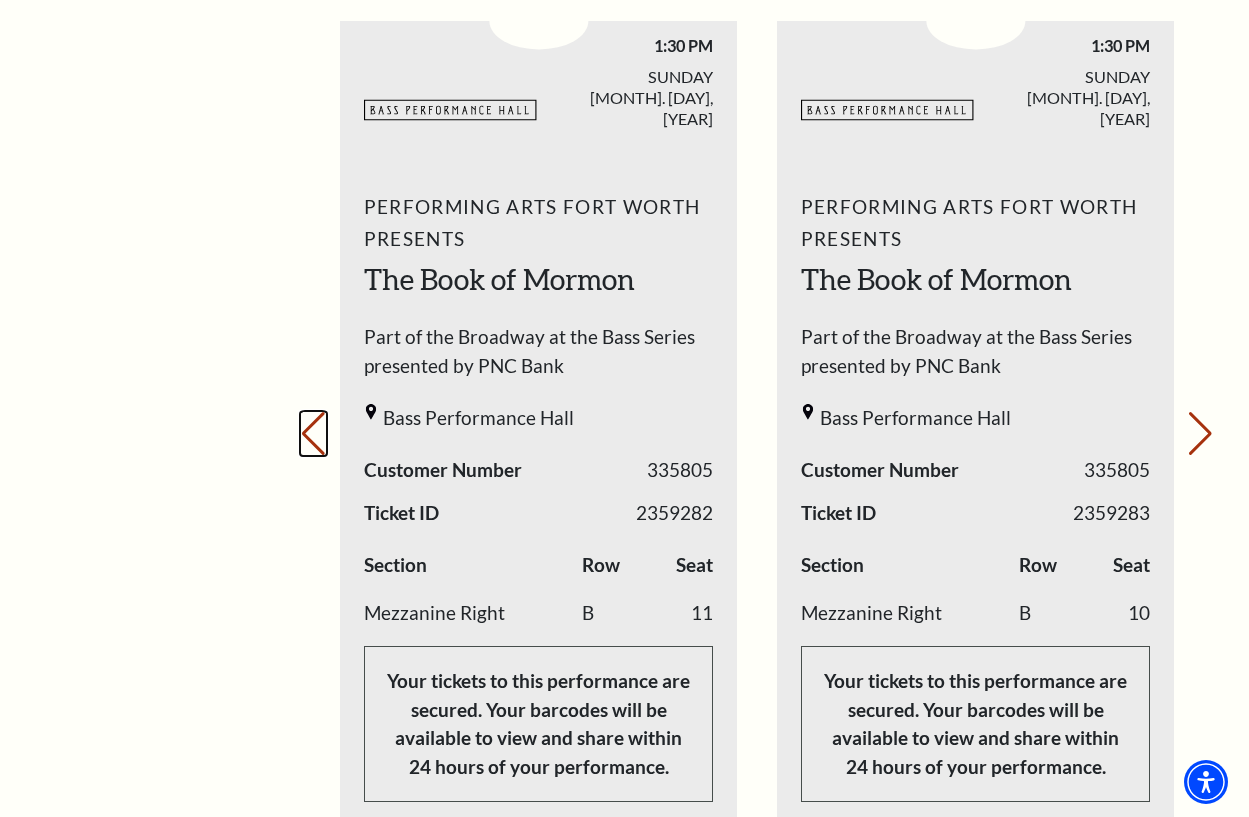 click on "Previous slide." at bounding box center (313, 434) 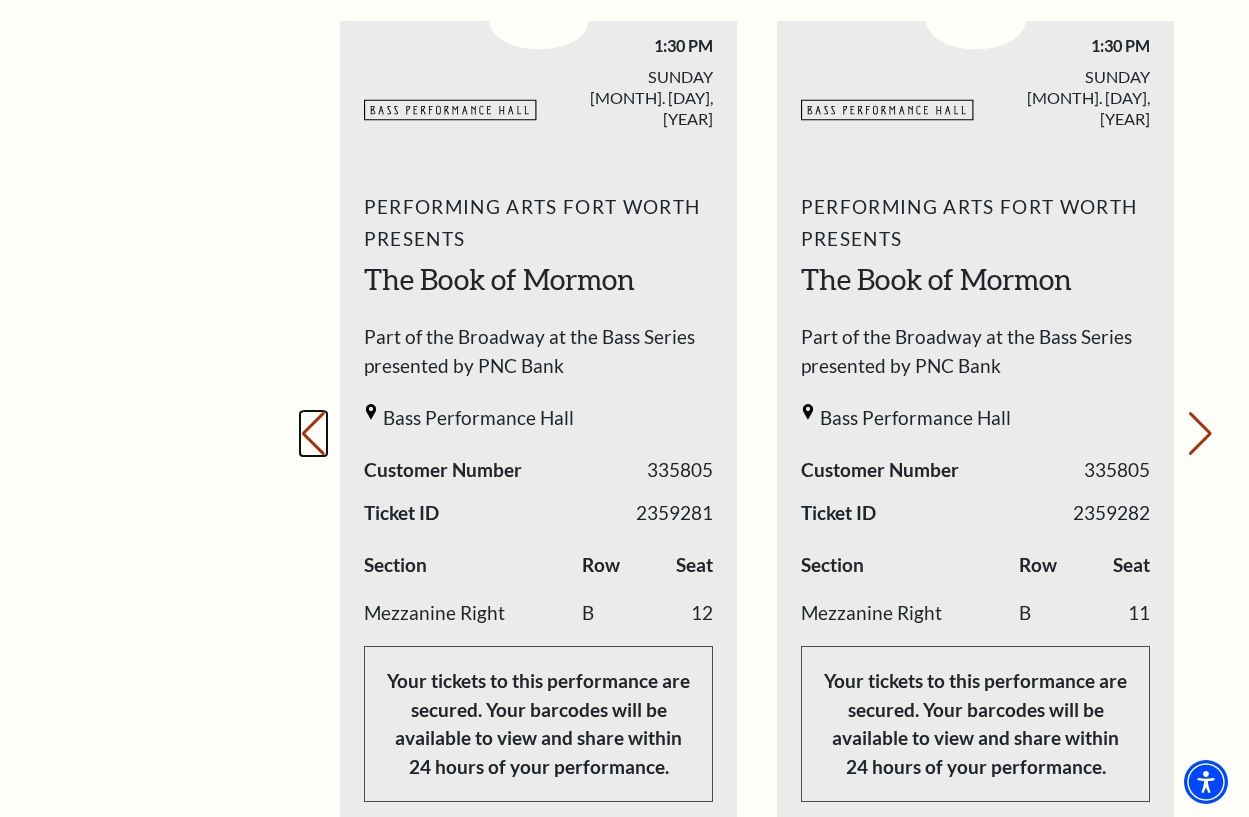 click on "Previous slide." at bounding box center (313, 434) 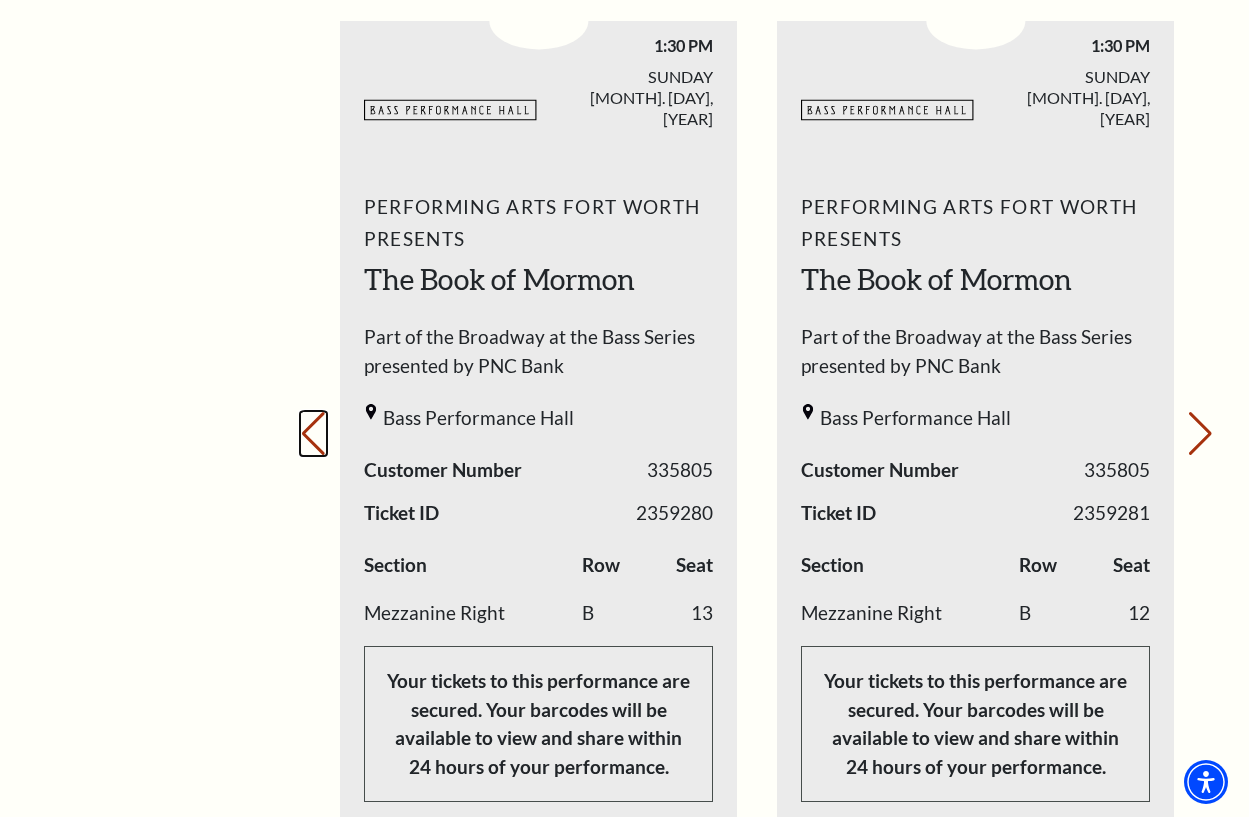 click on "Previous slide." at bounding box center (313, 434) 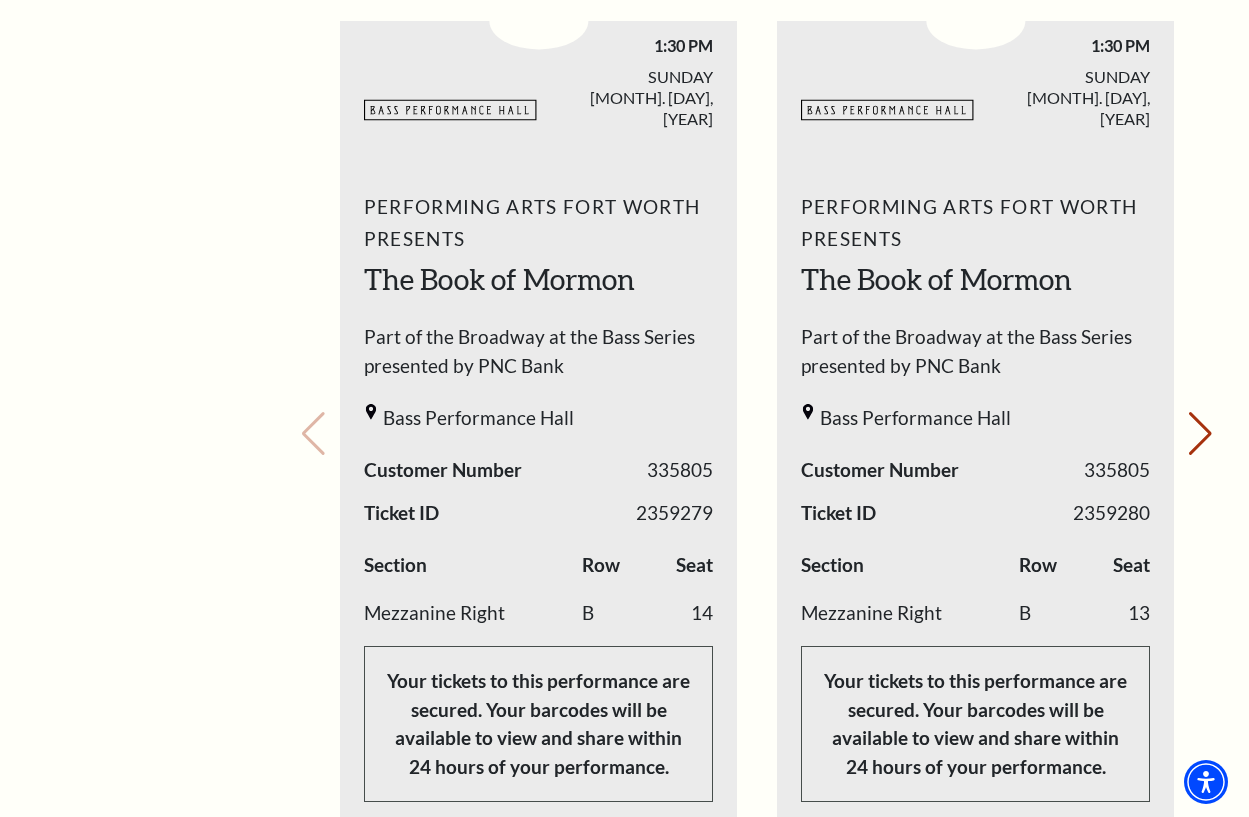 click on "Your next show
Previous slide.
Next slide." at bounding box center [757, 405] 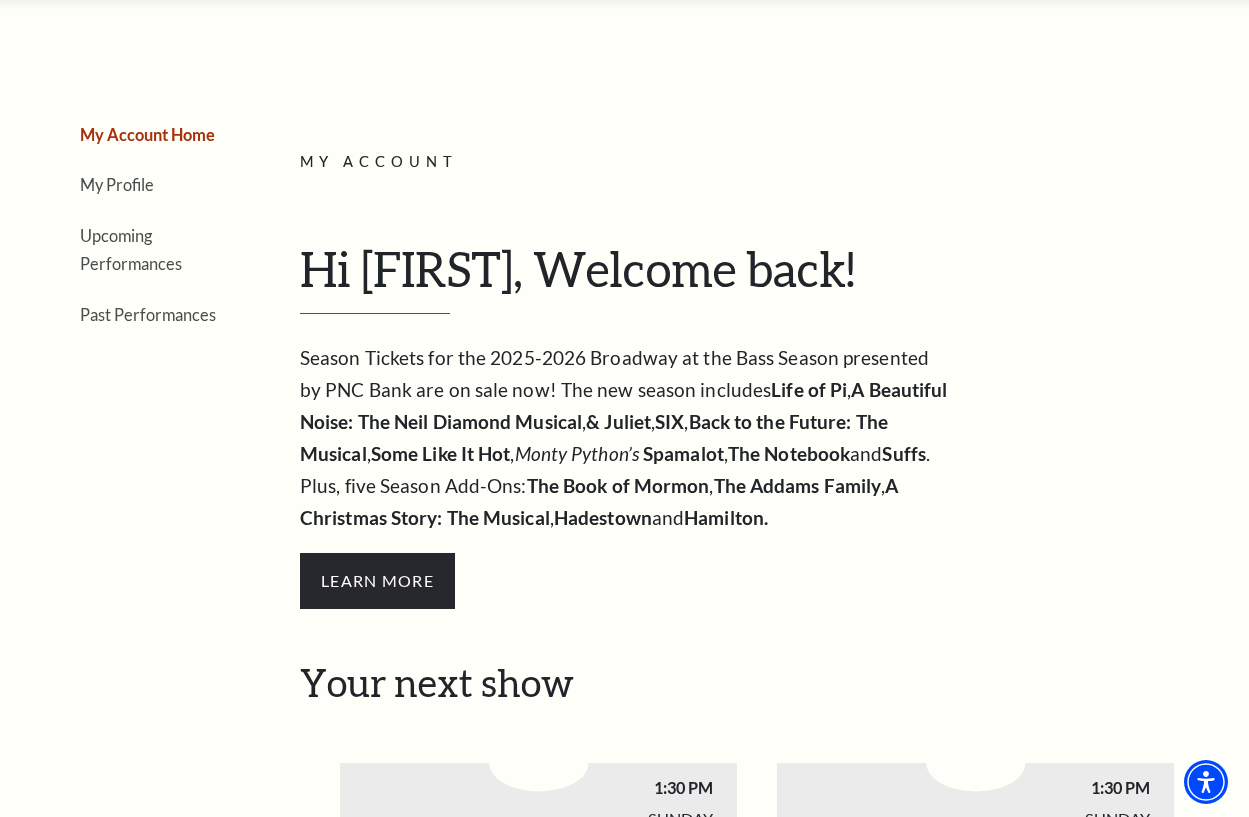 scroll, scrollTop: 0, scrollLeft: 0, axis: both 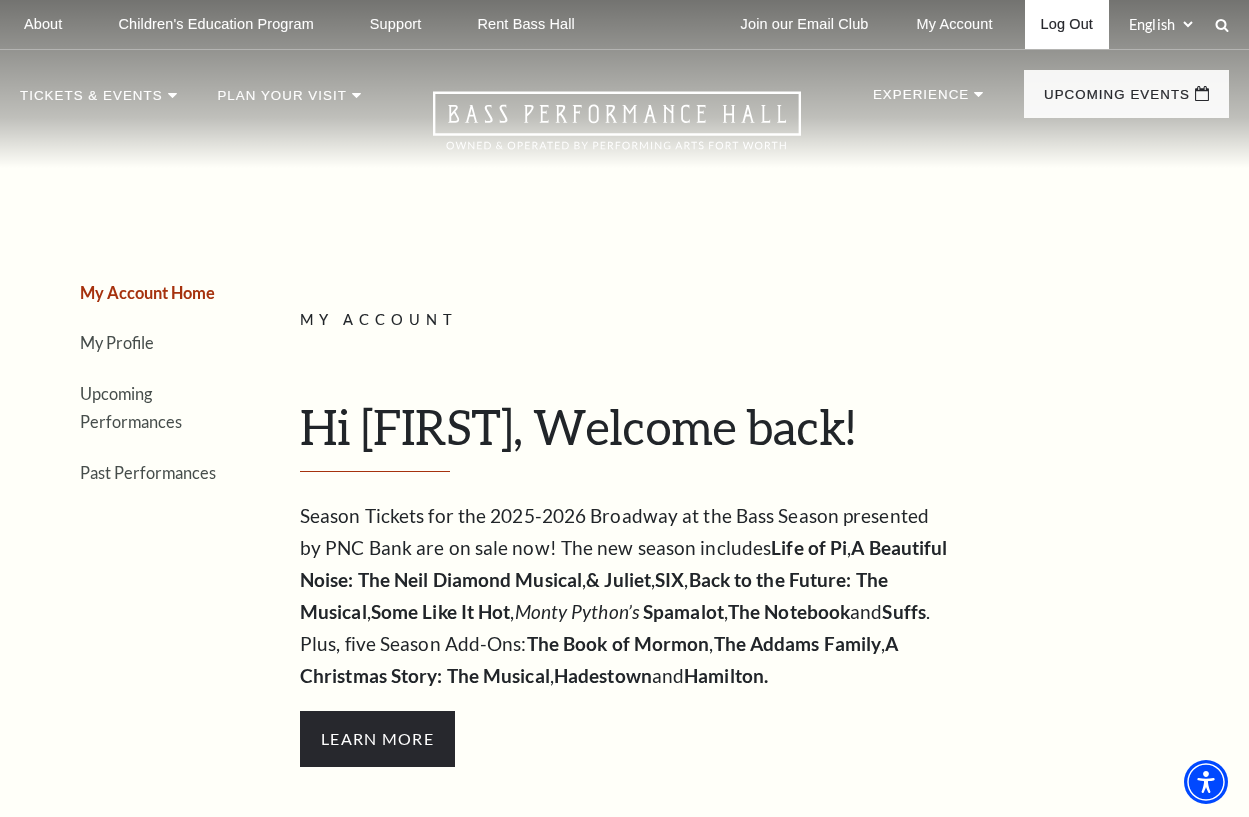 click on "Log Out" at bounding box center (1067, 24) 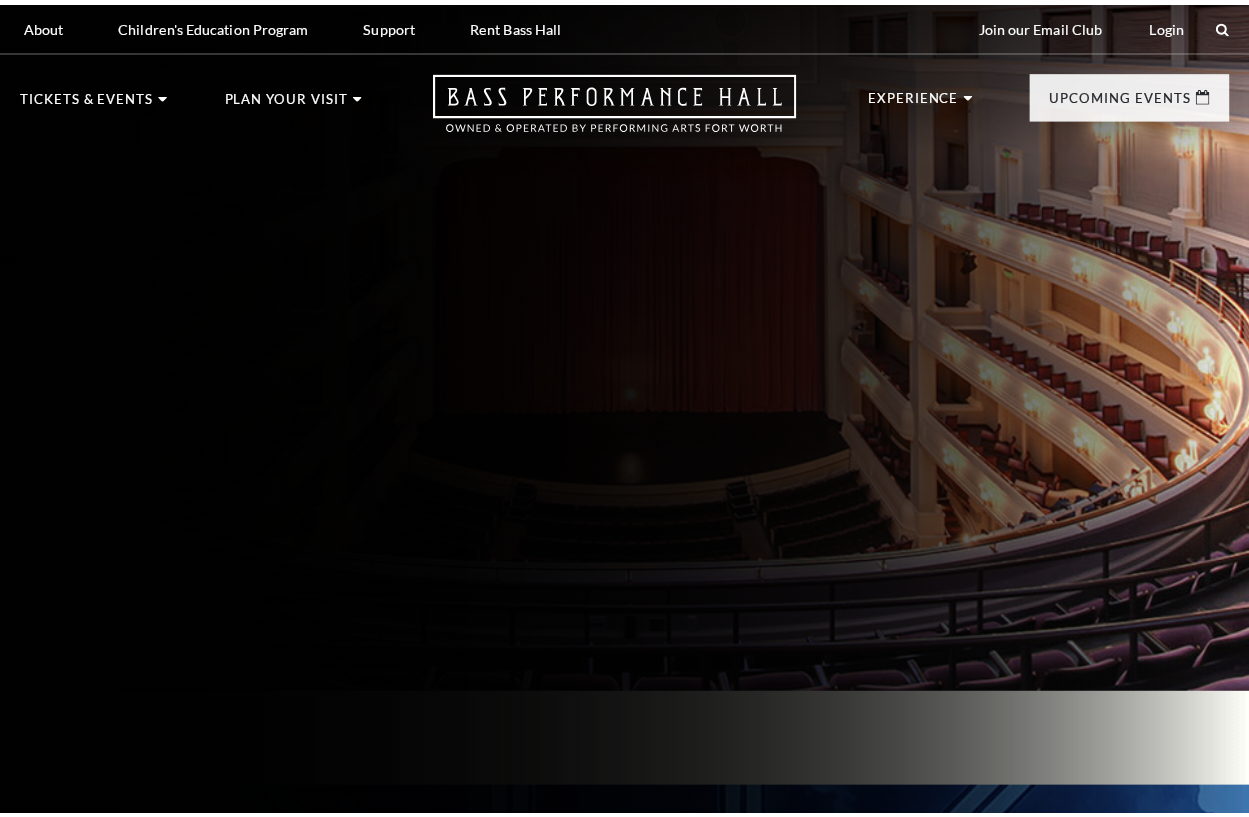 scroll, scrollTop: 0, scrollLeft: 0, axis: both 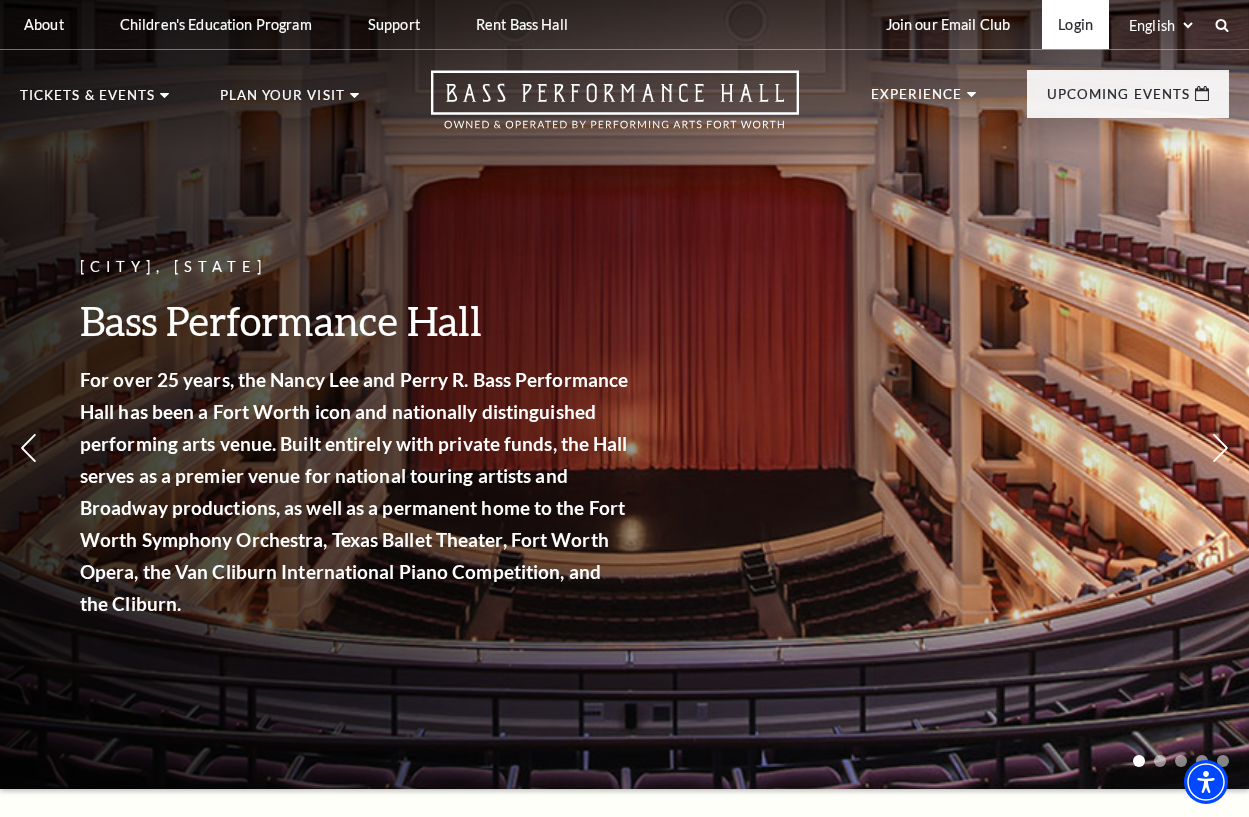 click on "Login" at bounding box center (1075, 24) 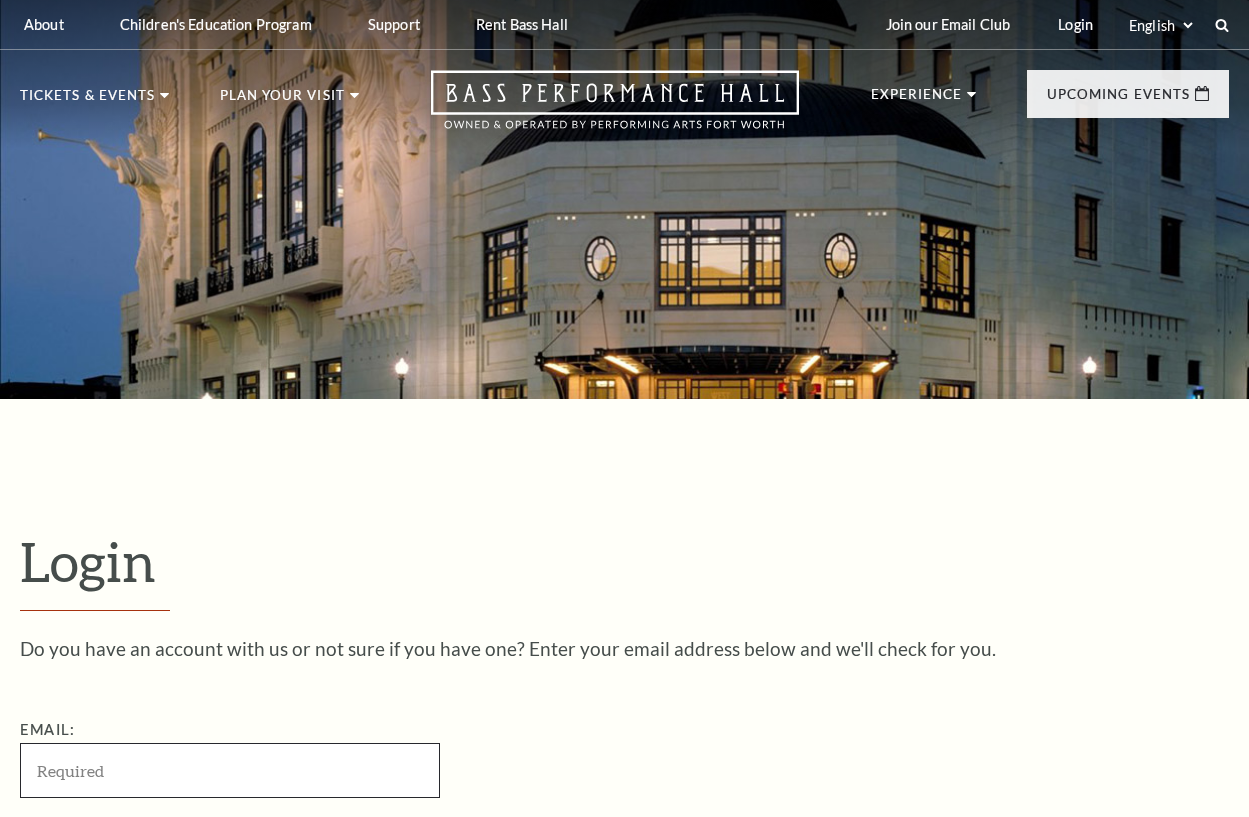 scroll, scrollTop: 32, scrollLeft: 0, axis: vertical 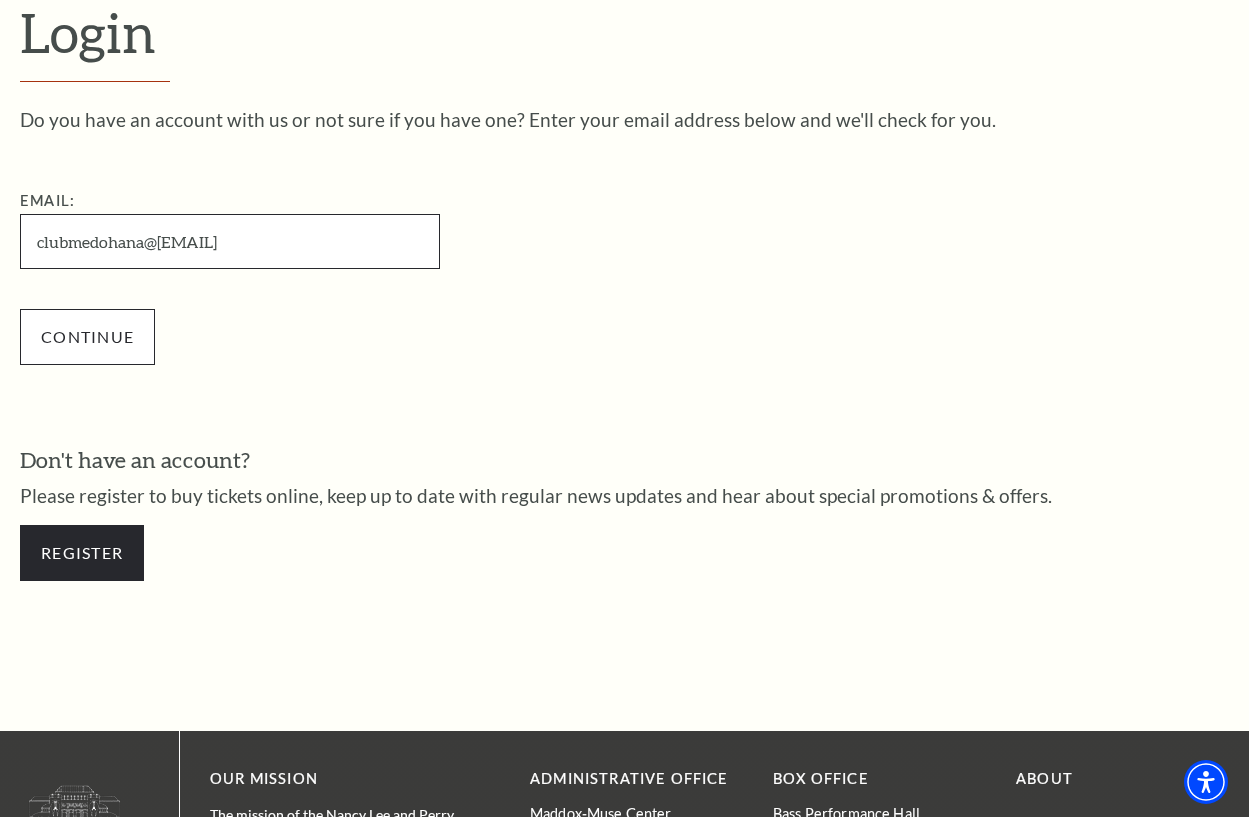 type on "clubmedohana@[EMAIL]" 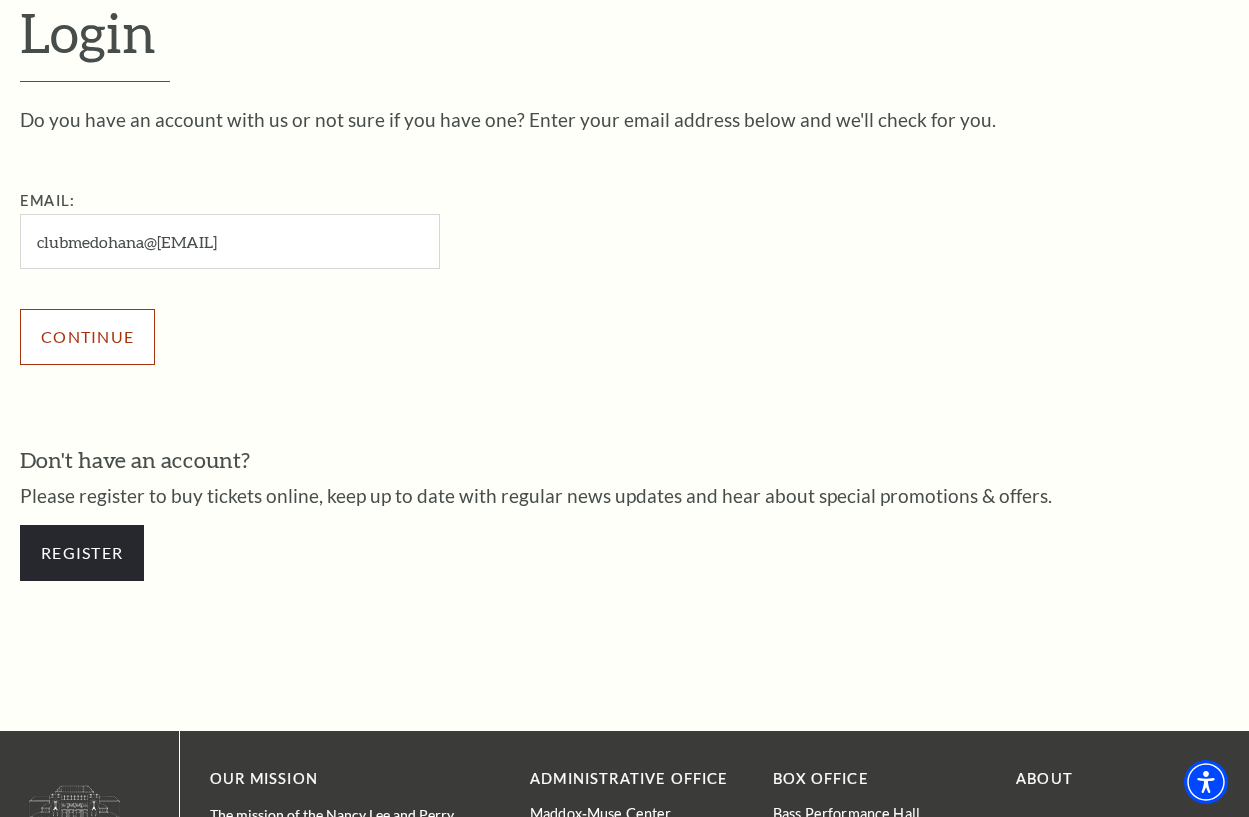 click on "Continue" at bounding box center (87, 337) 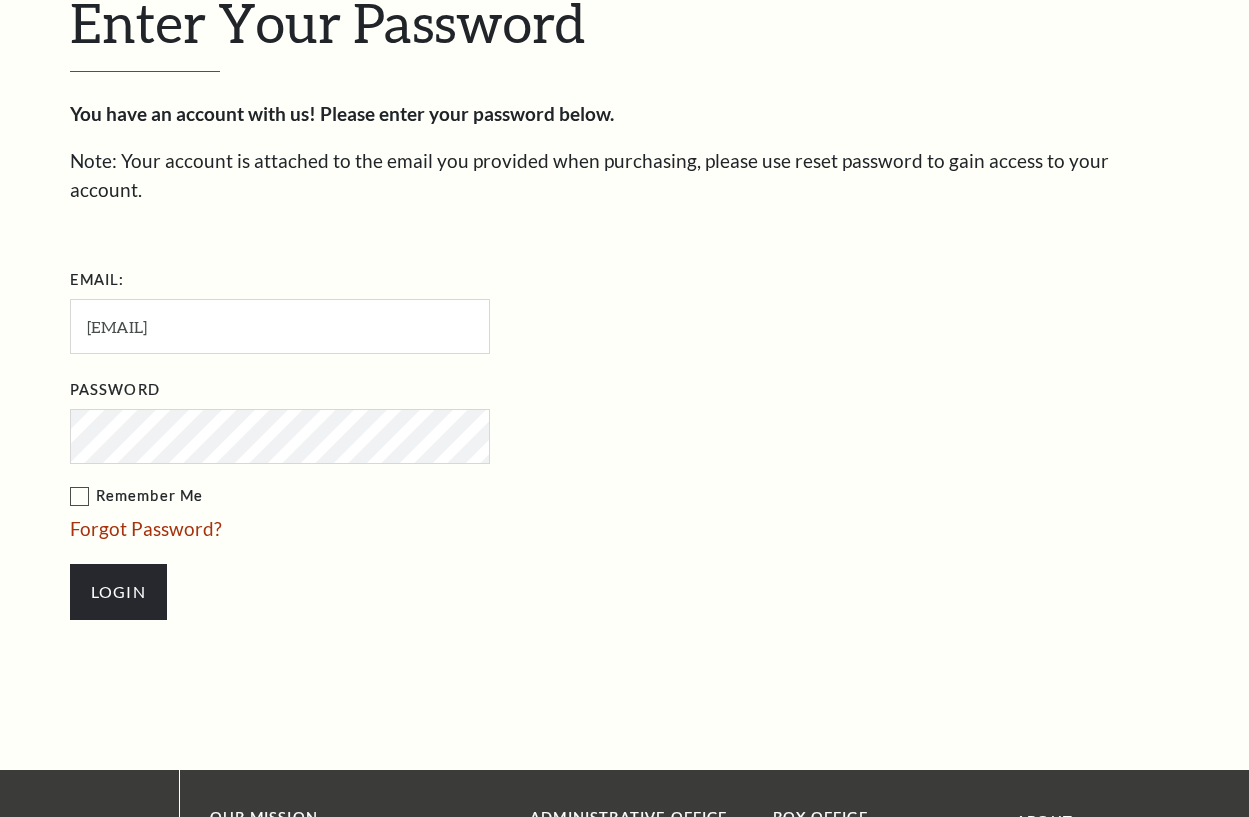 scroll, scrollTop: 548, scrollLeft: 0, axis: vertical 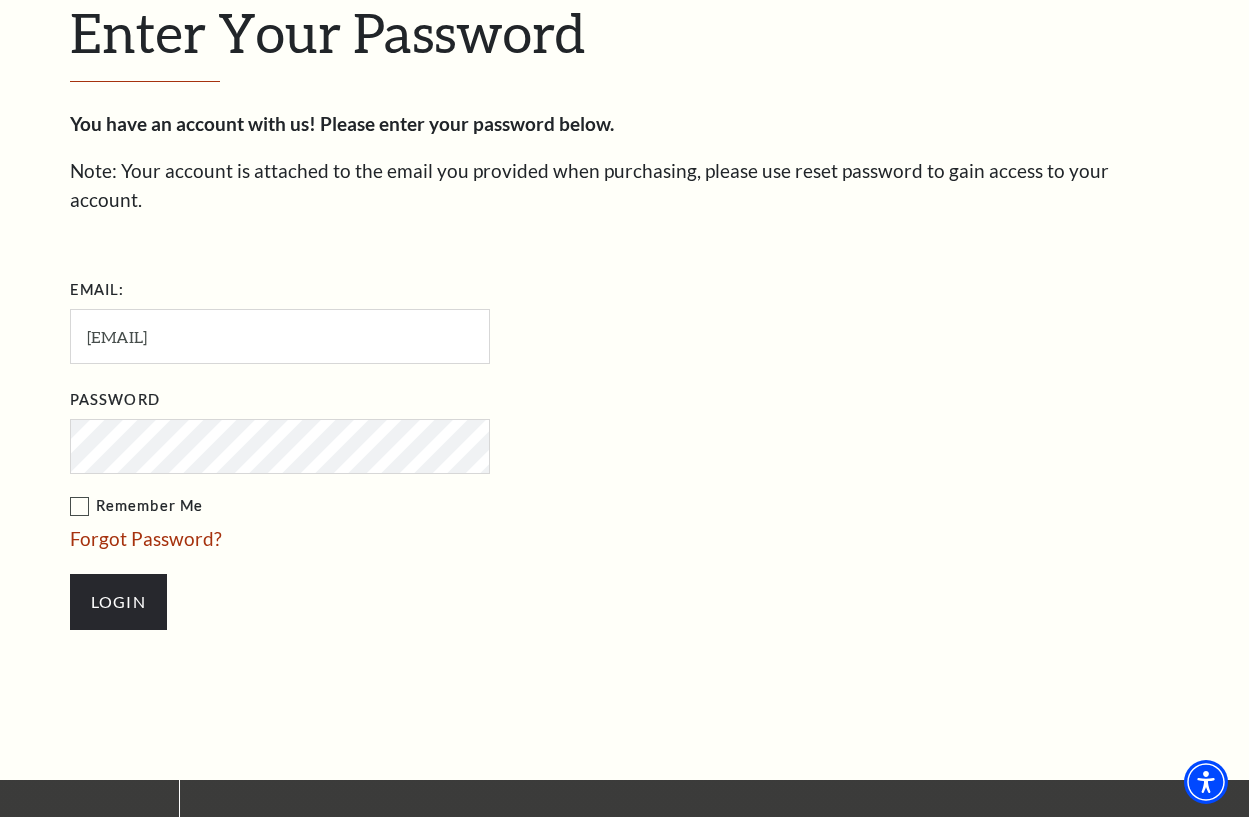 click on "Login" at bounding box center (118, 602) 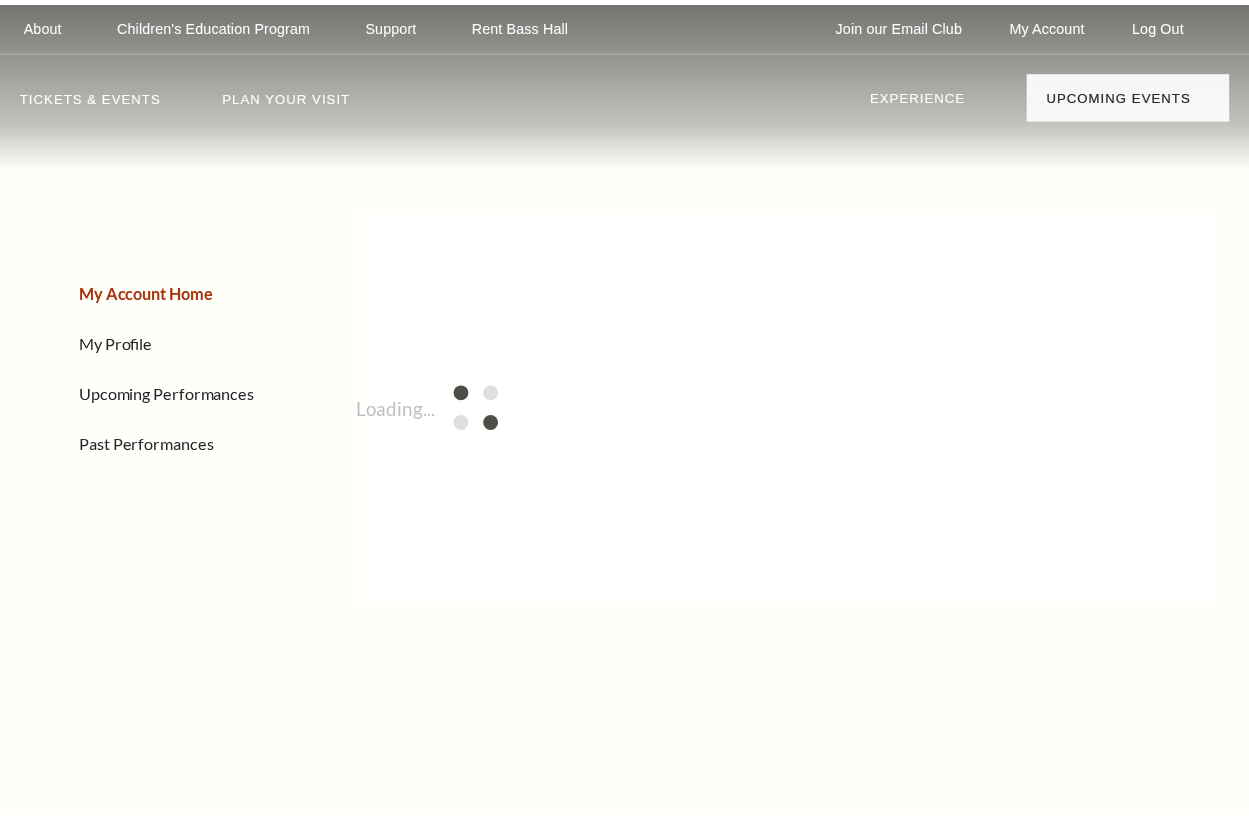 scroll, scrollTop: 0, scrollLeft: 0, axis: both 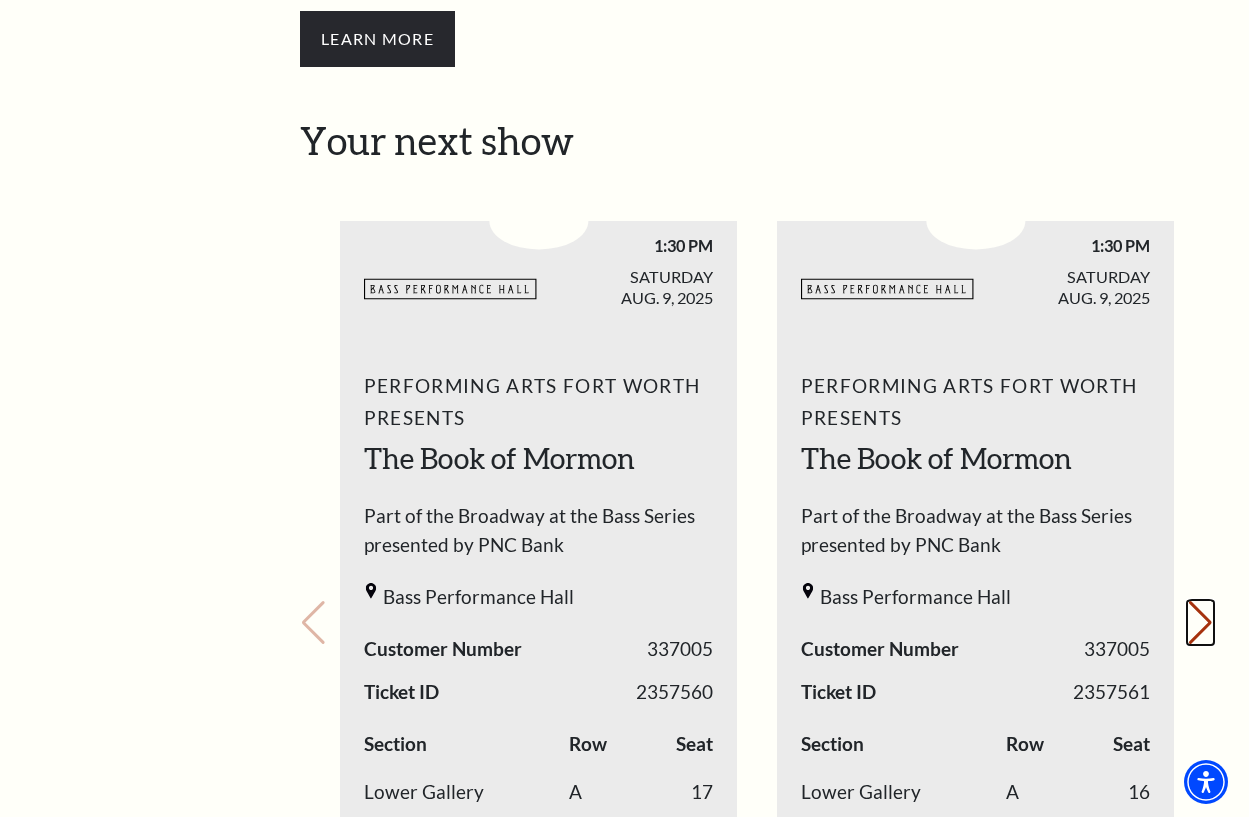 click on "Next slide." at bounding box center [1200, 623] 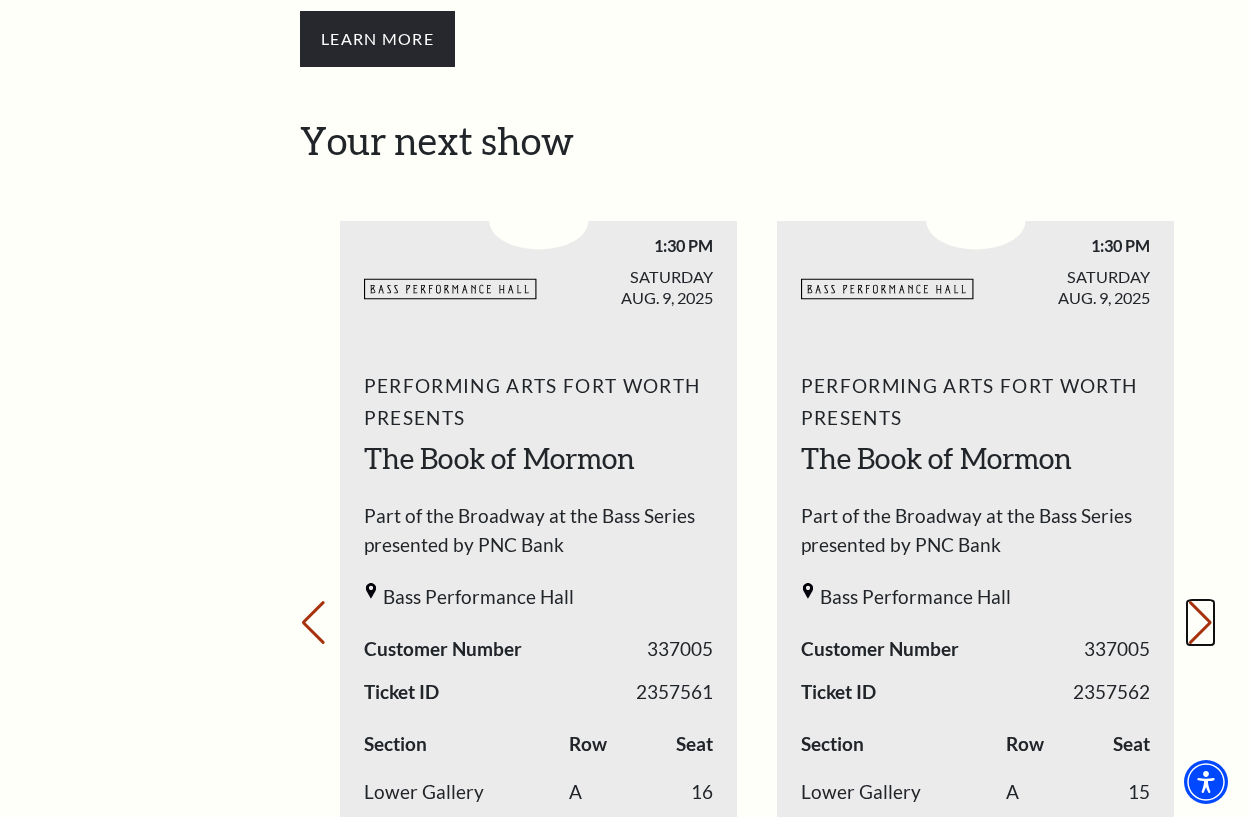 click on "Next slide." at bounding box center [1200, 623] 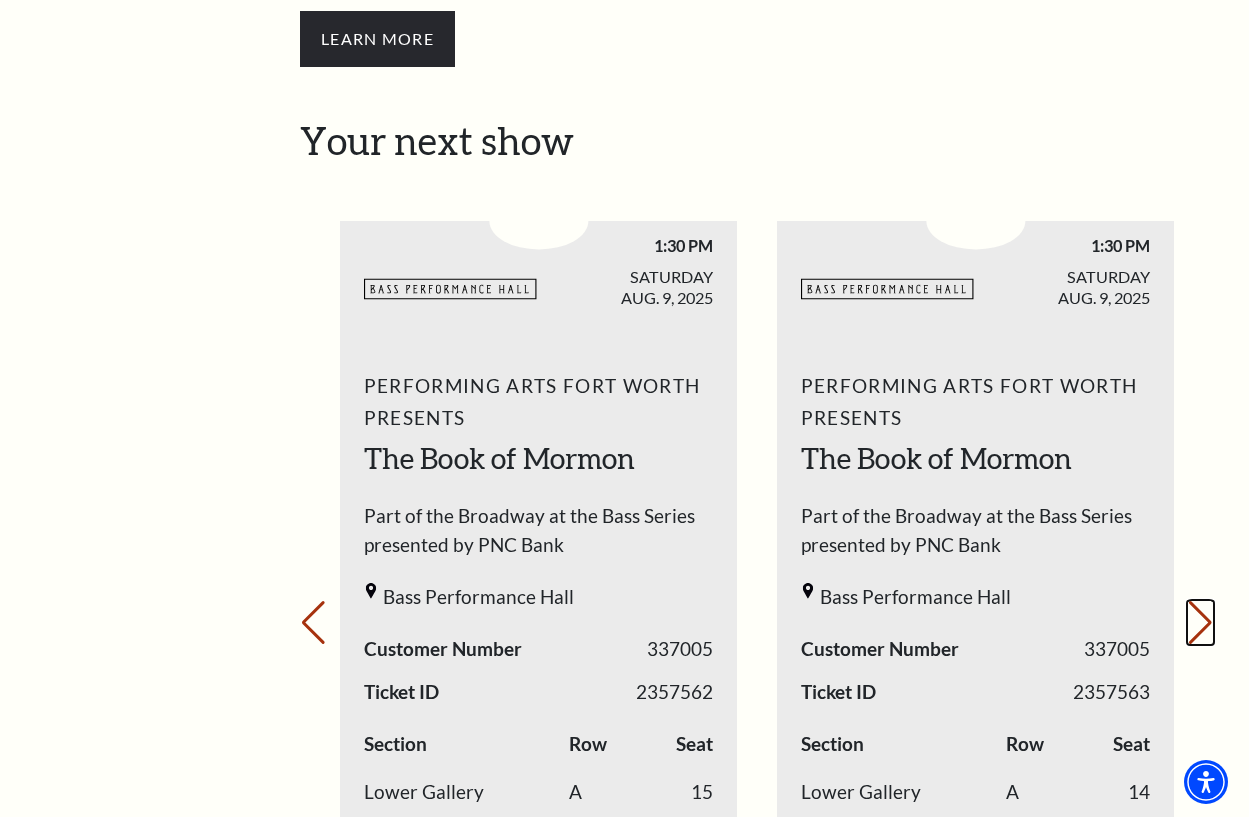 click on "Next slide." at bounding box center [1200, 623] 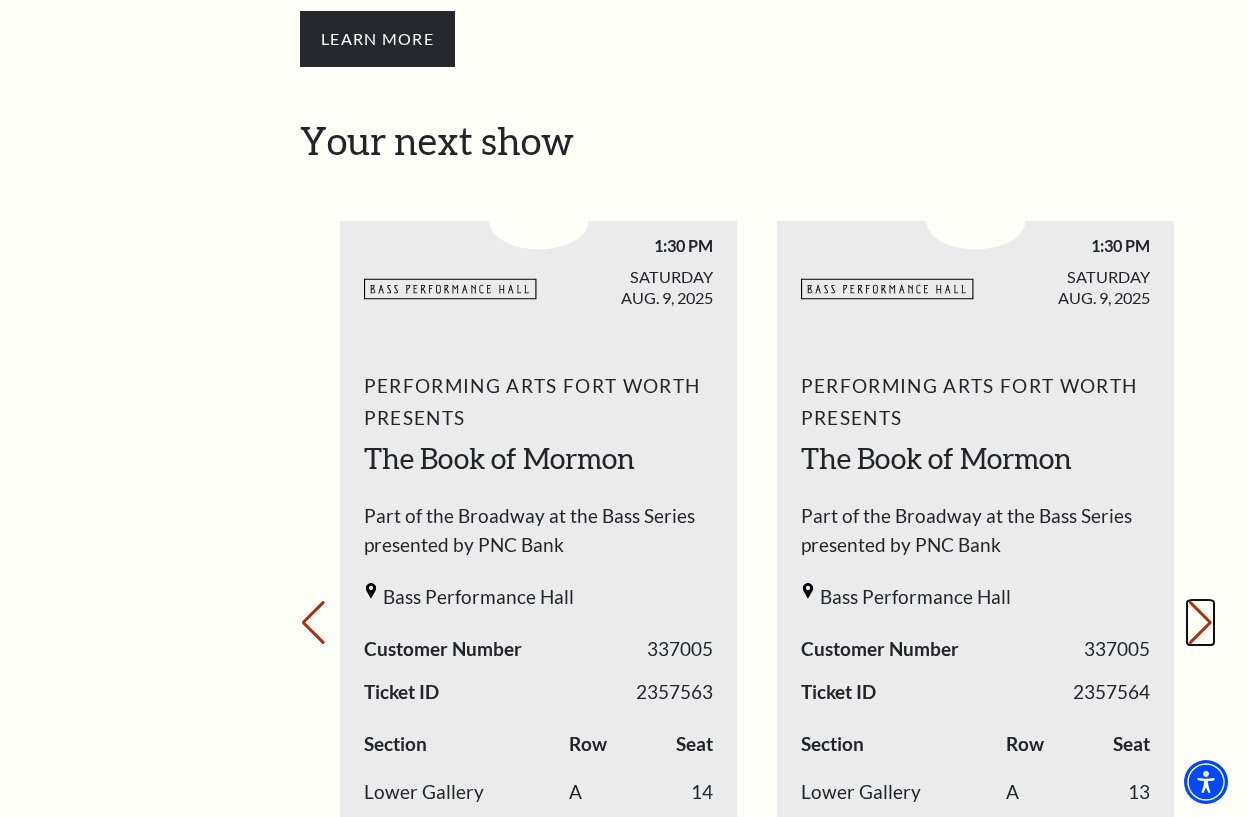 click on "Next slide." at bounding box center [1200, 623] 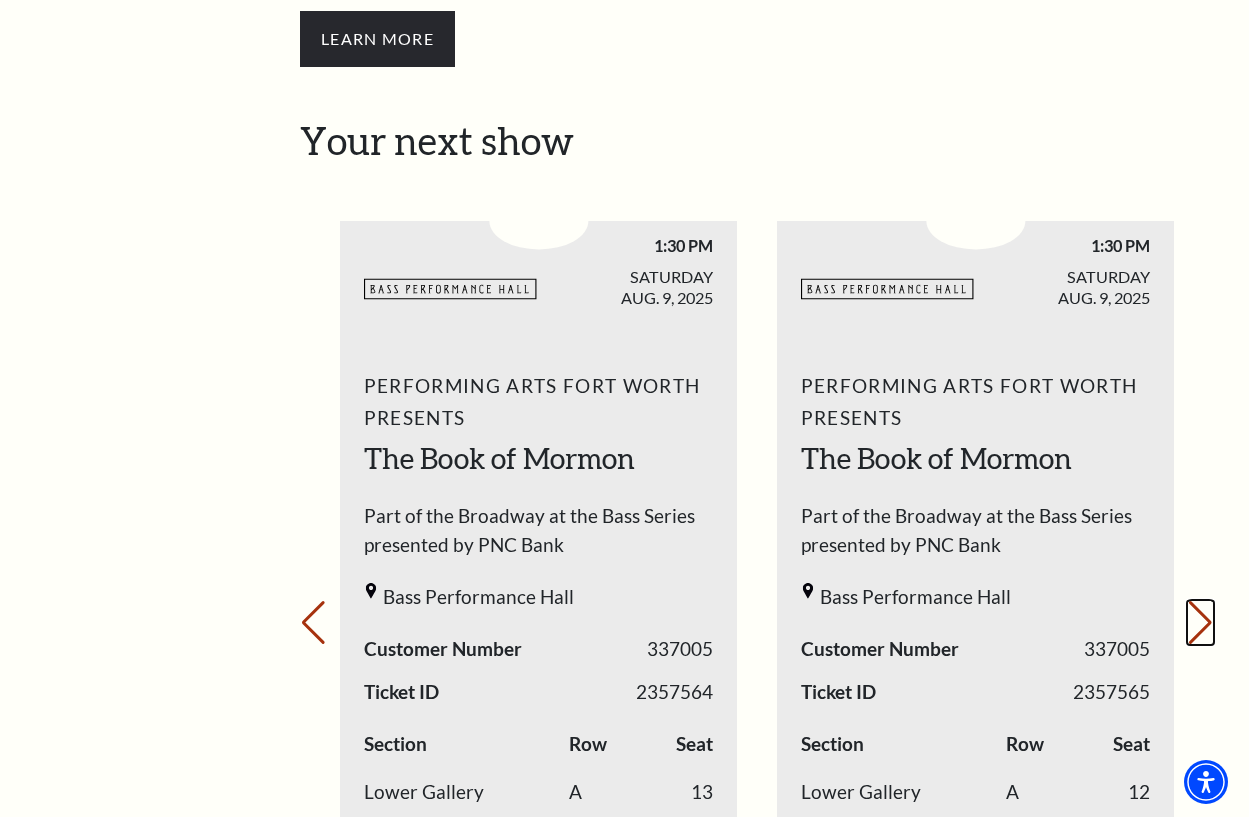 click on "Next slide." at bounding box center (1200, 623) 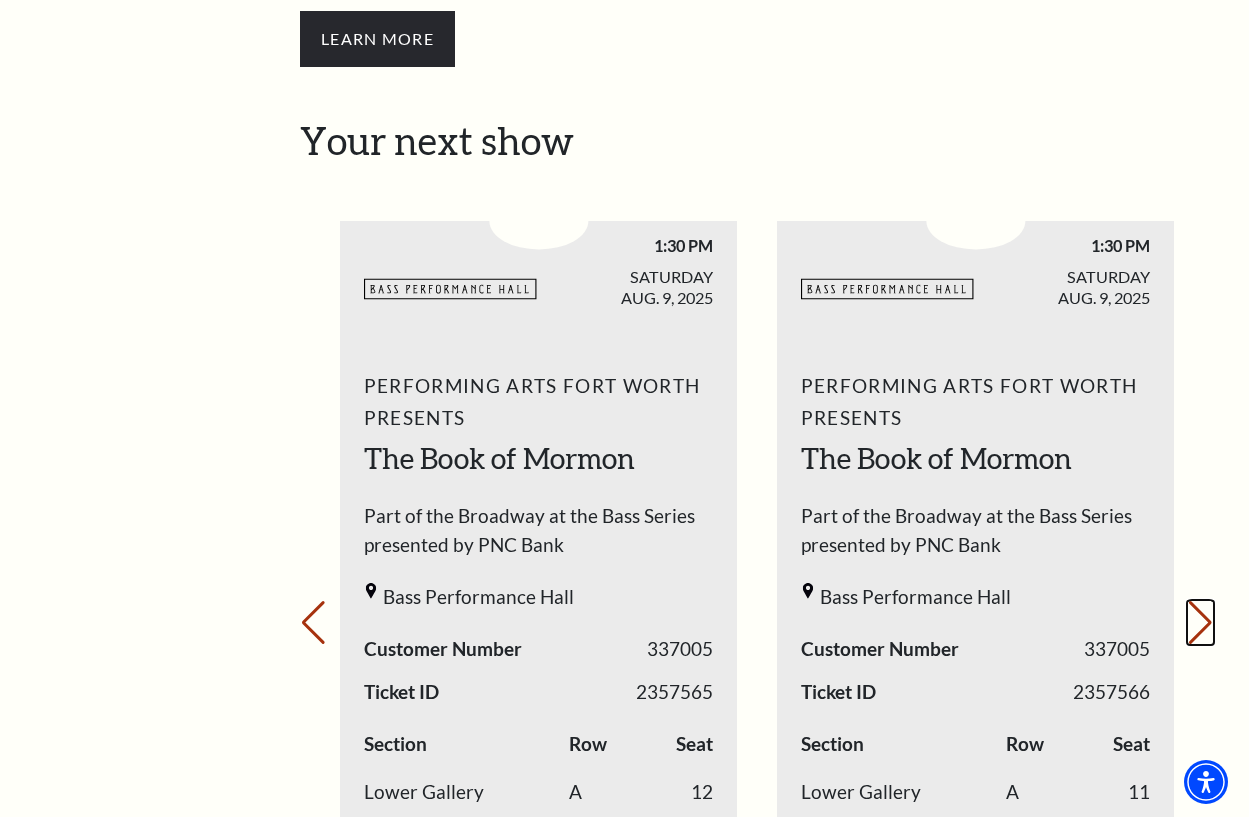 click on "Next slide." at bounding box center [1200, 623] 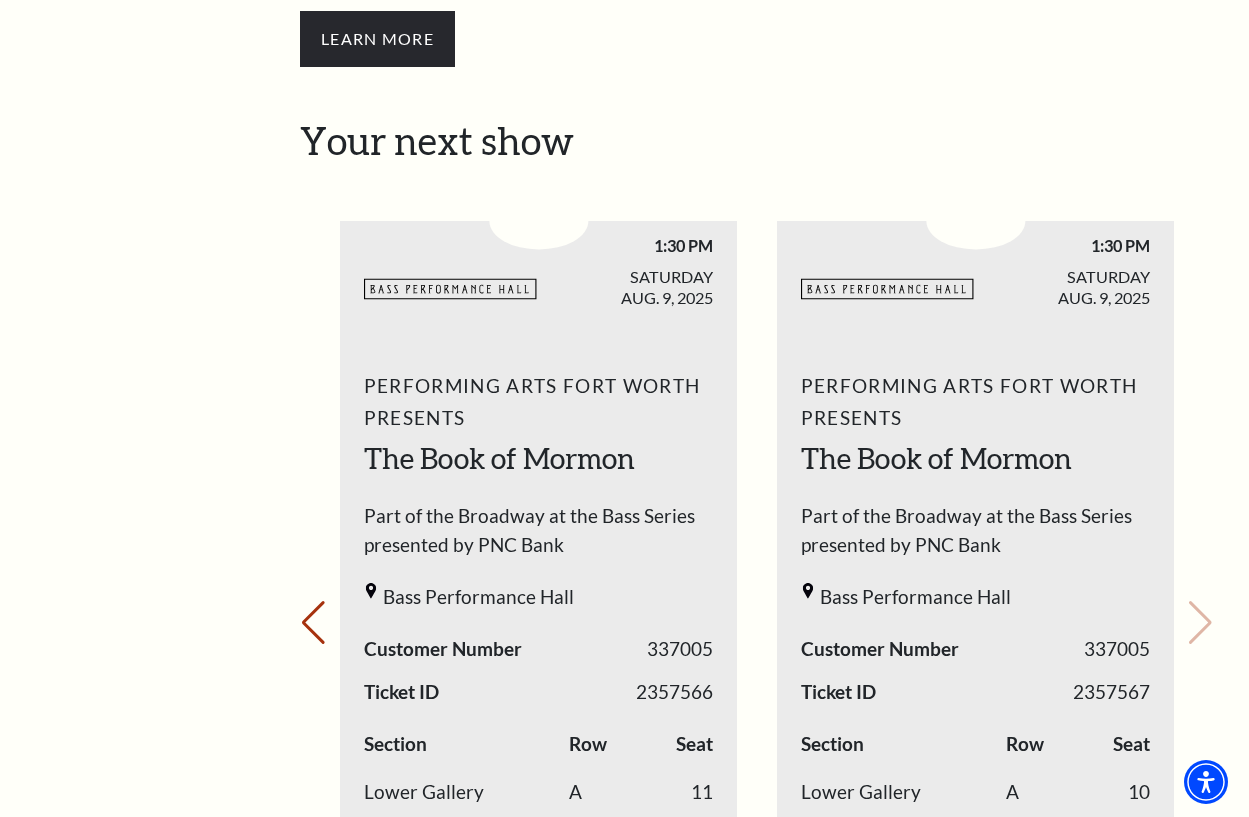 click on "Your next show
Previous slide.
Next slide." at bounding box center (757, 595) 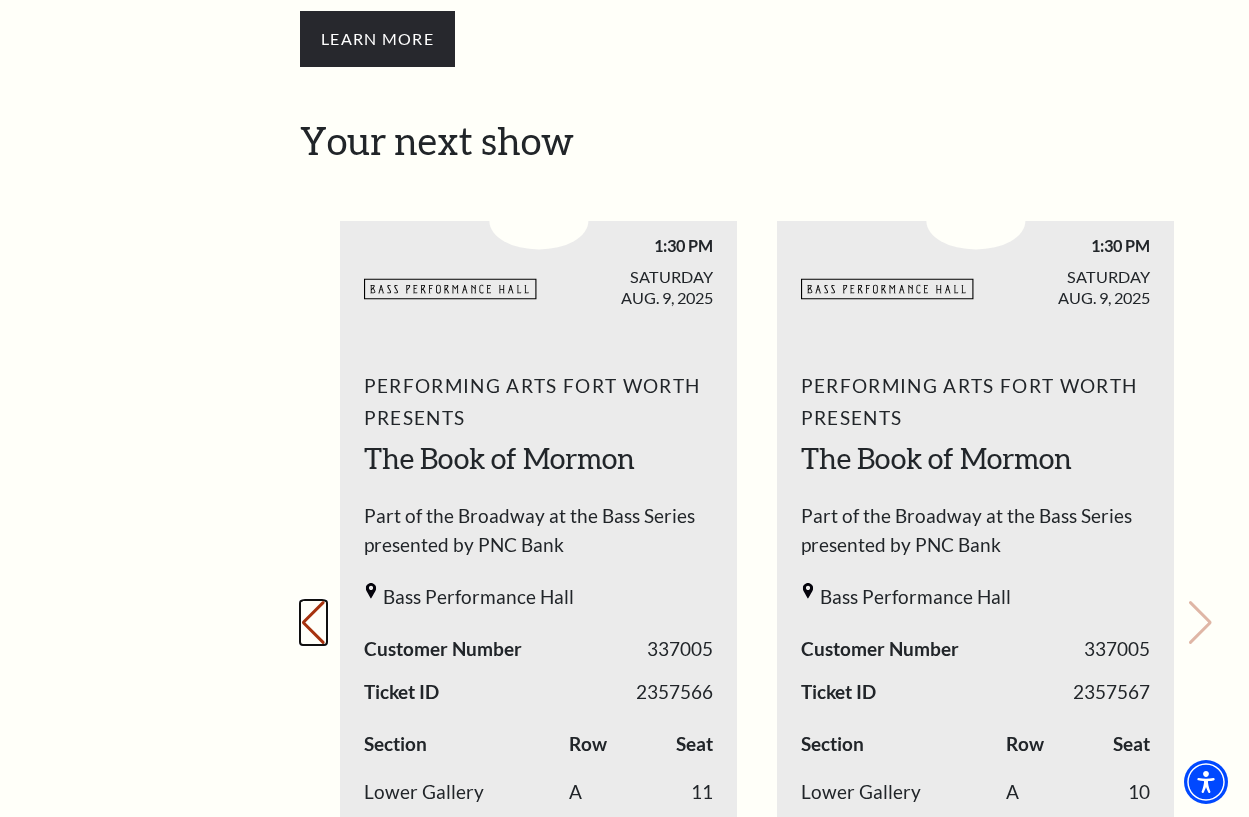 click on "Previous slide." at bounding box center (313, 623) 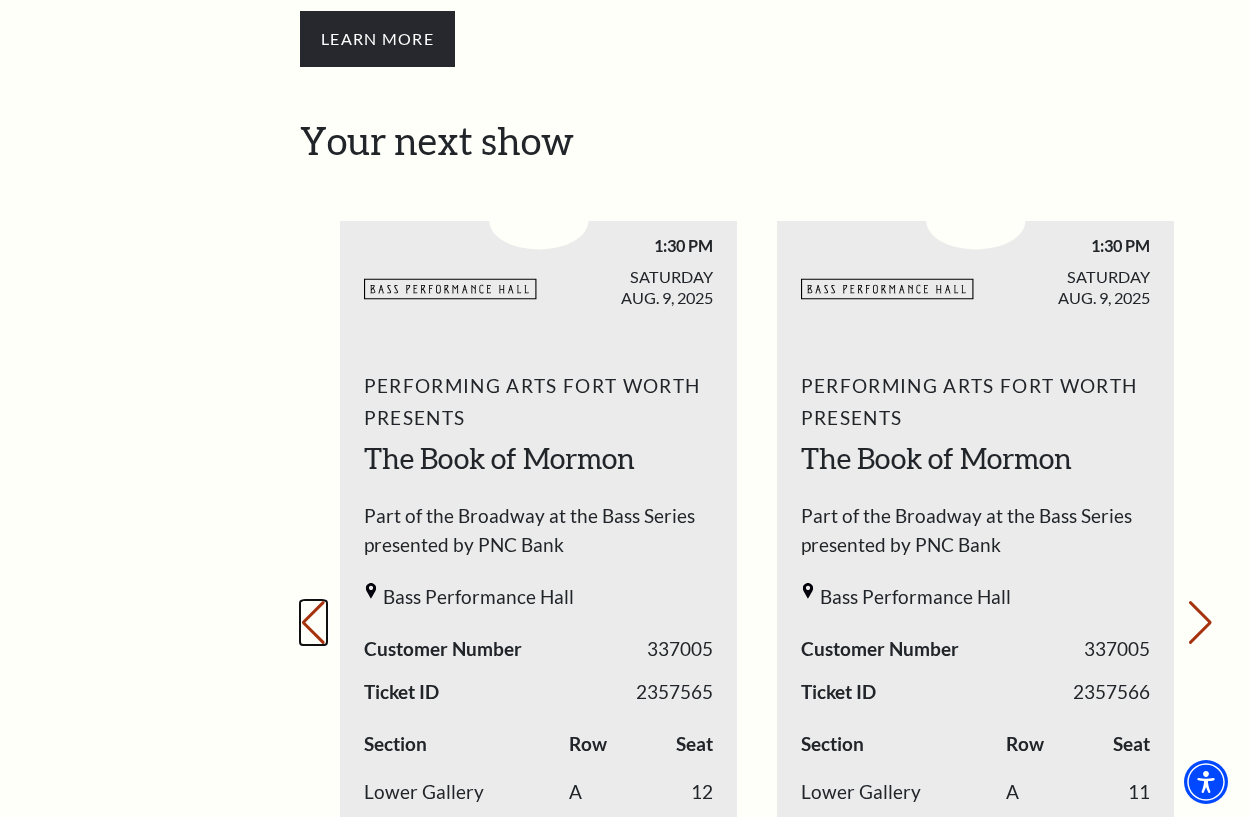 click on "Previous slide." at bounding box center (313, 623) 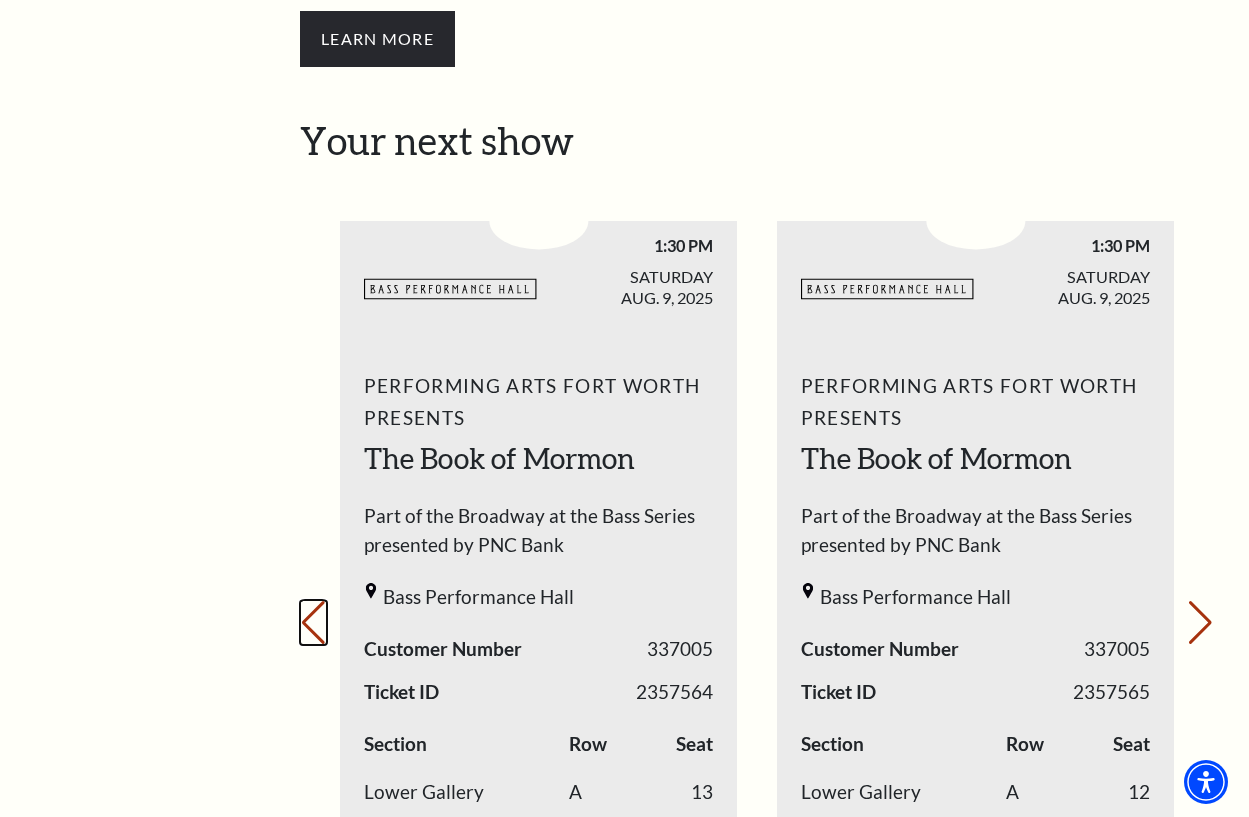 click on "Previous slide." at bounding box center [313, 623] 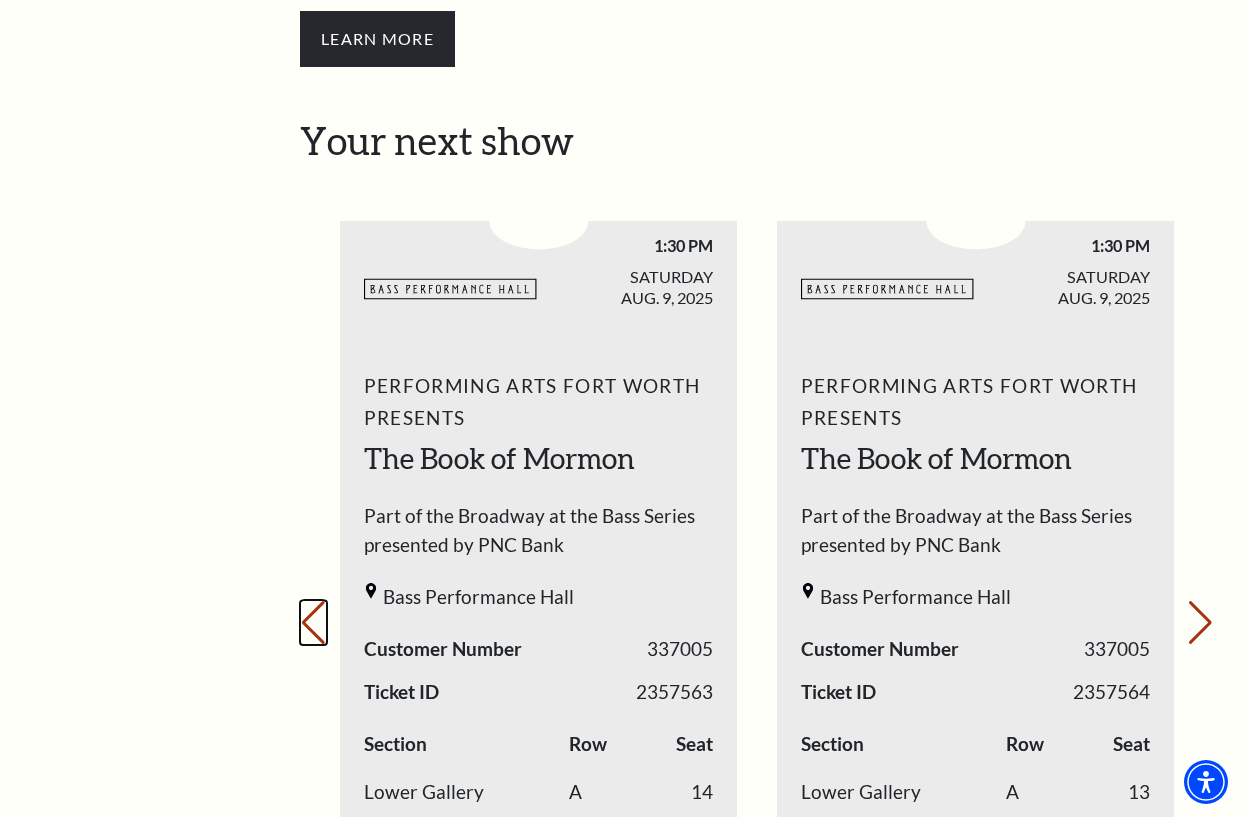 click on "Previous slide." at bounding box center (313, 623) 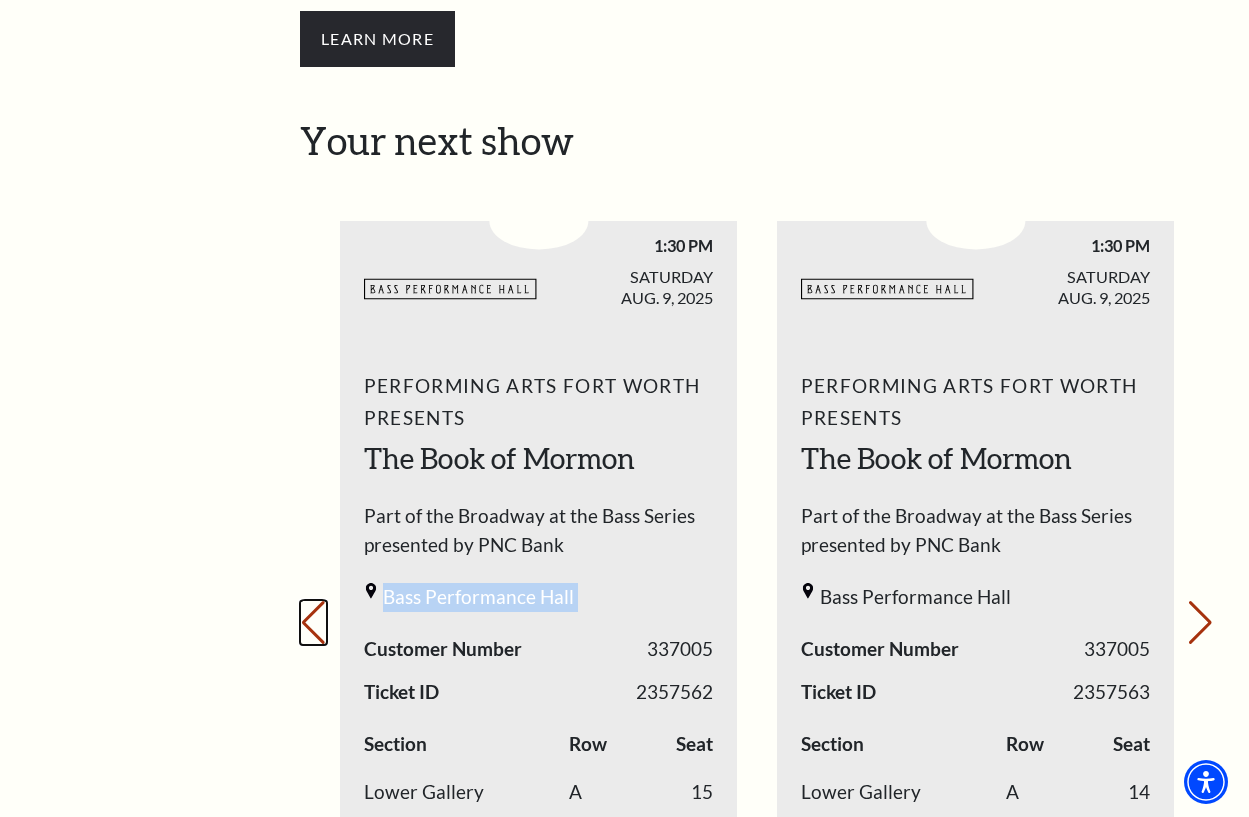 click on "Previous slide." at bounding box center [313, 623] 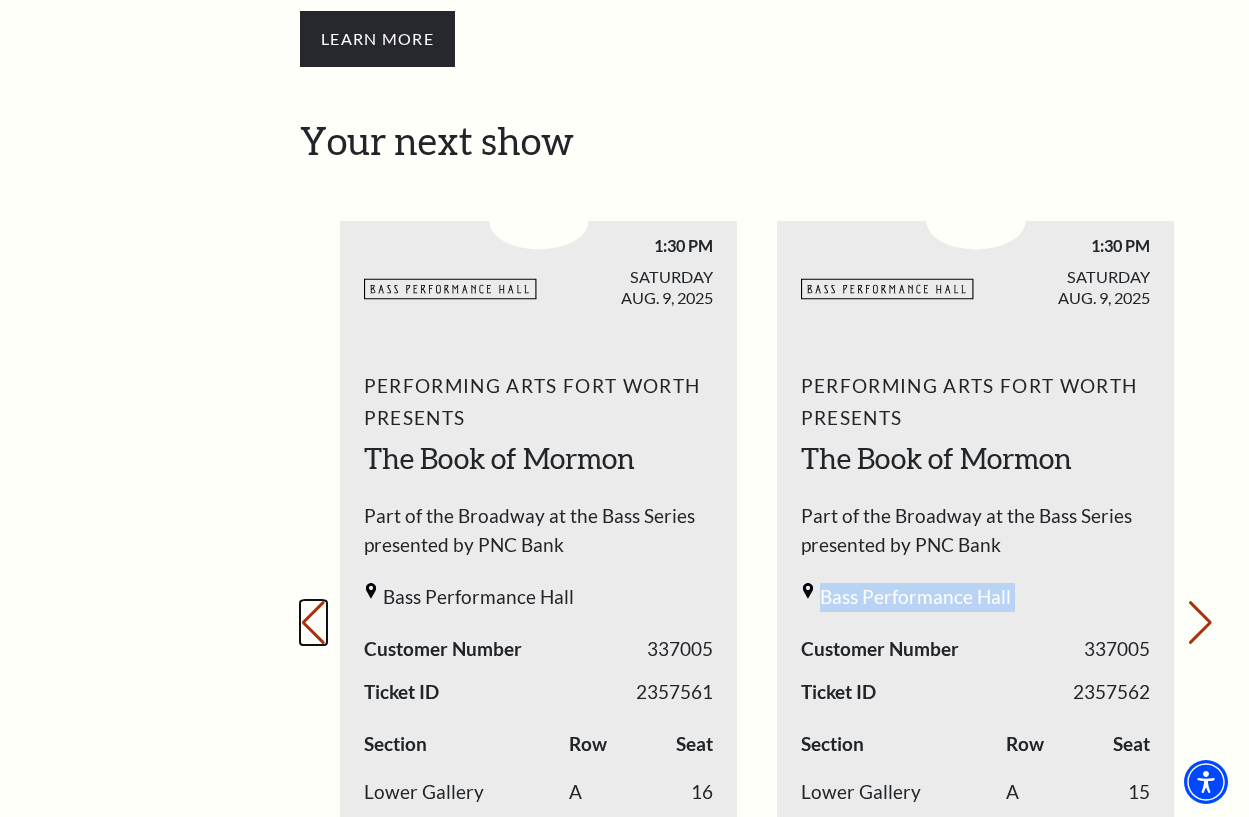click on "Previous slide." at bounding box center (313, 623) 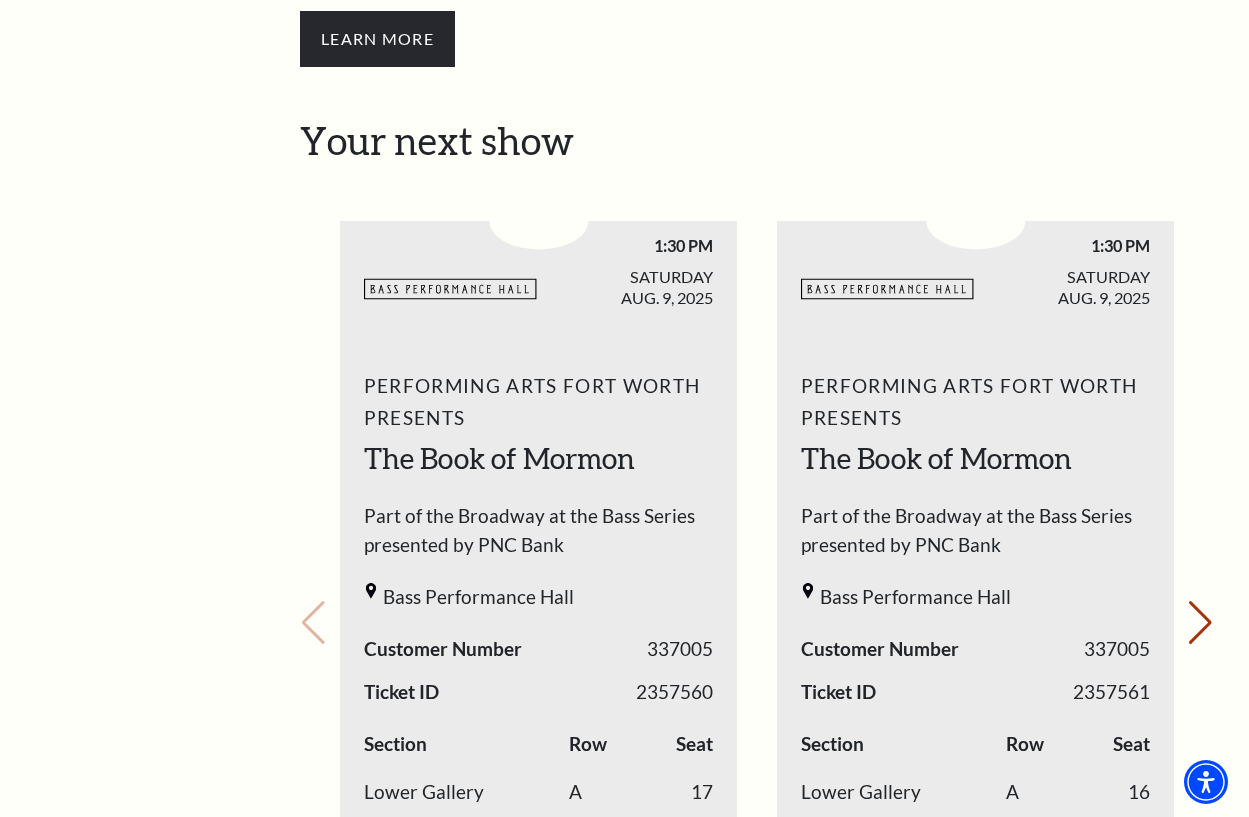 click on "Your next show
Previous slide.
Next slide." at bounding box center (757, 595) 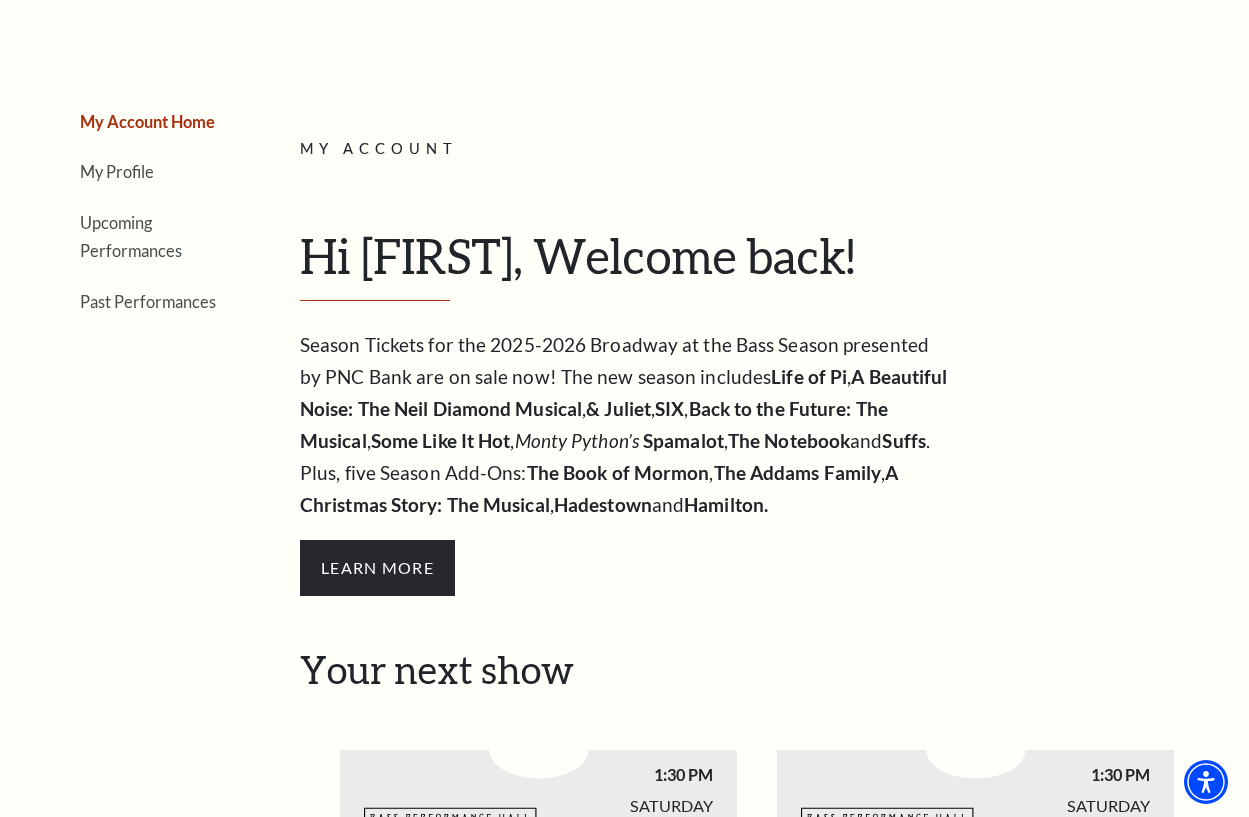 scroll, scrollTop: 0, scrollLeft: 0, axis: both 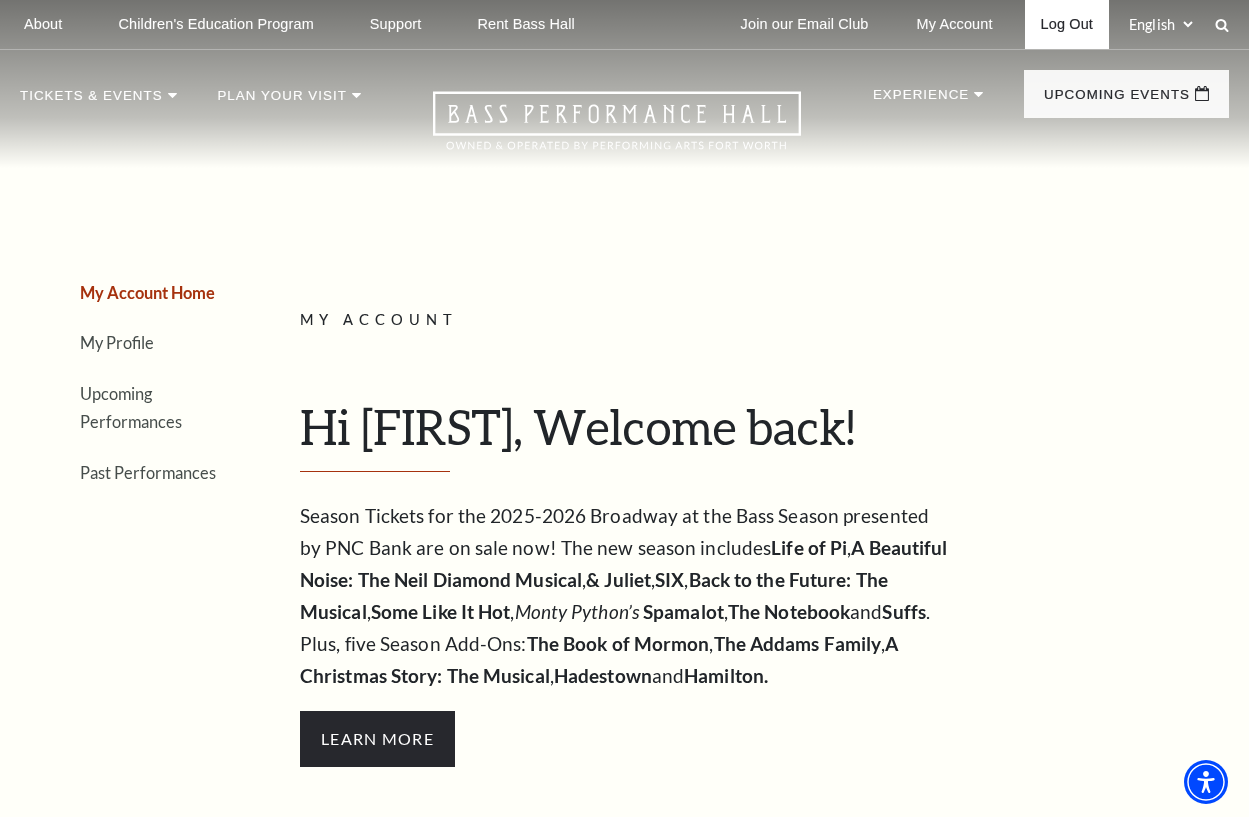 click on "Log Out" at bounding box center (1067, 24) 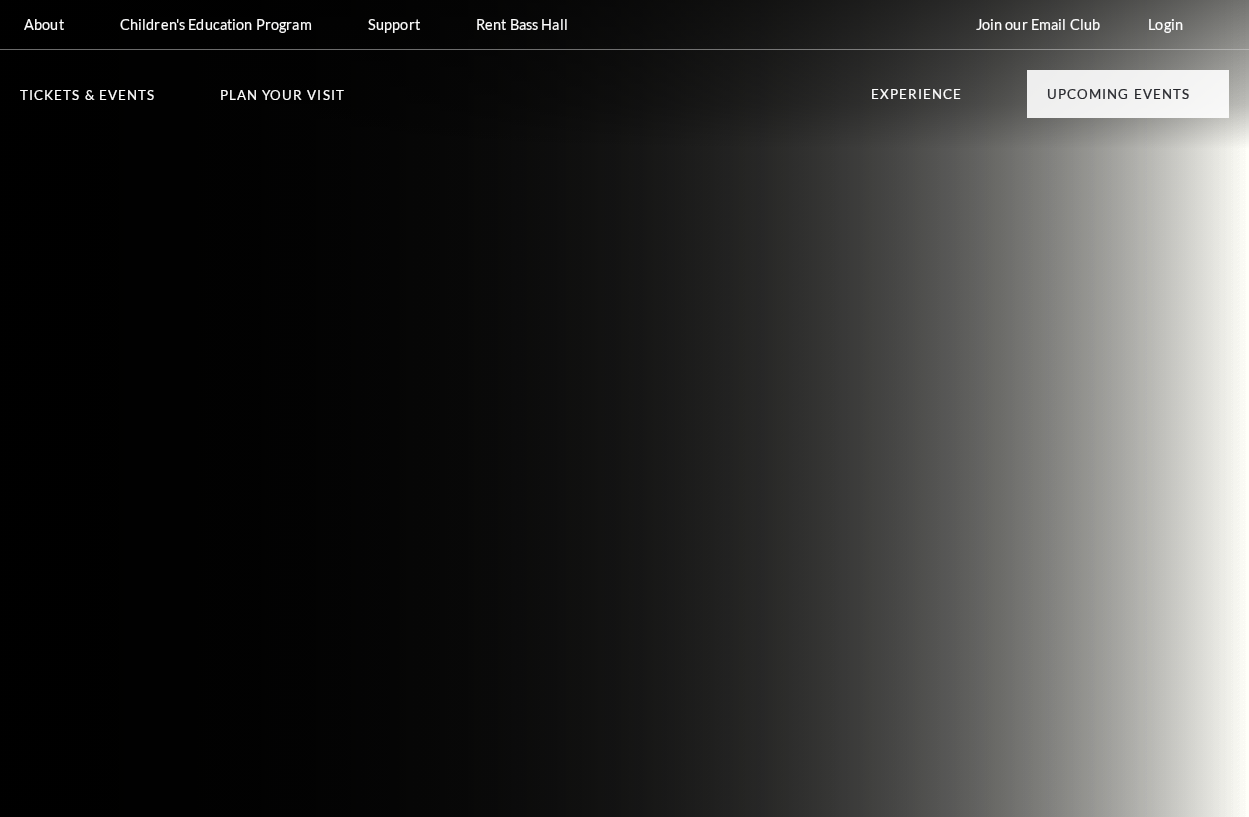 scroll, scrollTop: 0, scrollLeft: 0, axis: both 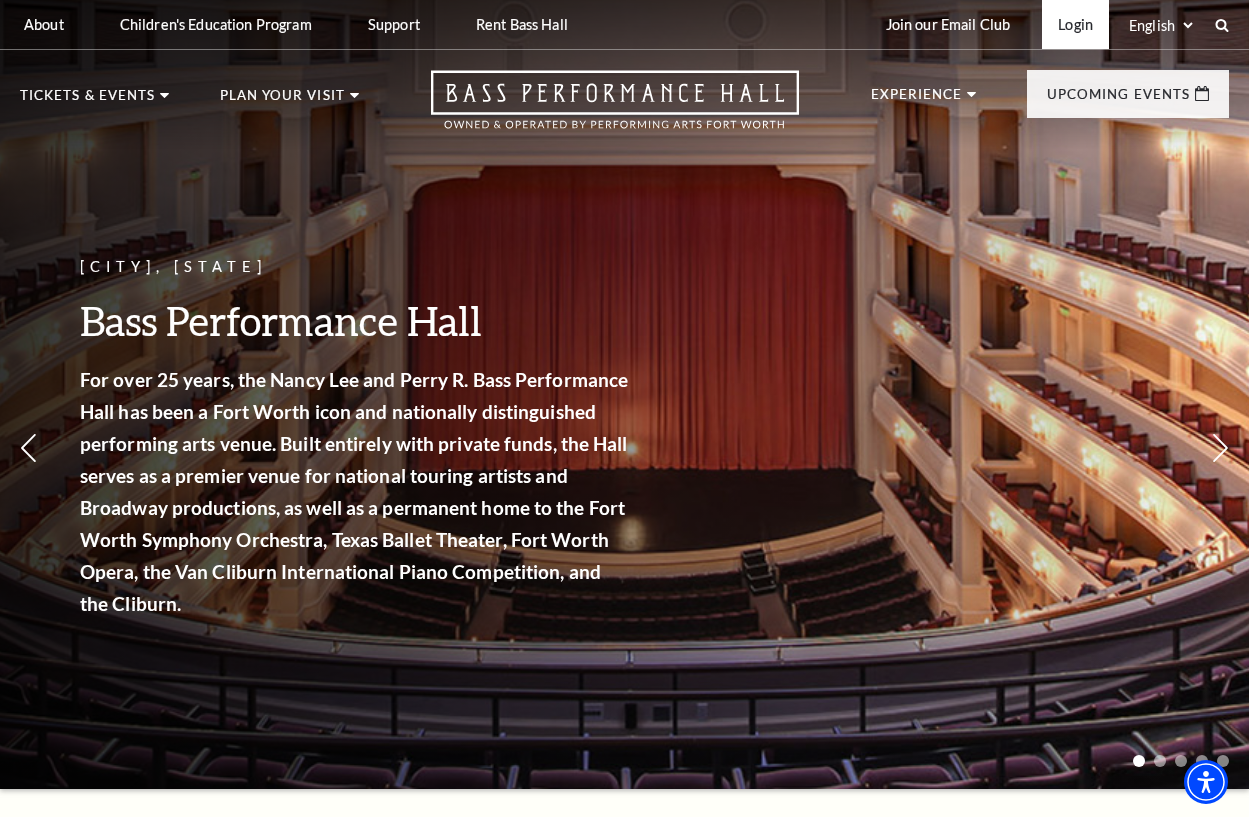 click on "Login" at bounding box center [1075, 24] 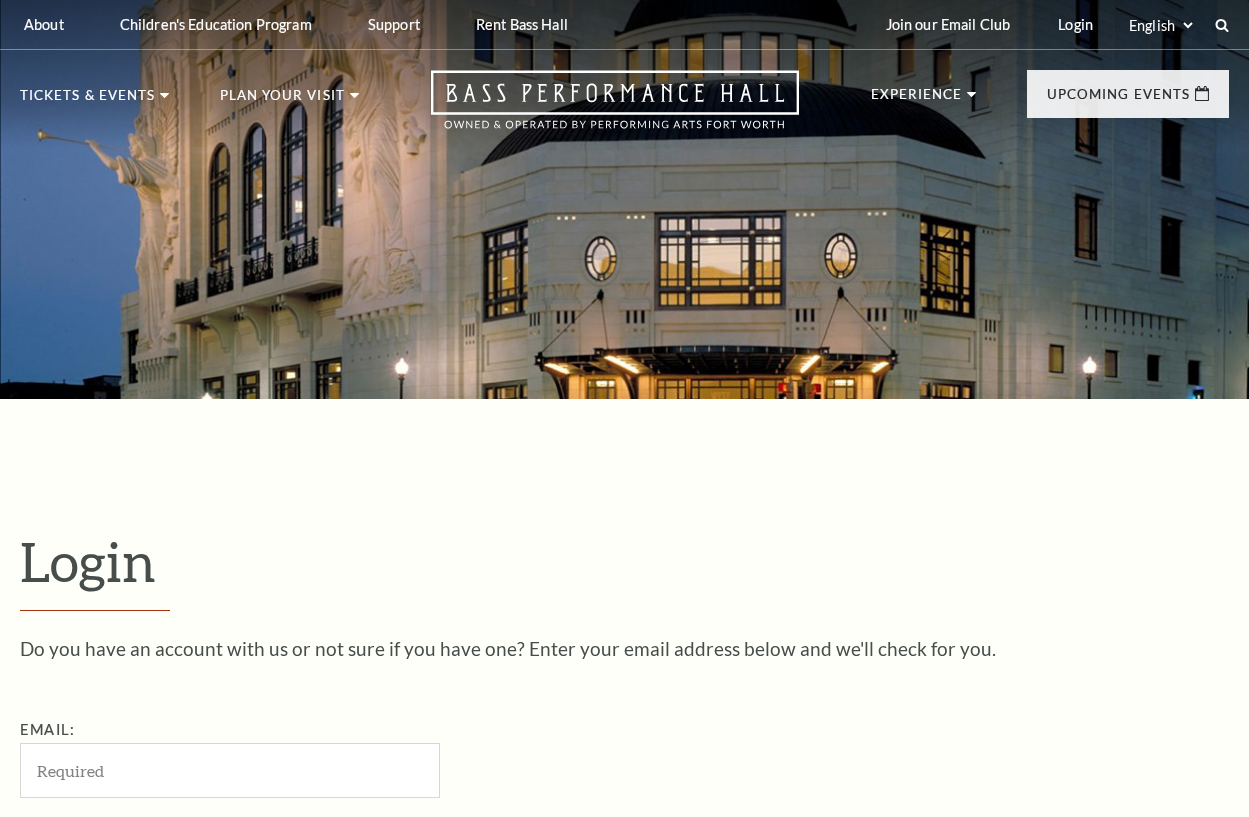 scroll, scrollTop: 245, scrollLeft: 0, axis: vertical 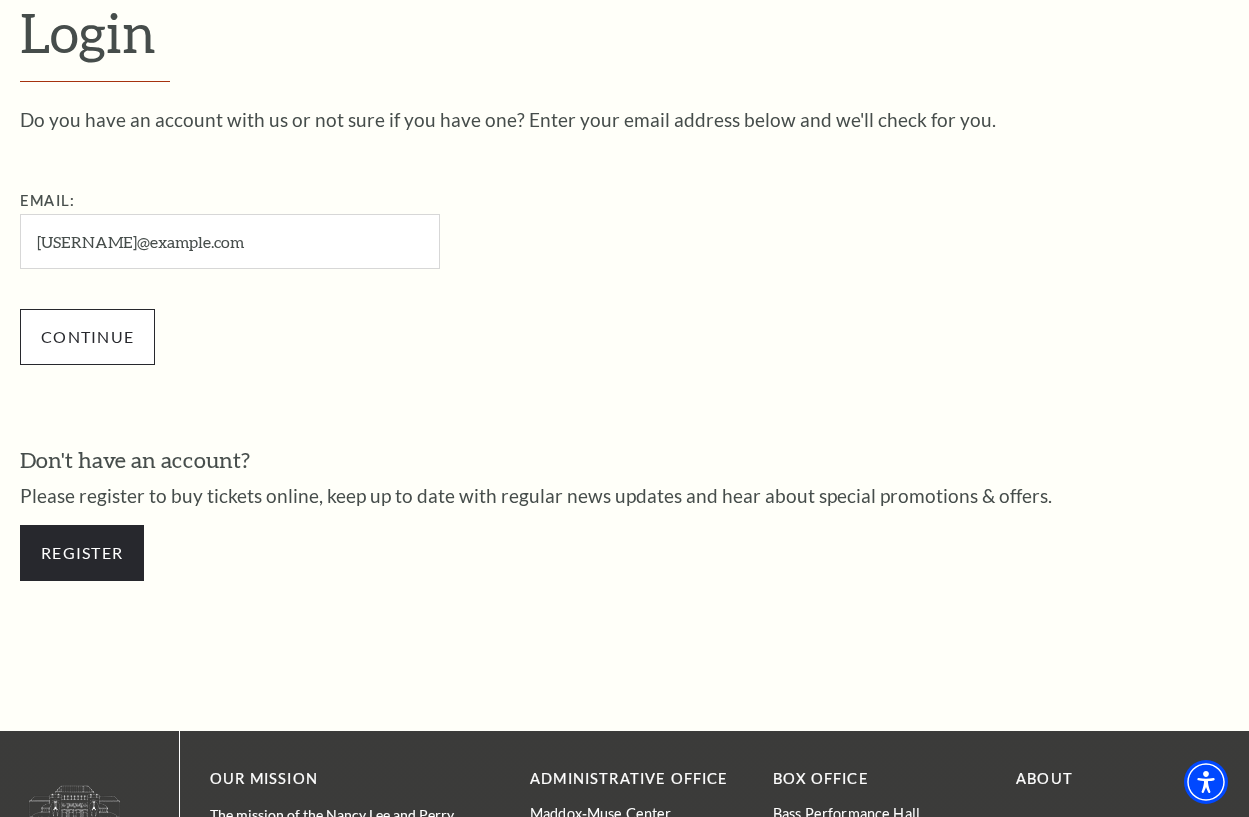 type on "glennbejko@gmail.com" 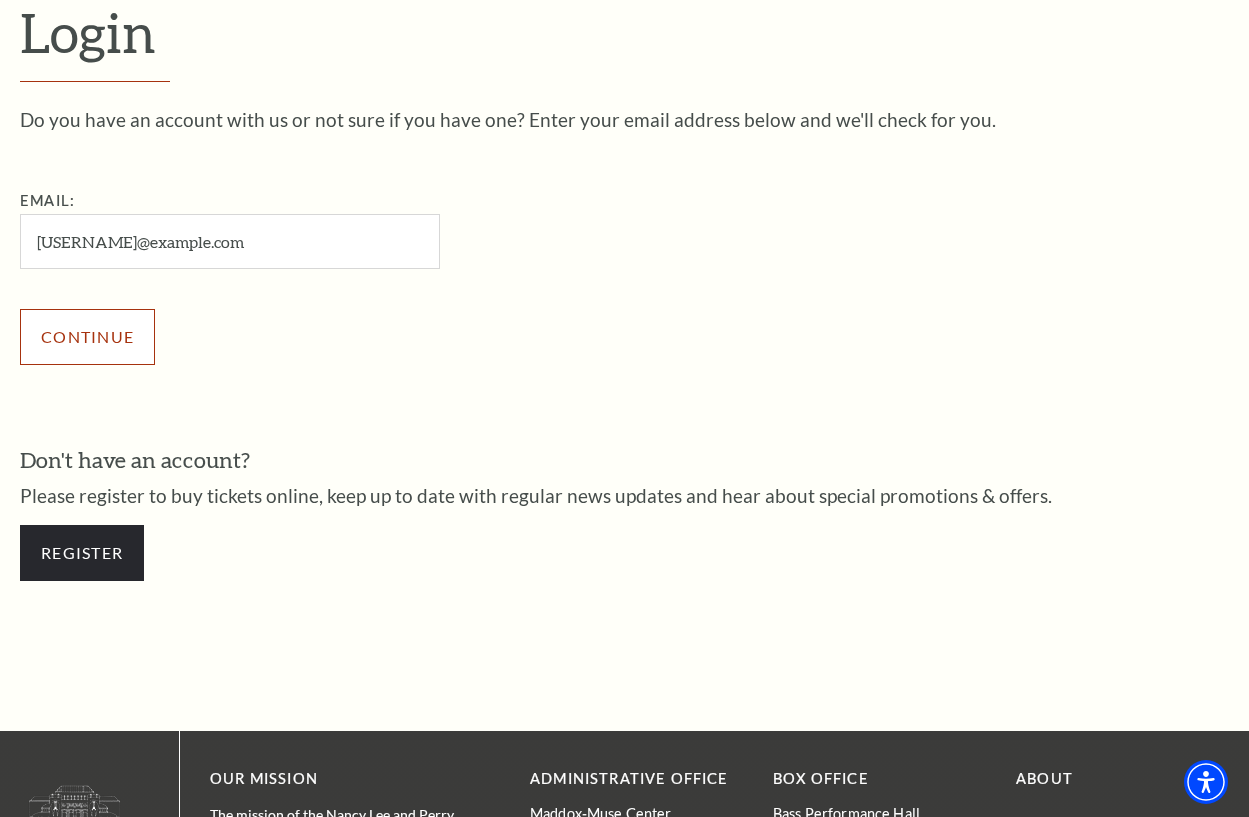 click on "Continue" at bounding box center (87, 337) 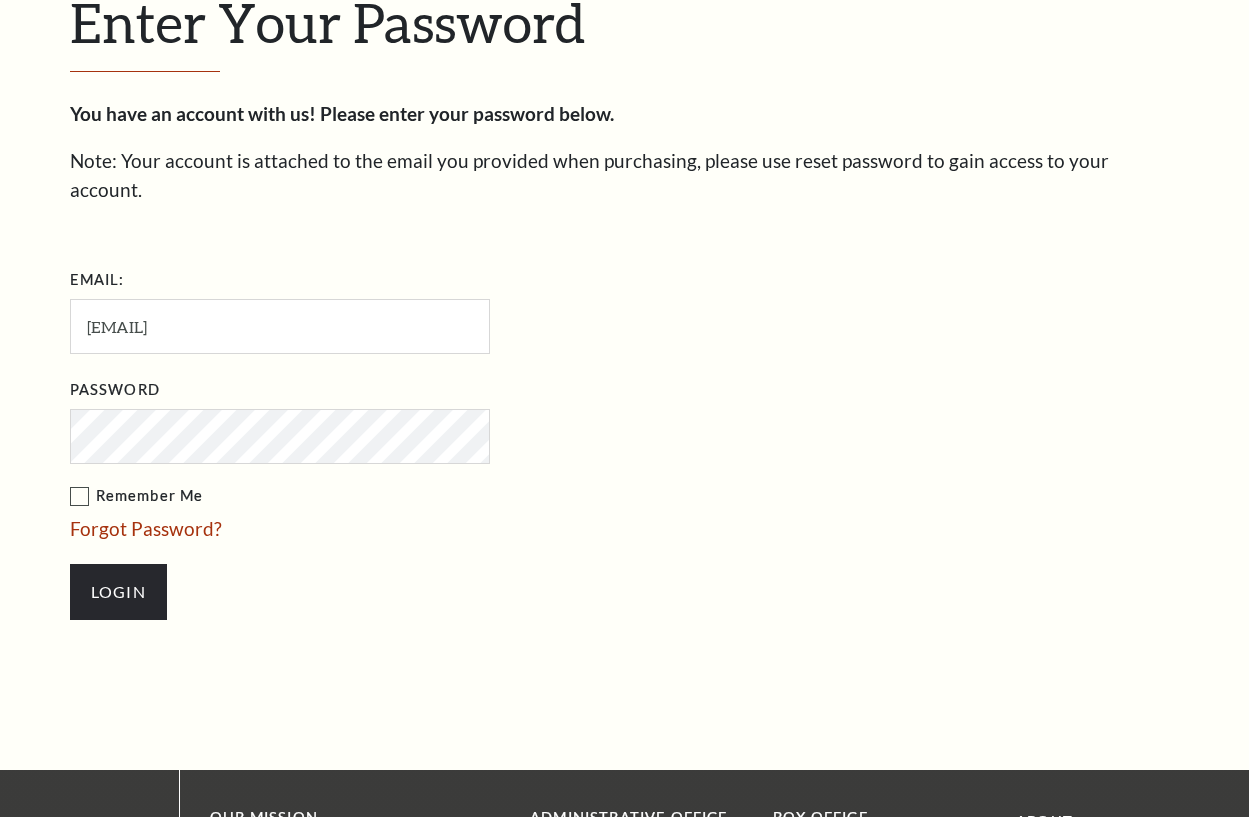 scroll, scrollTop: 558, scrollLeft: 0, axis: vertical 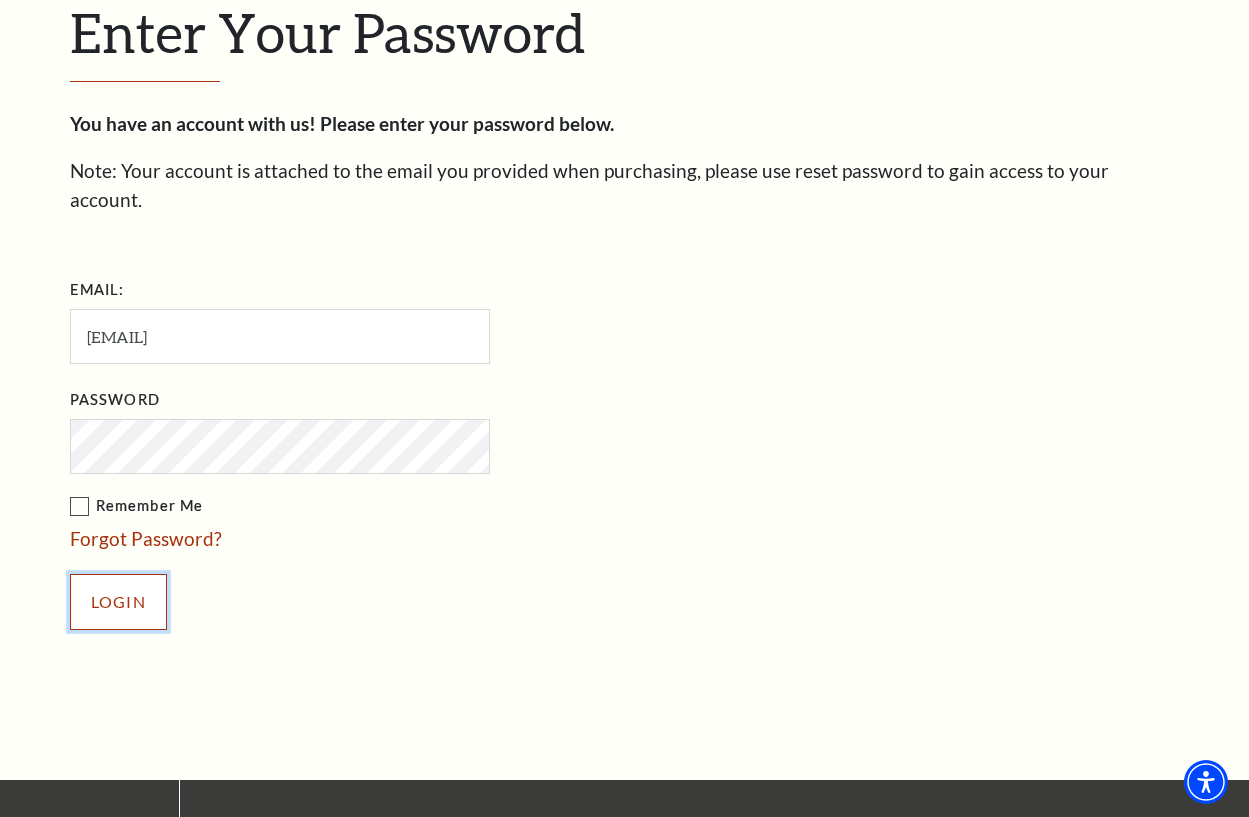 click on "Login" at bounding box center (118, 602) 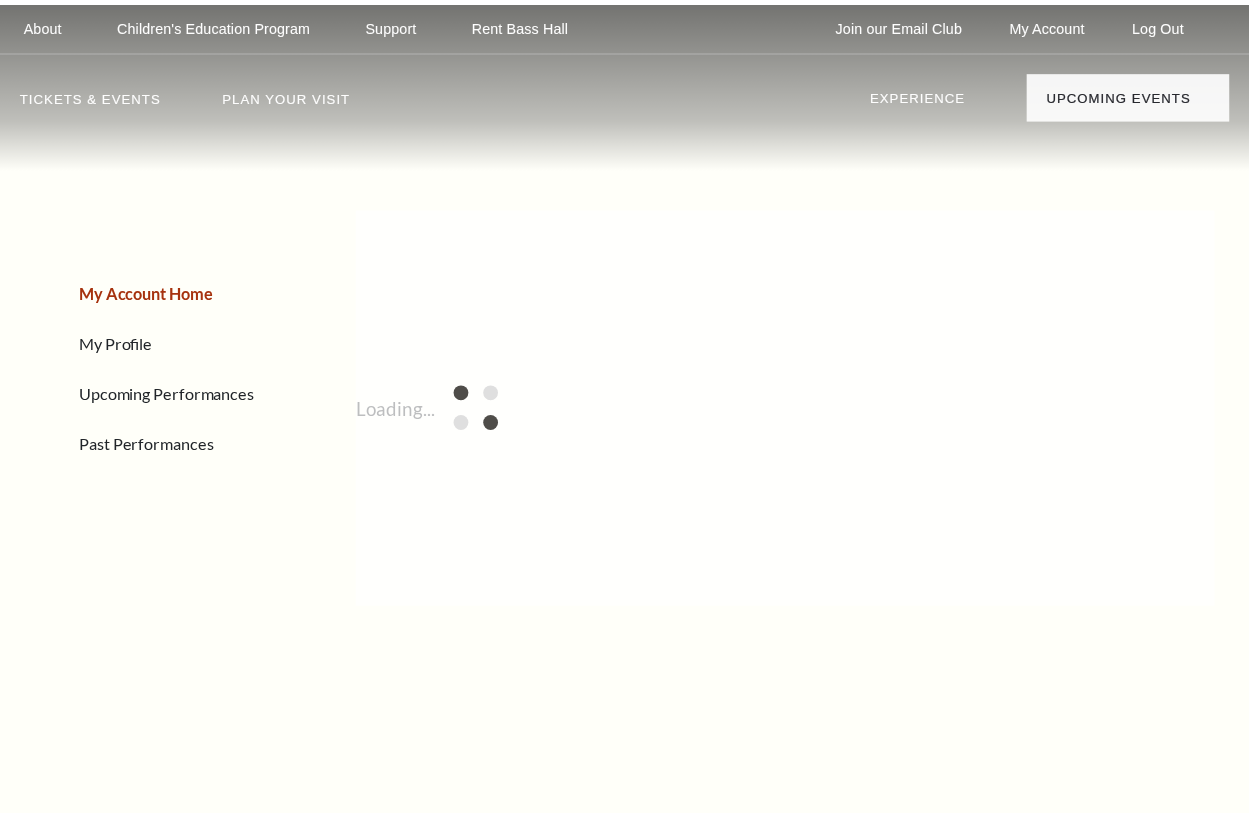 scroll, scrollTop: 0, scrollLeft: 0, axis: both 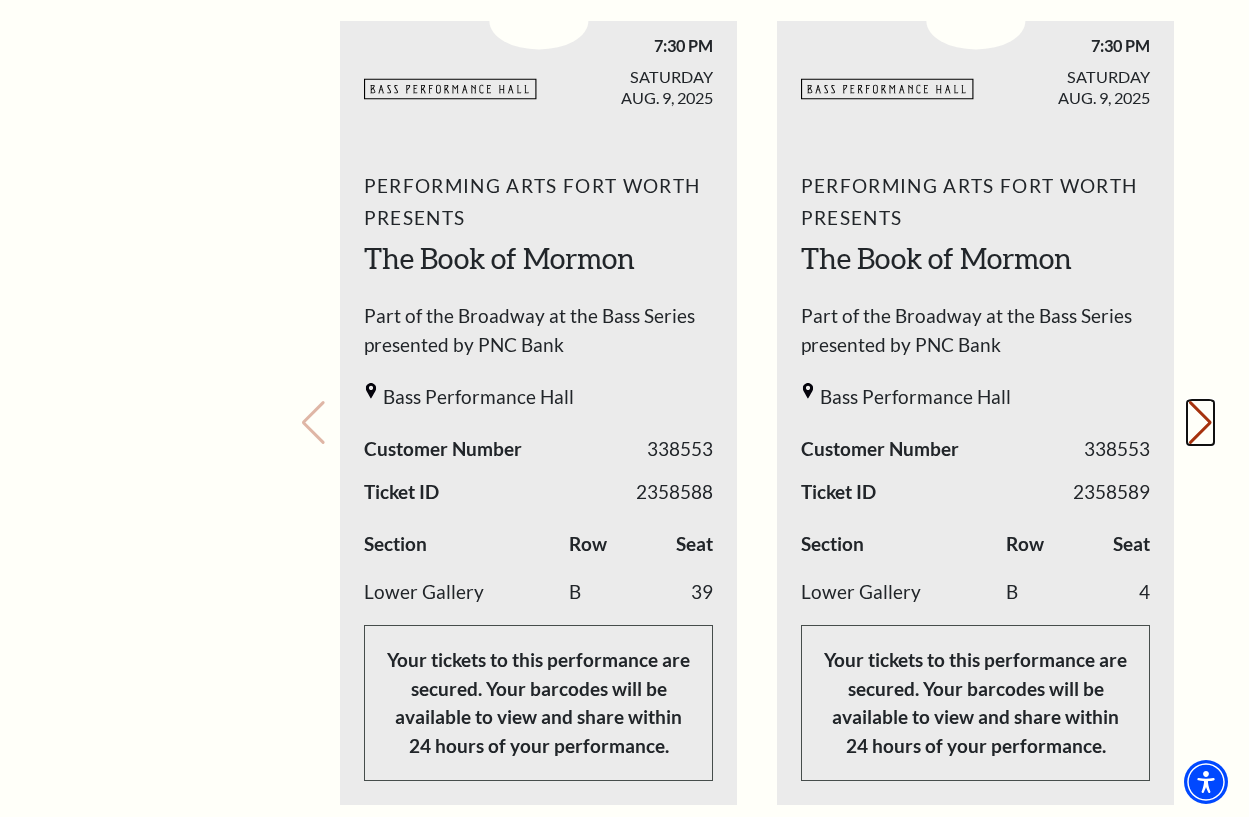 click on "Next slide." at bounding box center (1200, 423) 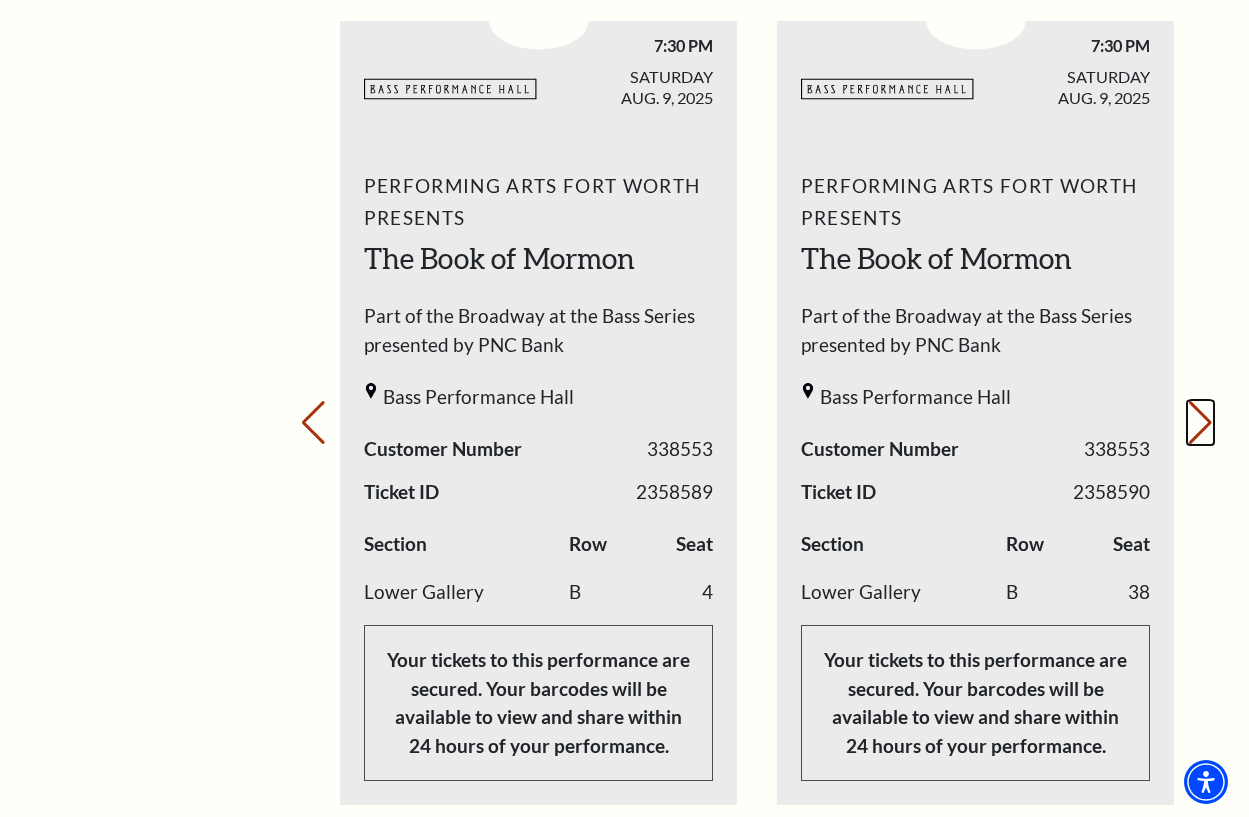 click on "Next slide." at bounding box center [1200, 423] 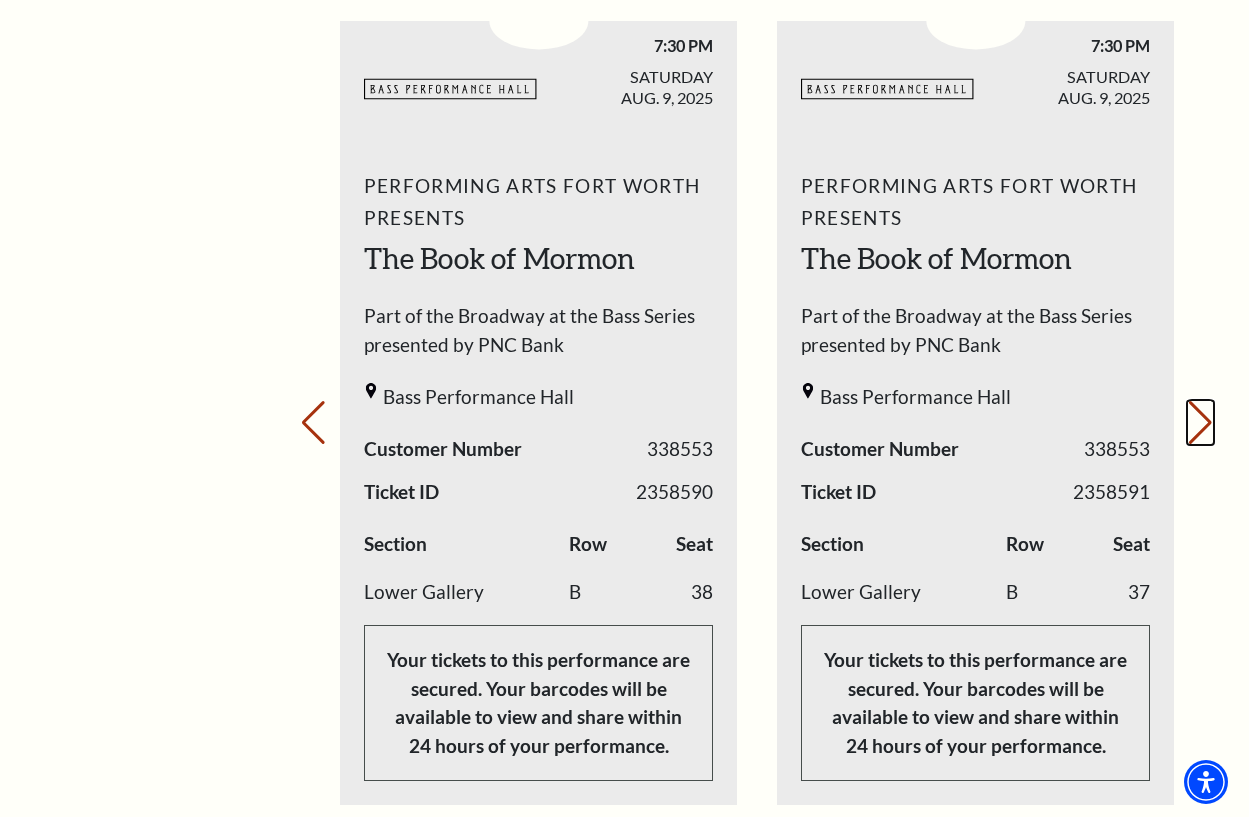 click on "Next slide." at bounding box center (1200, 423) 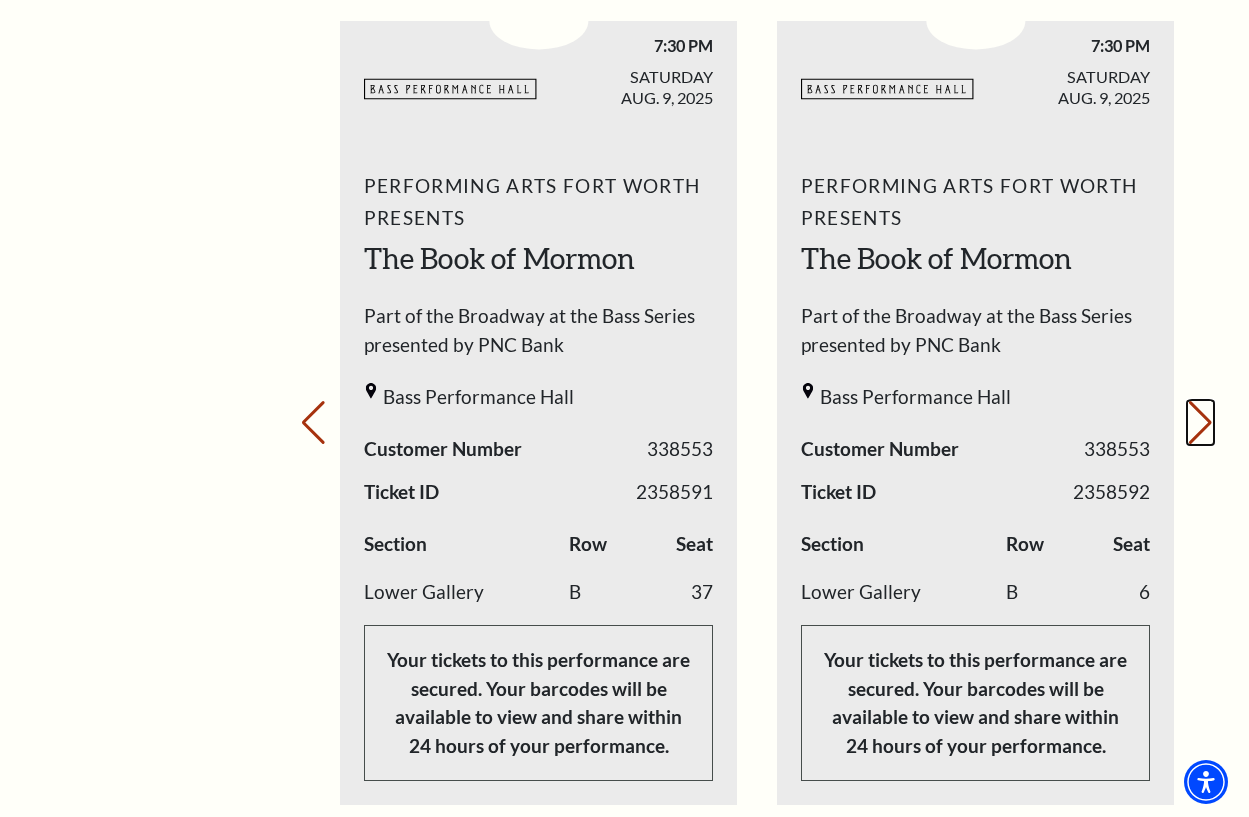 click on "Next slide." at bounding box center [1200, 423] 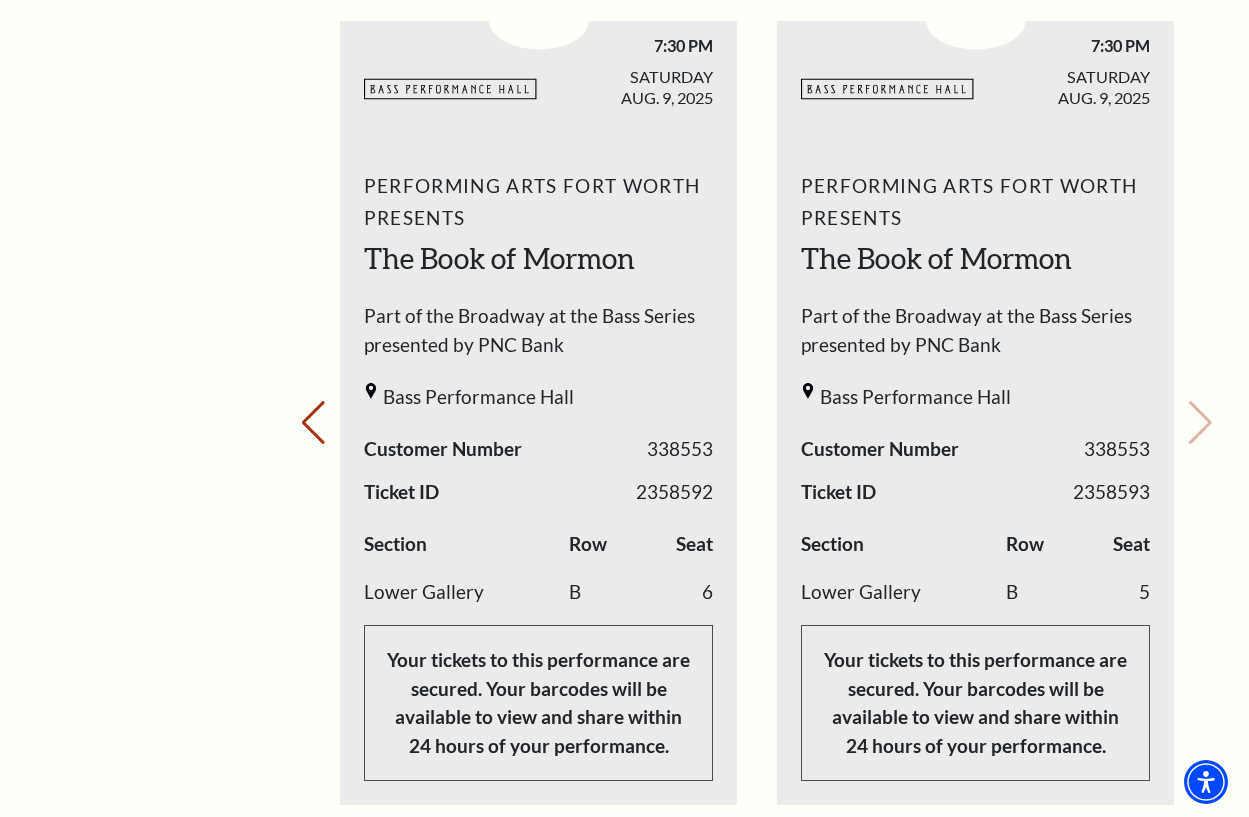 click on "Your next show
Previous slide.
Next slide." at bounding box center [757, 395] 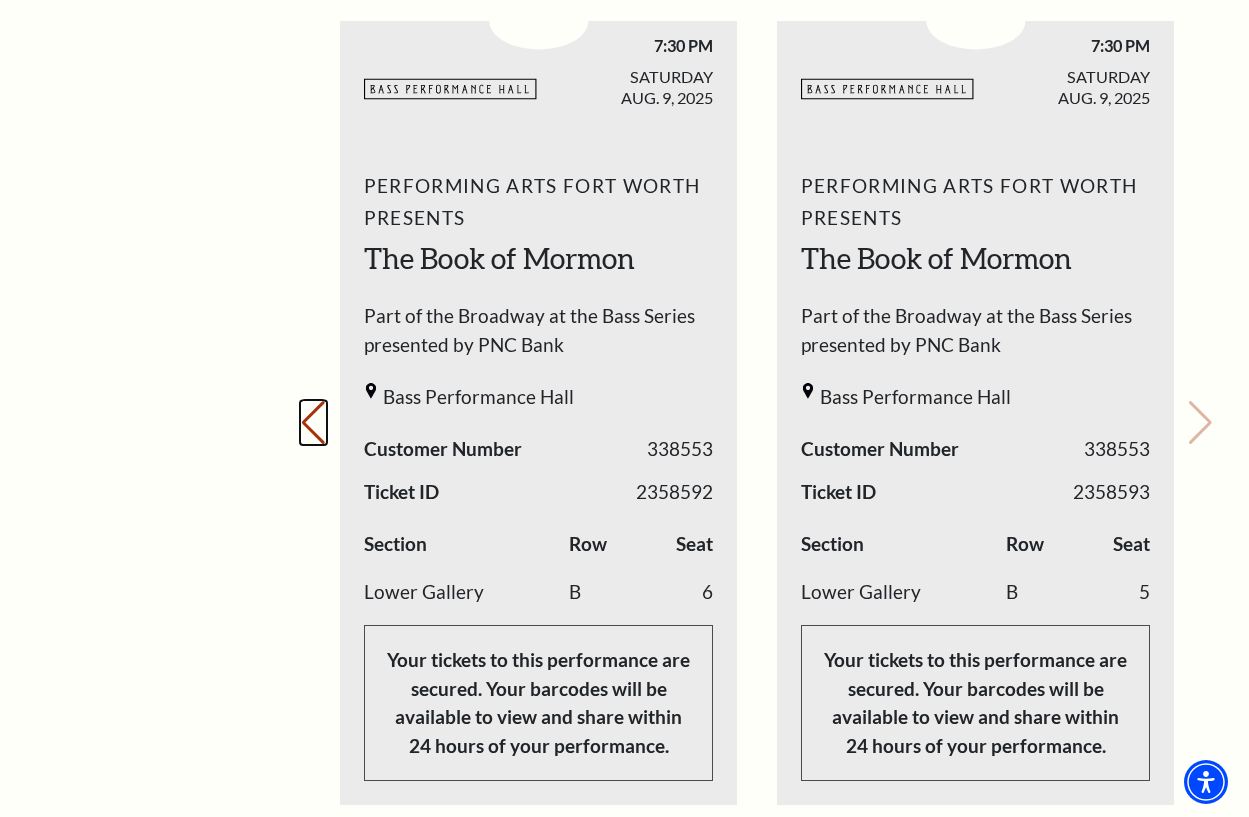 click on "Previous slide." at bounding box center [313, 423] 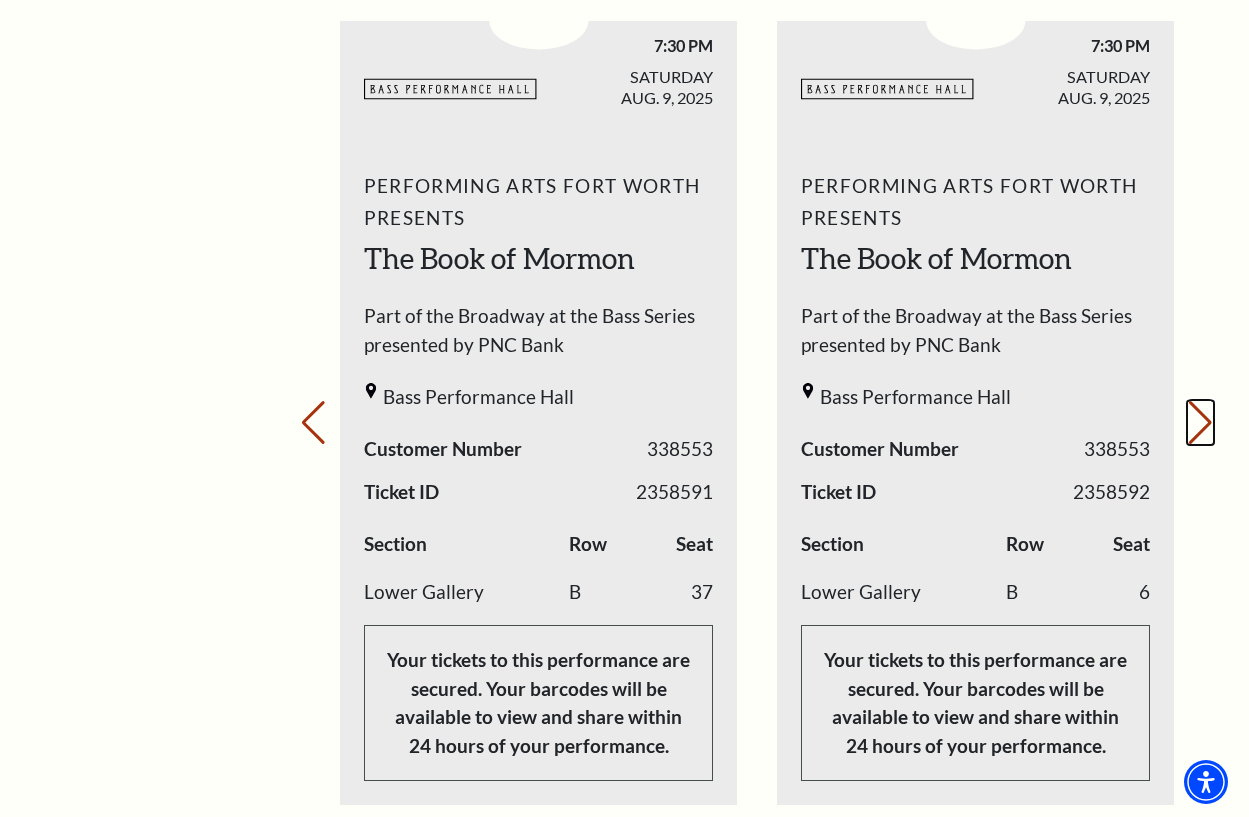 click on "Next slide." at bounding box center [1200, 423] 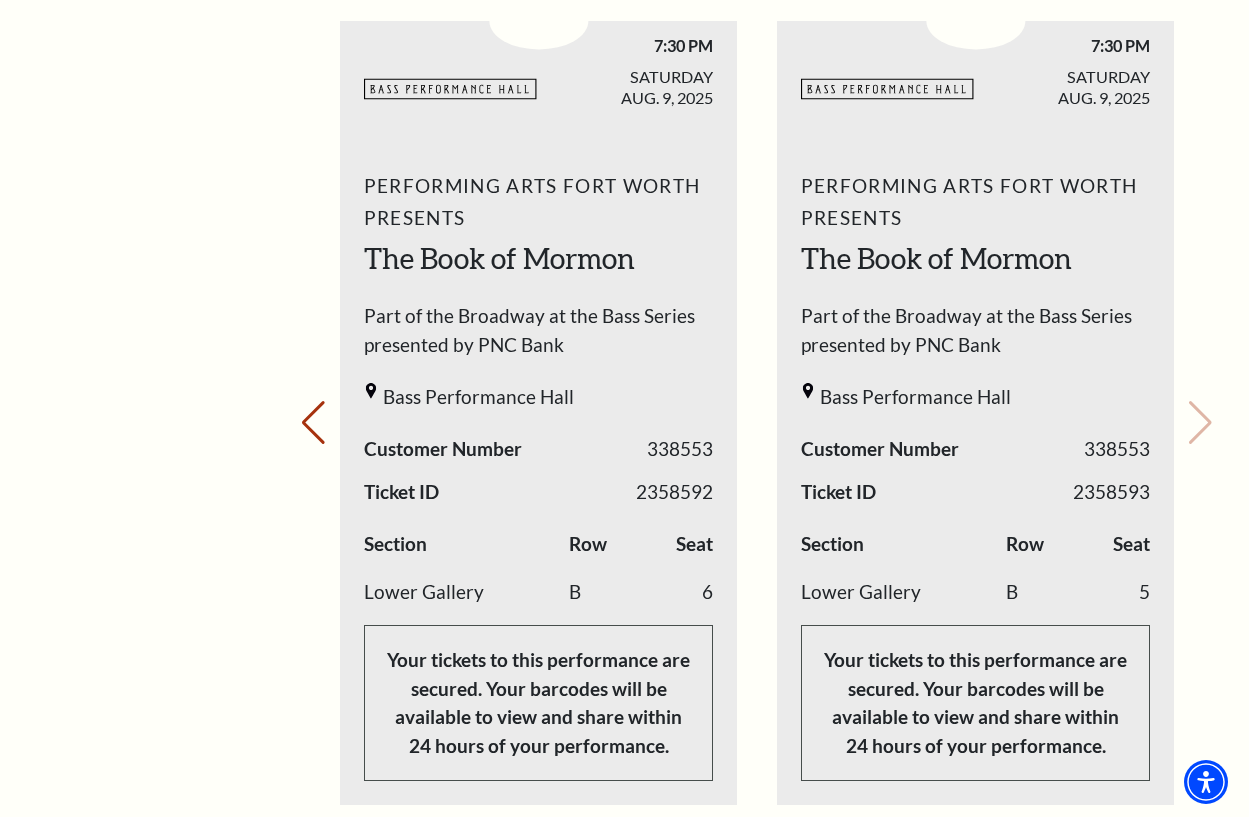 click on "Your next show
Previous slide.
Next slide." at bounding box center (757, 395) 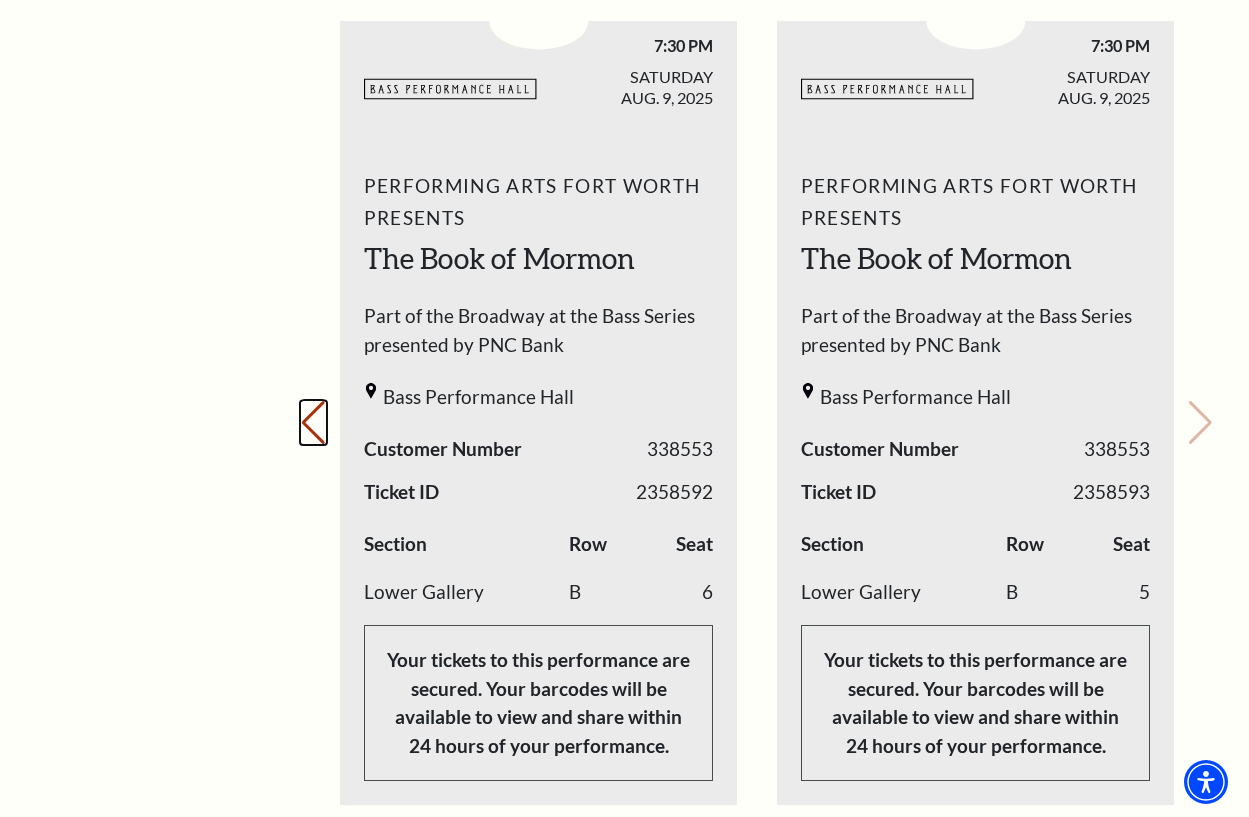 click on "Previous slide." at bounding box center [313, 423] 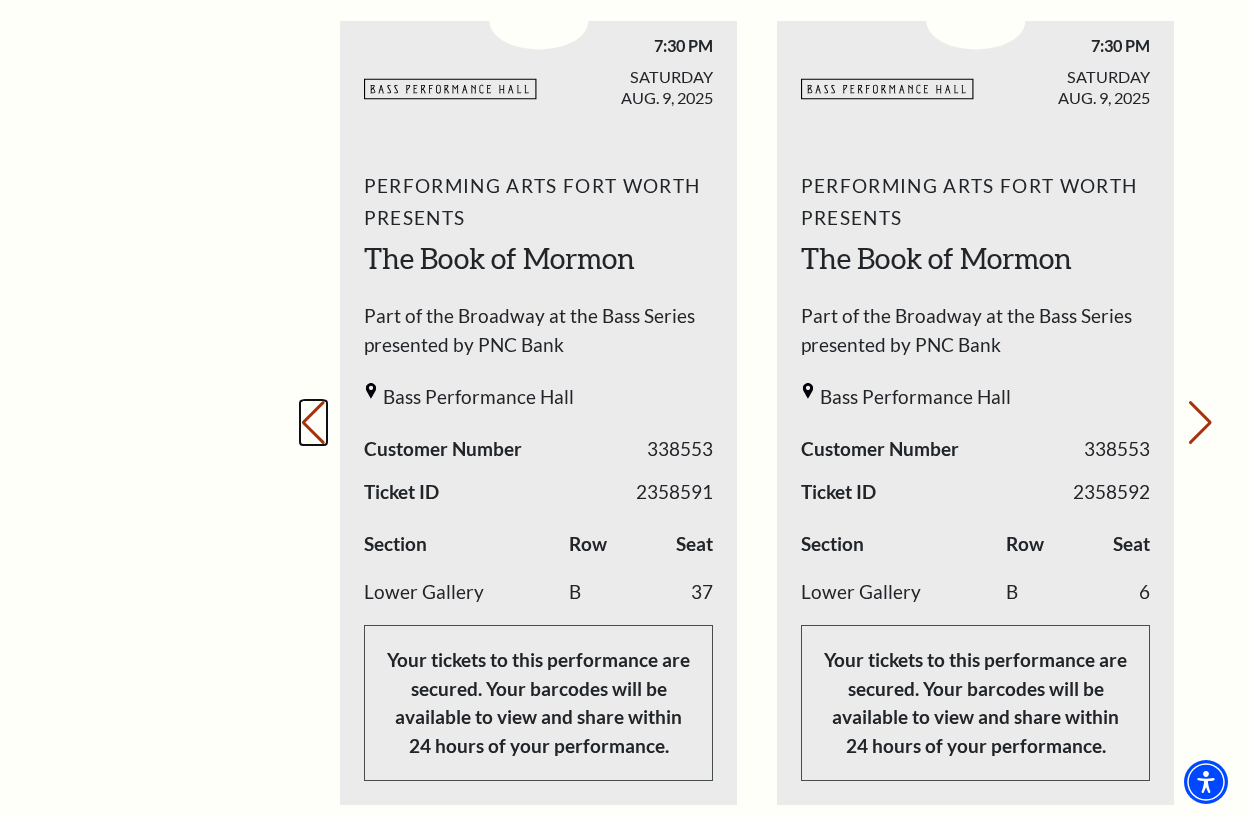 click on "Previous slide." at bounding box center (313, 423) 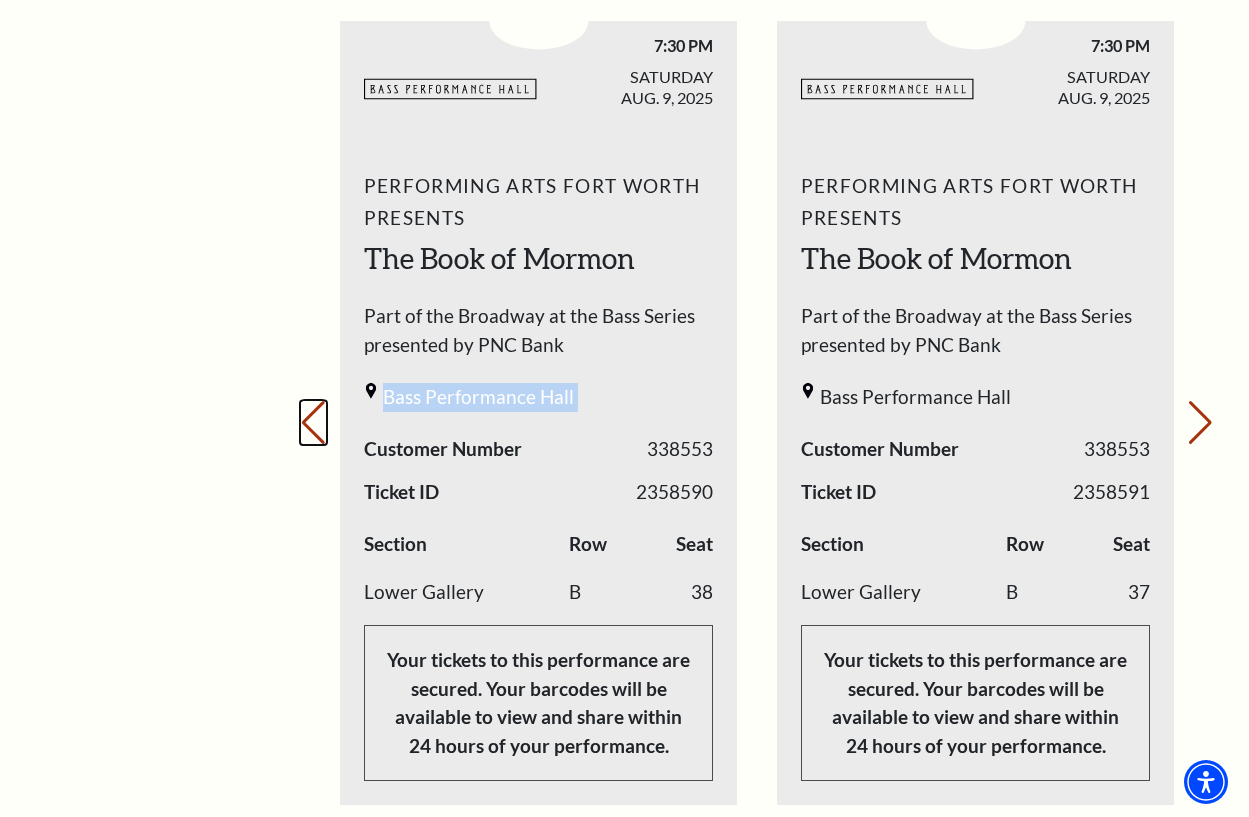 click on "Previous slide." at bounding box center [313, 423] 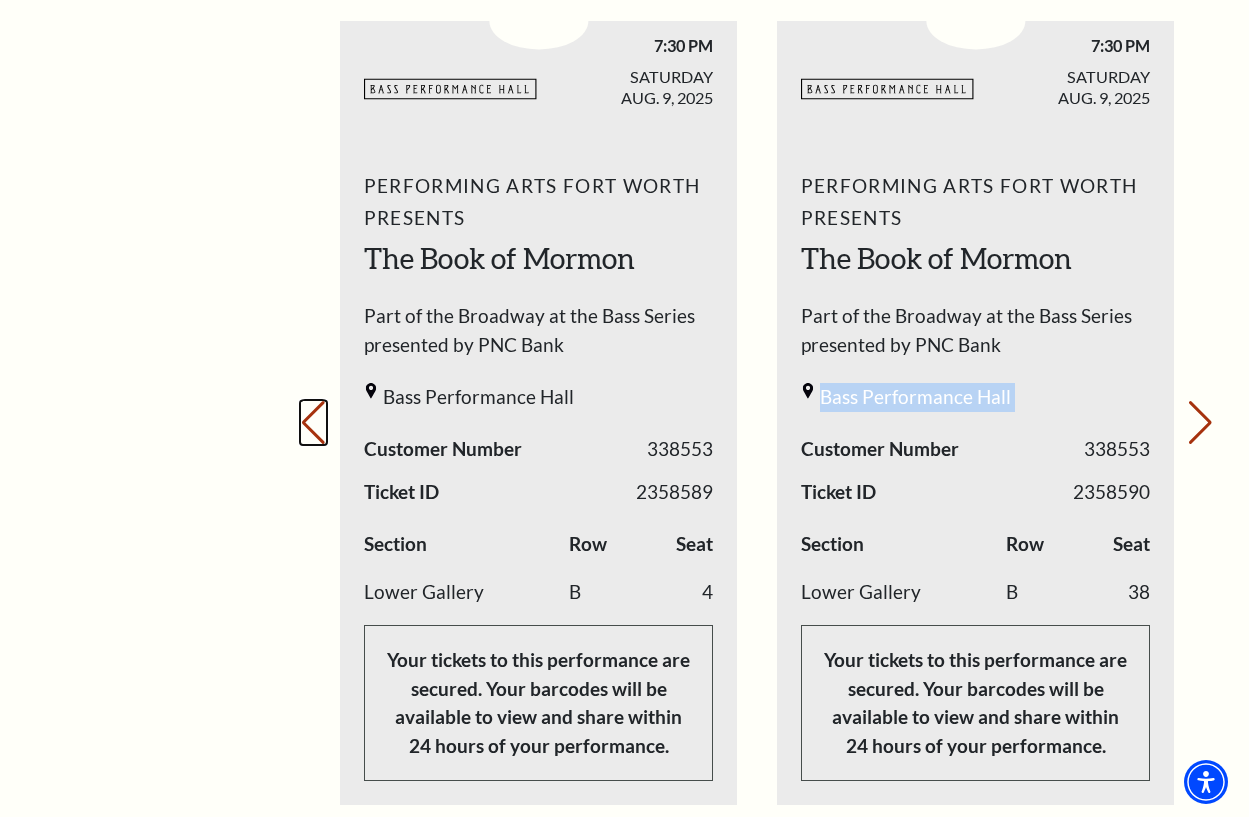 click on "Previous slide." at bounding box center [313, 423] 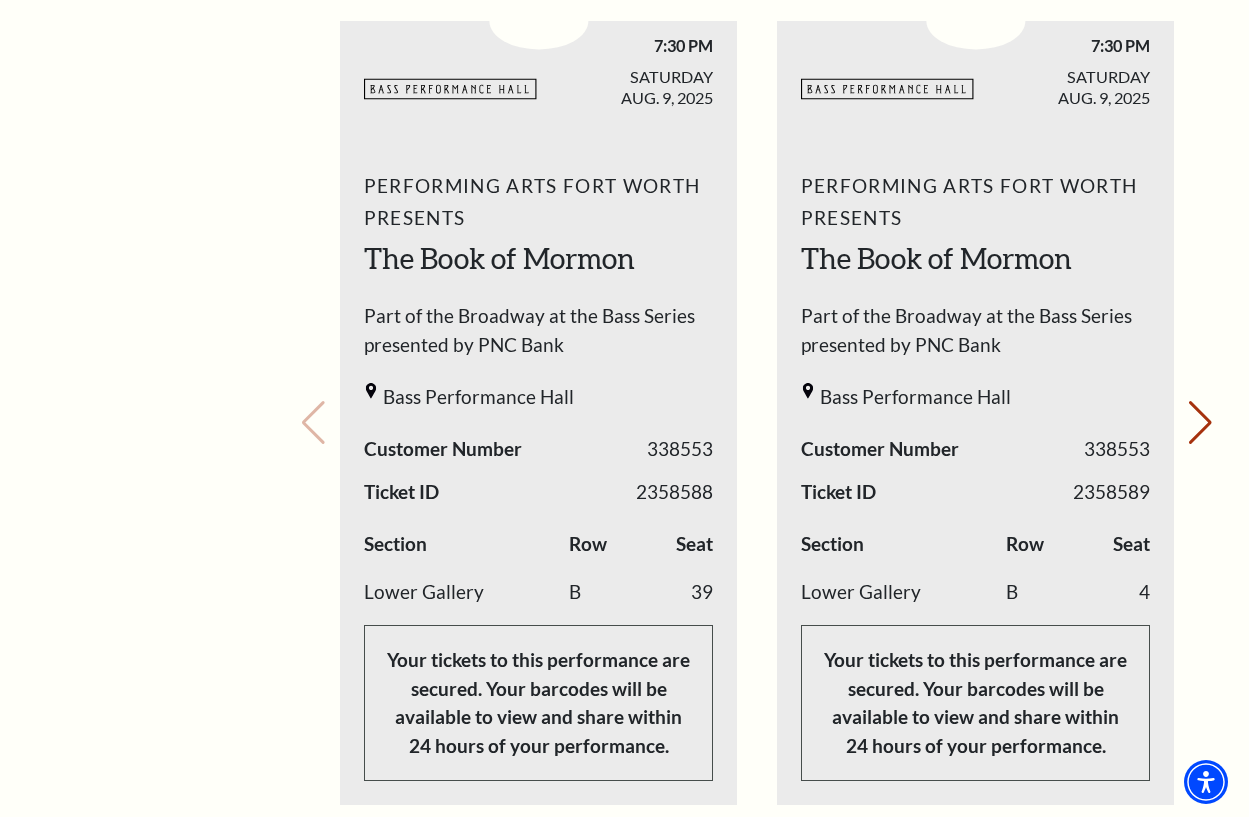 click on "Your next show
Previous slide.
Next slide." at bounding box center (757, 395) 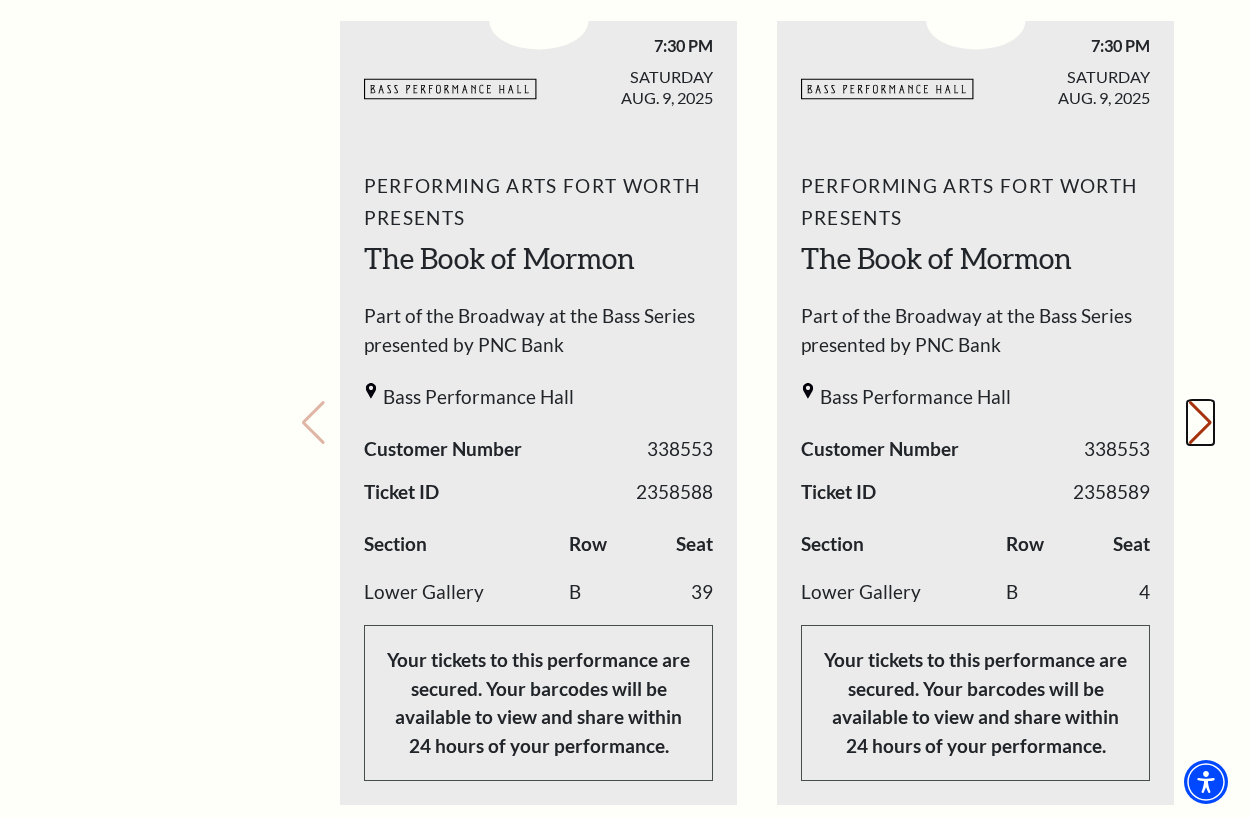 click on "Next slide." at bounding box center [1200, 423] 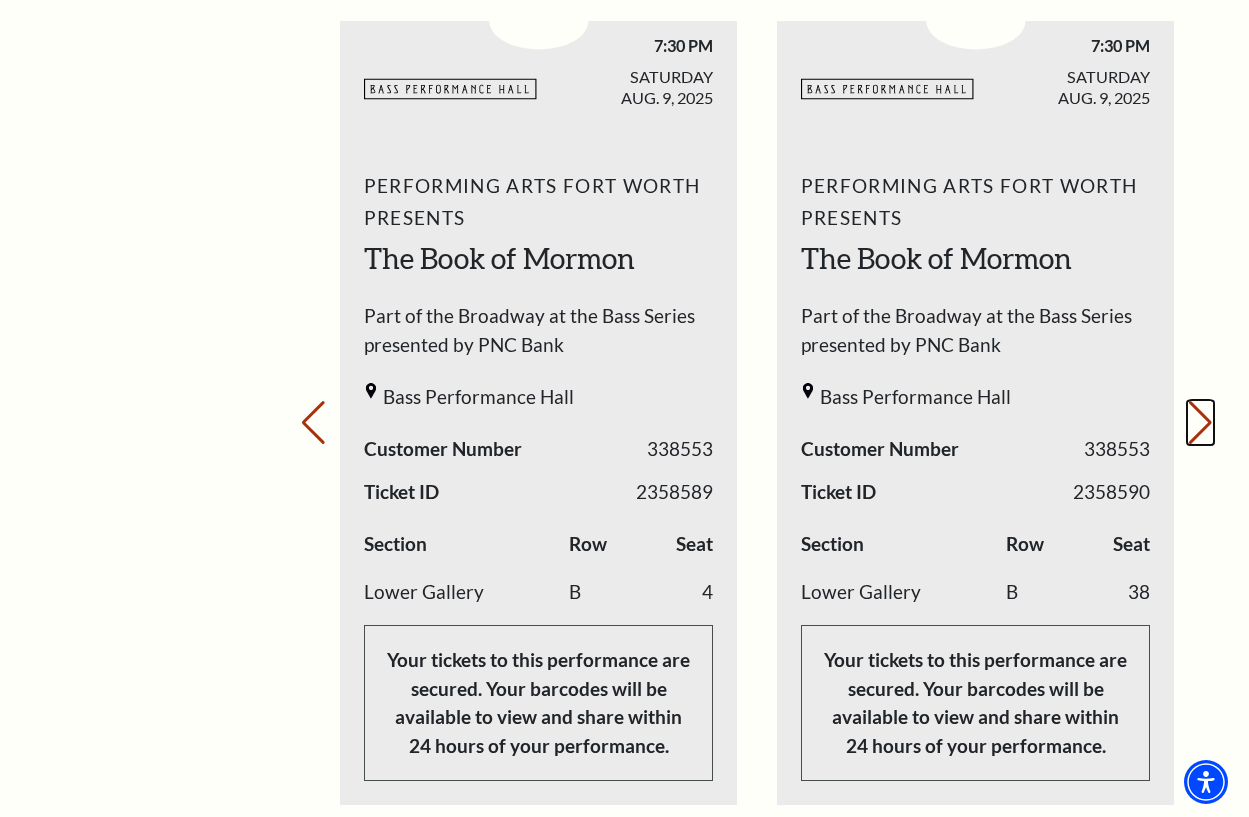 click on "Next slide." at bounding box center (1200, 423) 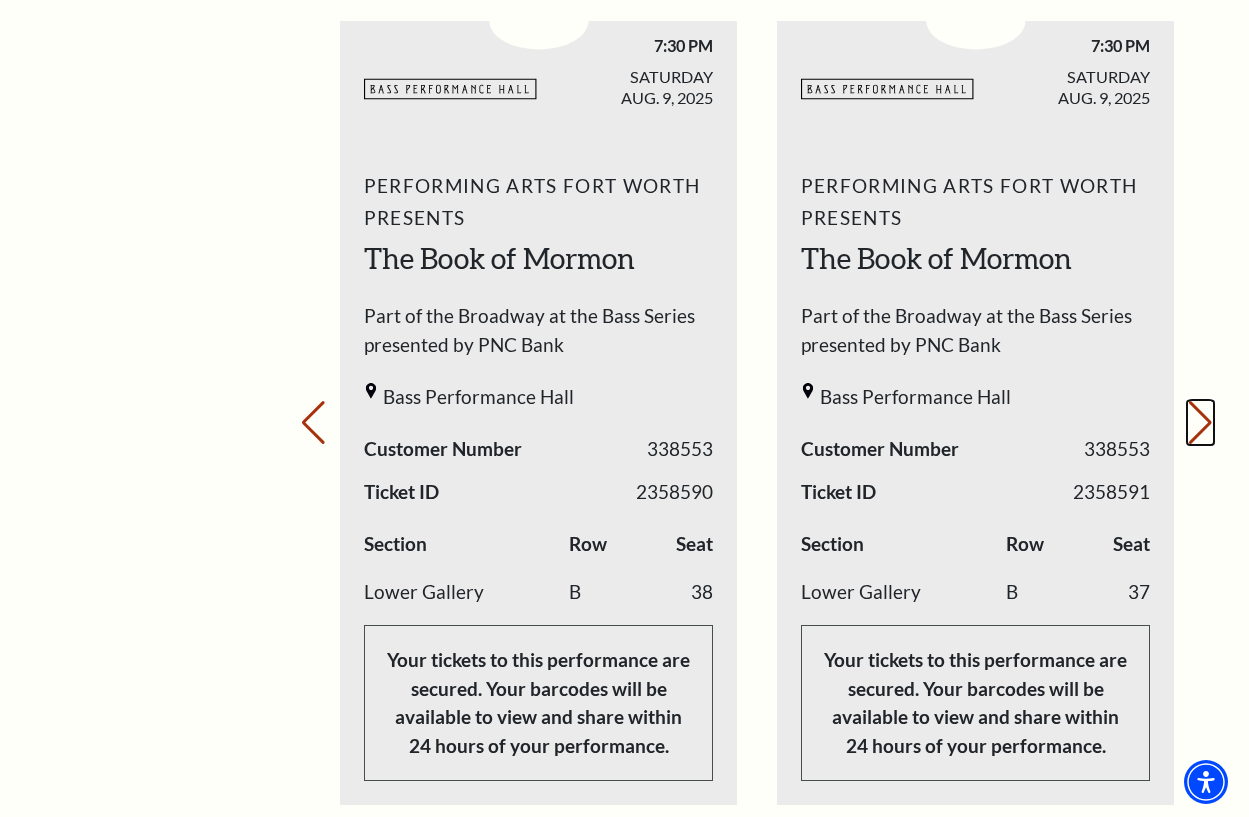 click on "Next slide." at bounding box center [1200, 423] 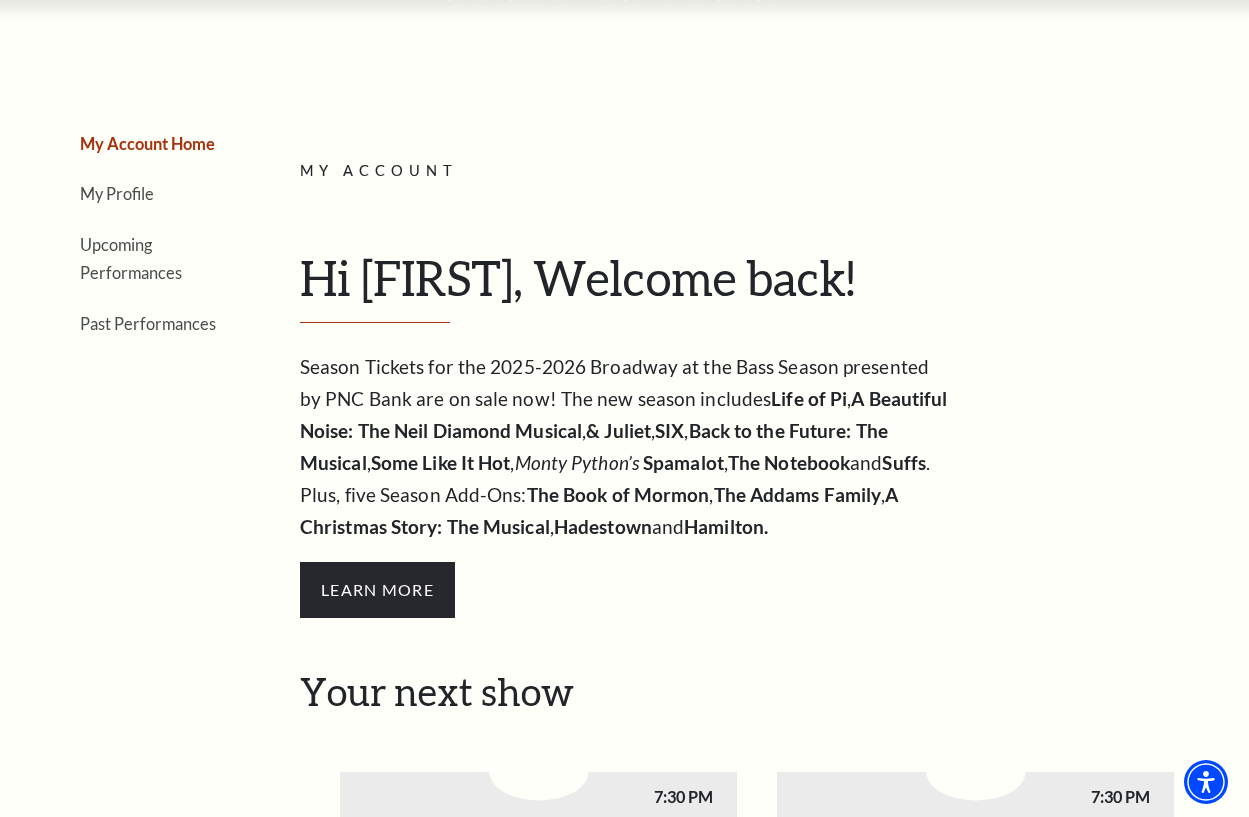 scroll, scrollTop: 0, scrollLeft: 0, axis: both 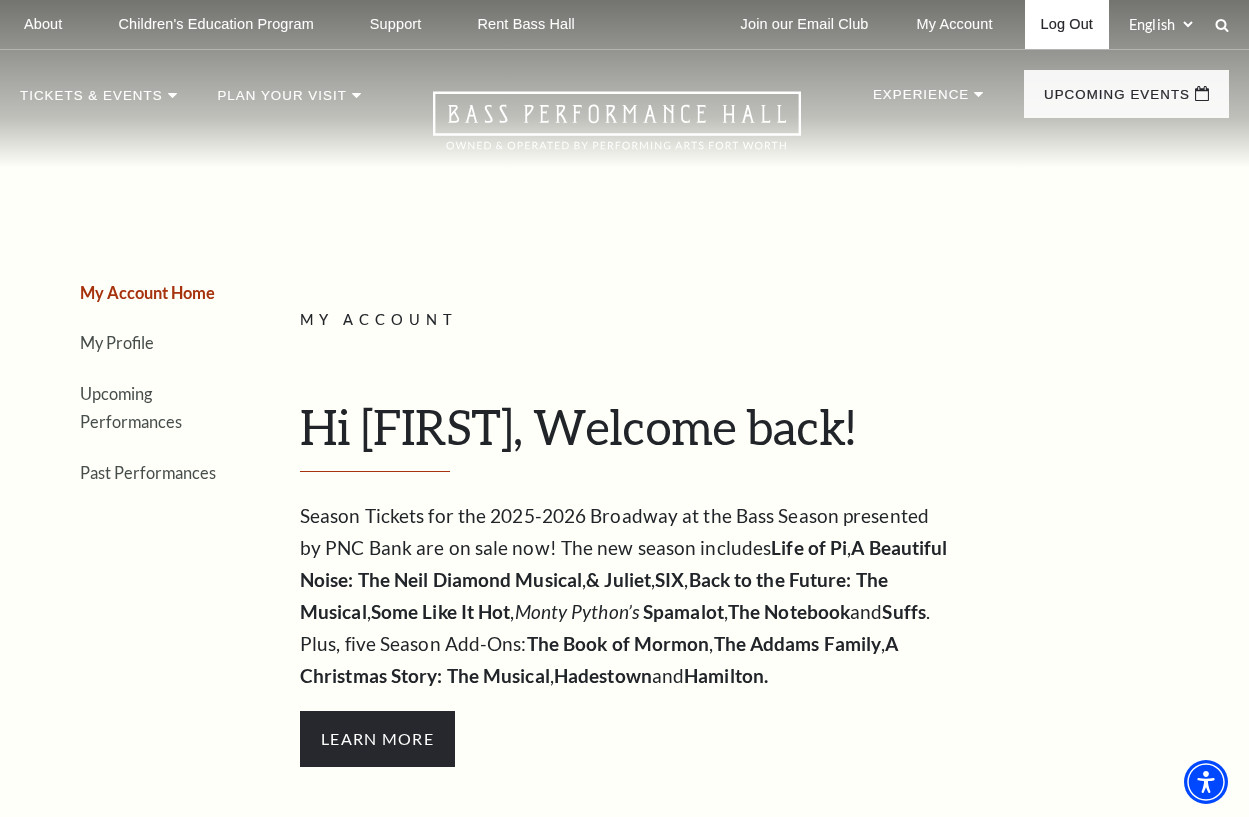 click on "Log Out" at bounding box center (1067, 24) 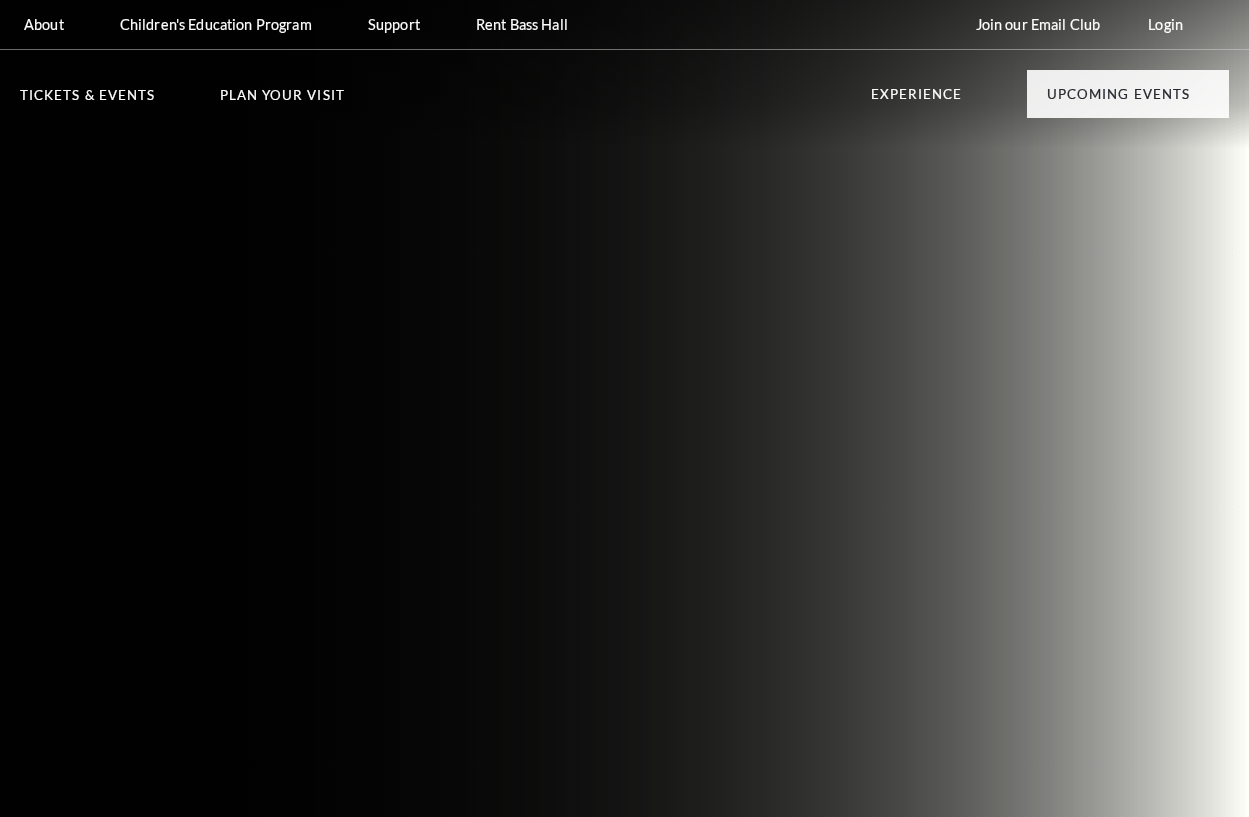 scroll, scrollTop: 0, scrollLeft: 0, axis: both 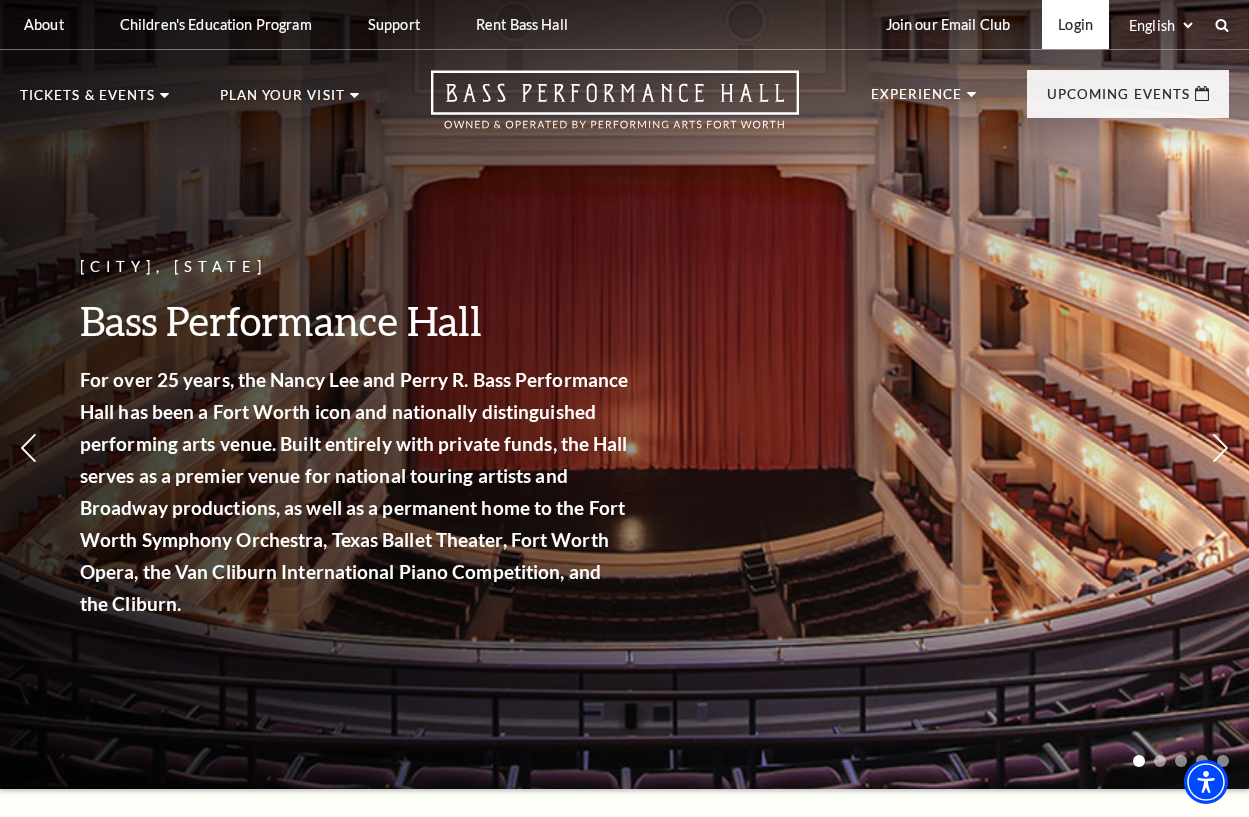 click on "Login" at bounding box center [1075, 24] 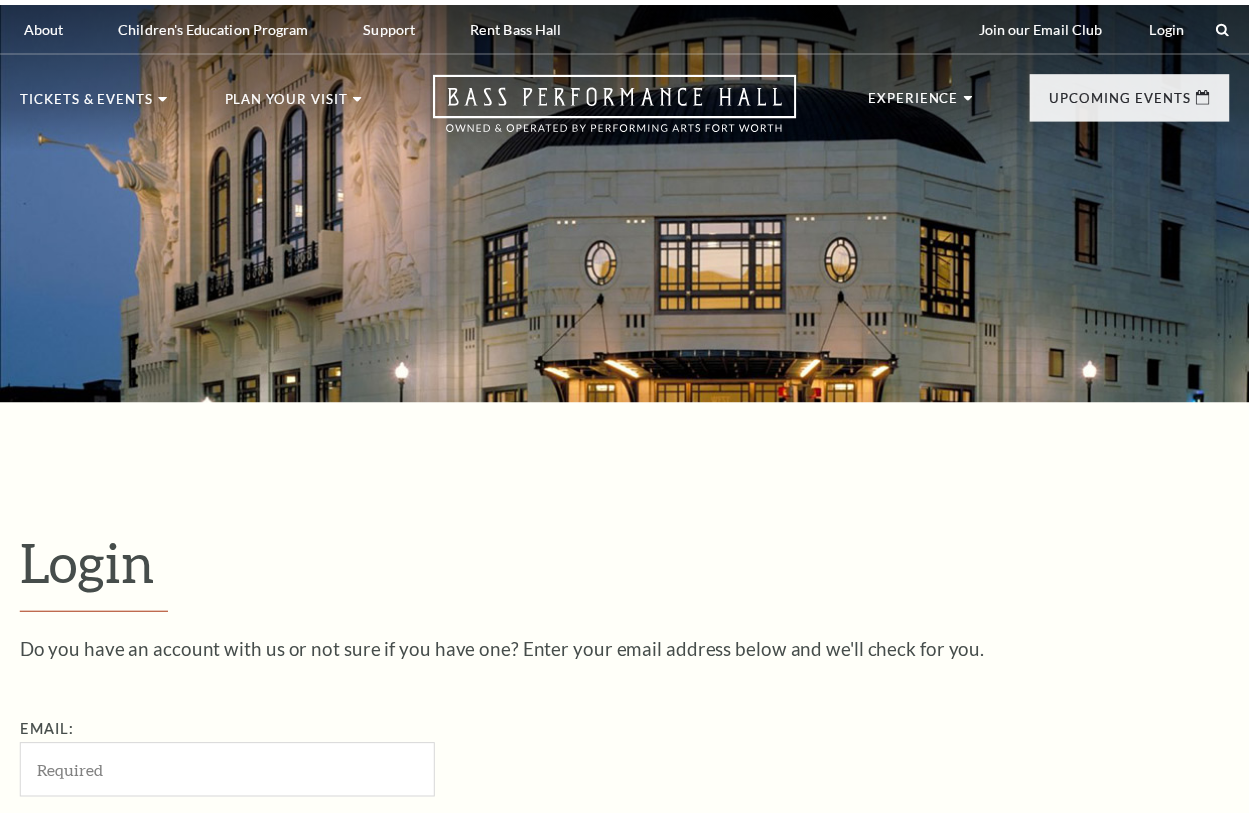 scroll, scrollTop: 0, scrollLeft: 0, axis: both 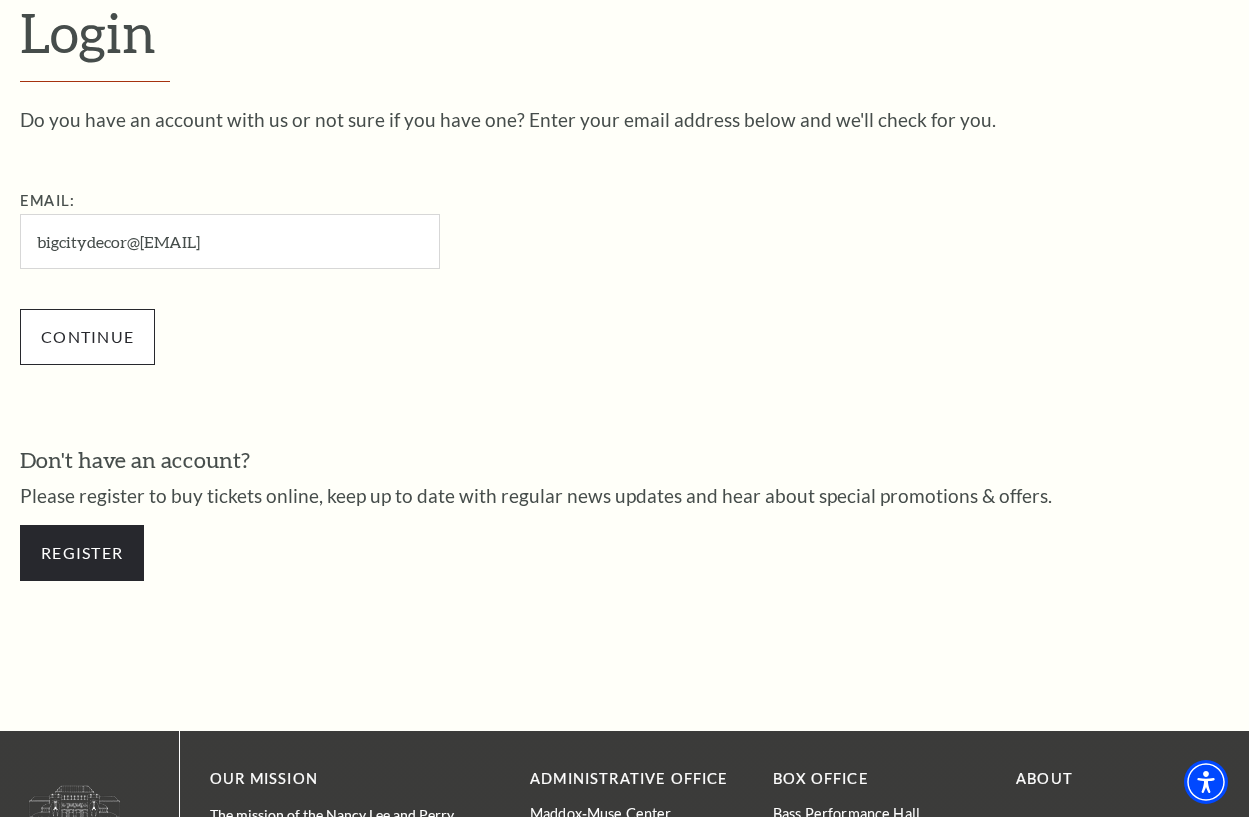 type on "bigcitydecor@[EMAIL]" 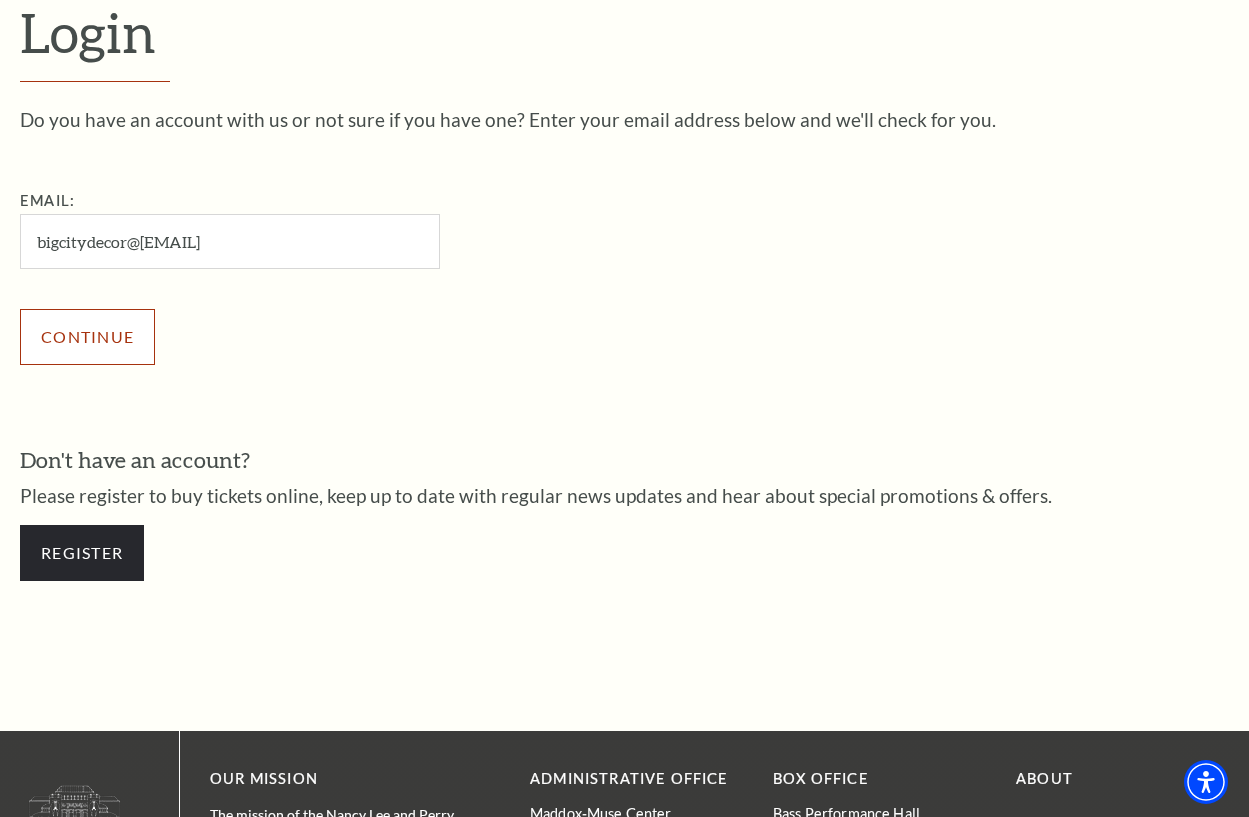 click on "Continue" at bounding box center [87, 337] 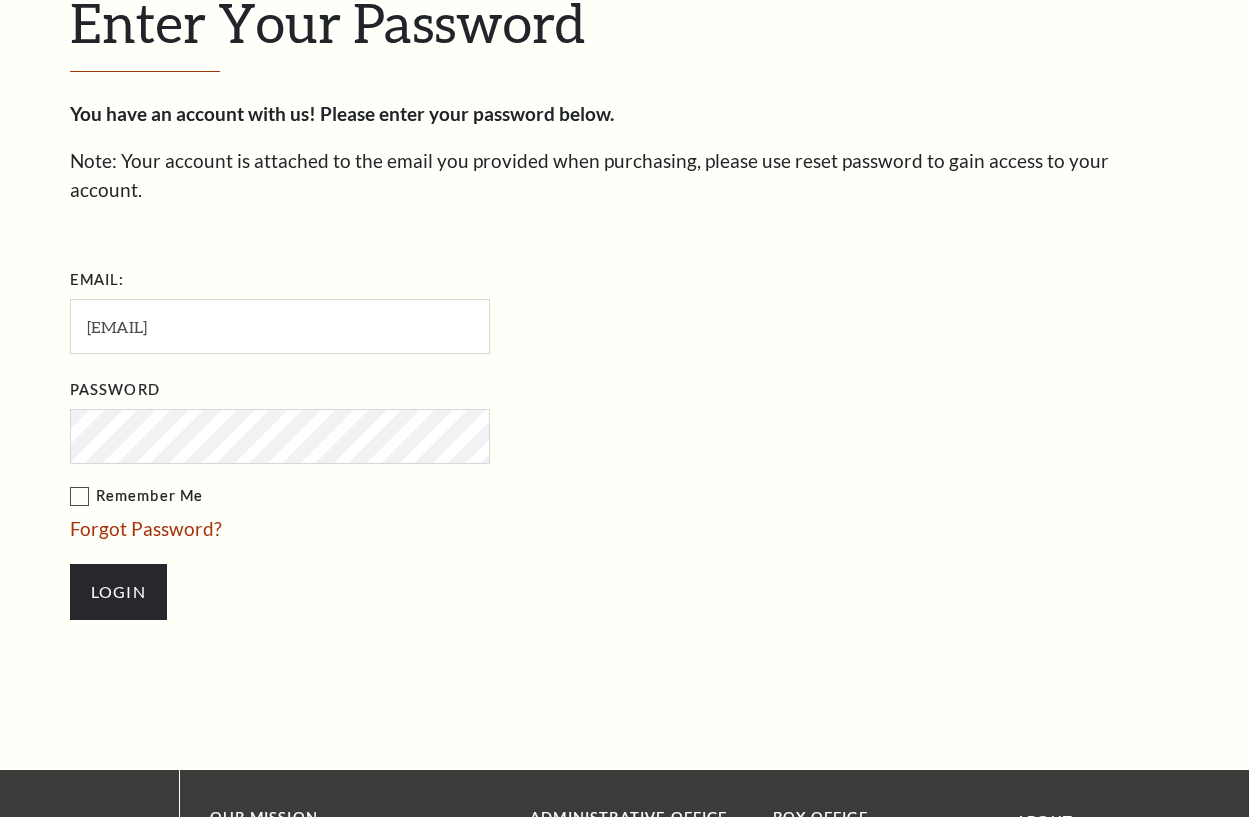 scroll, scrollTop: 0, scrollLeft: 0, axis: both 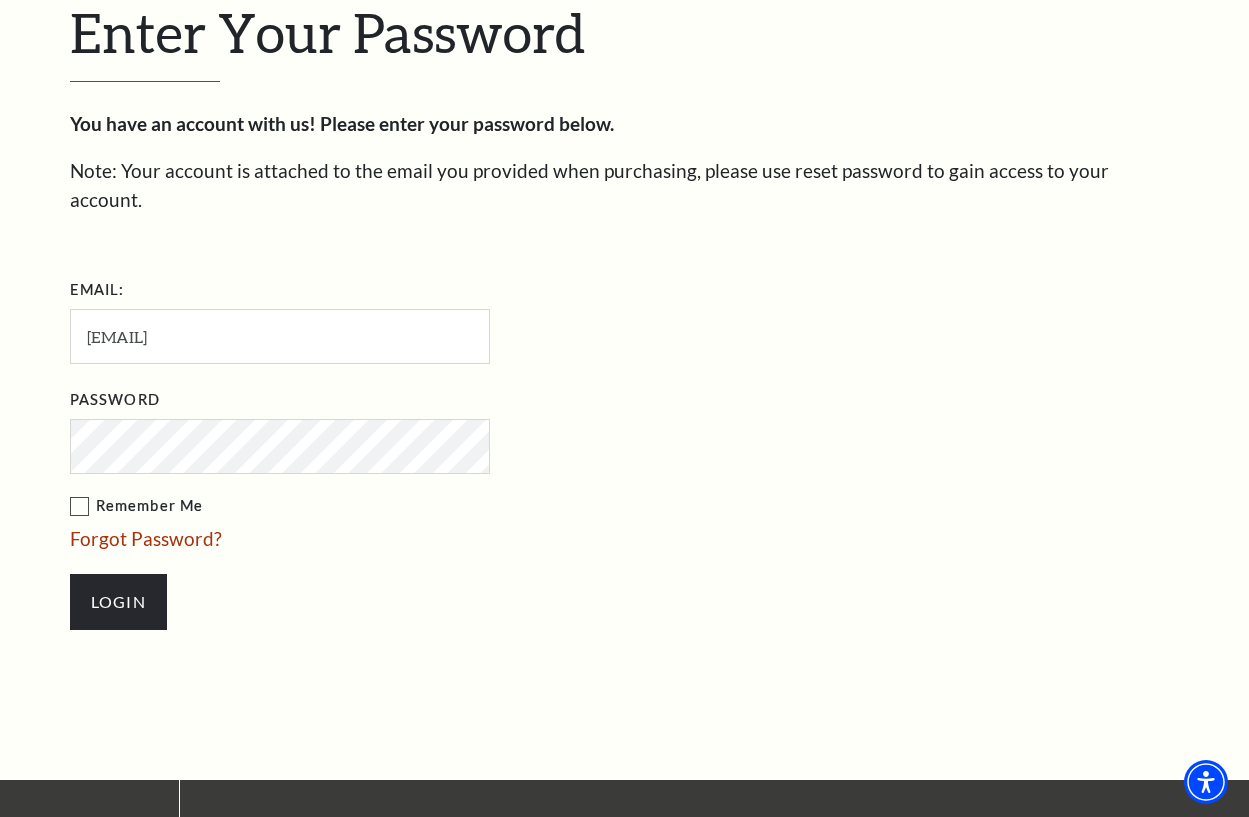 click on "Login" at bounding box center (118, 602) 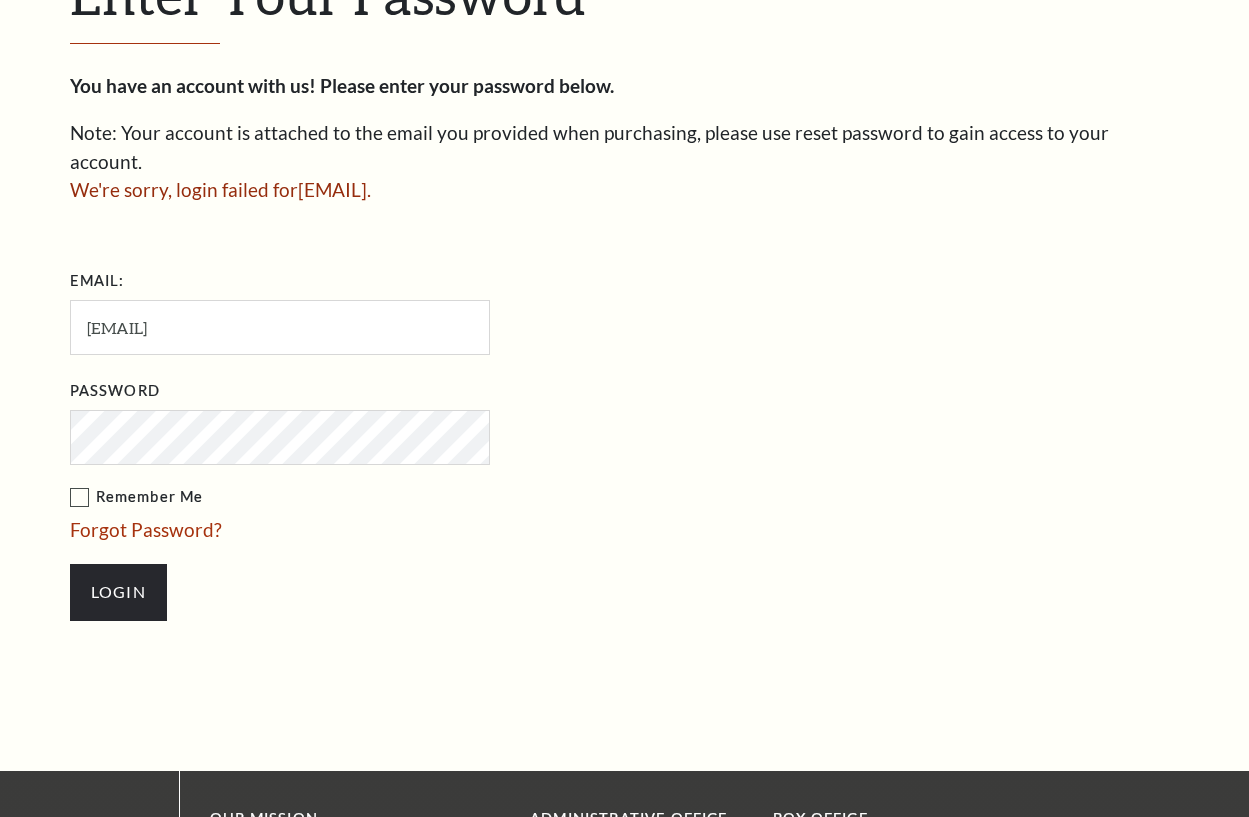 scroll, scrollTop: 586, scrollLeft: 0, axis: vertical 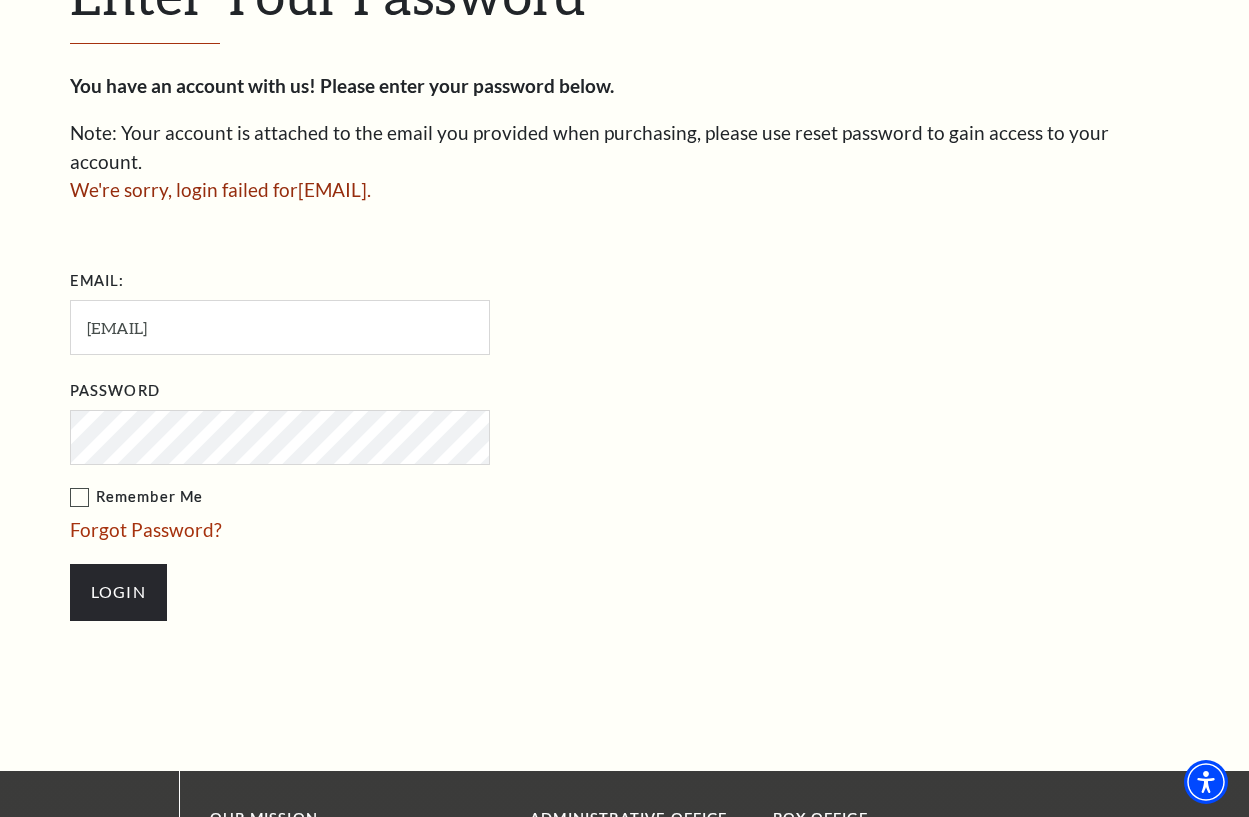click on "Login" at bounding box center [118, 592] 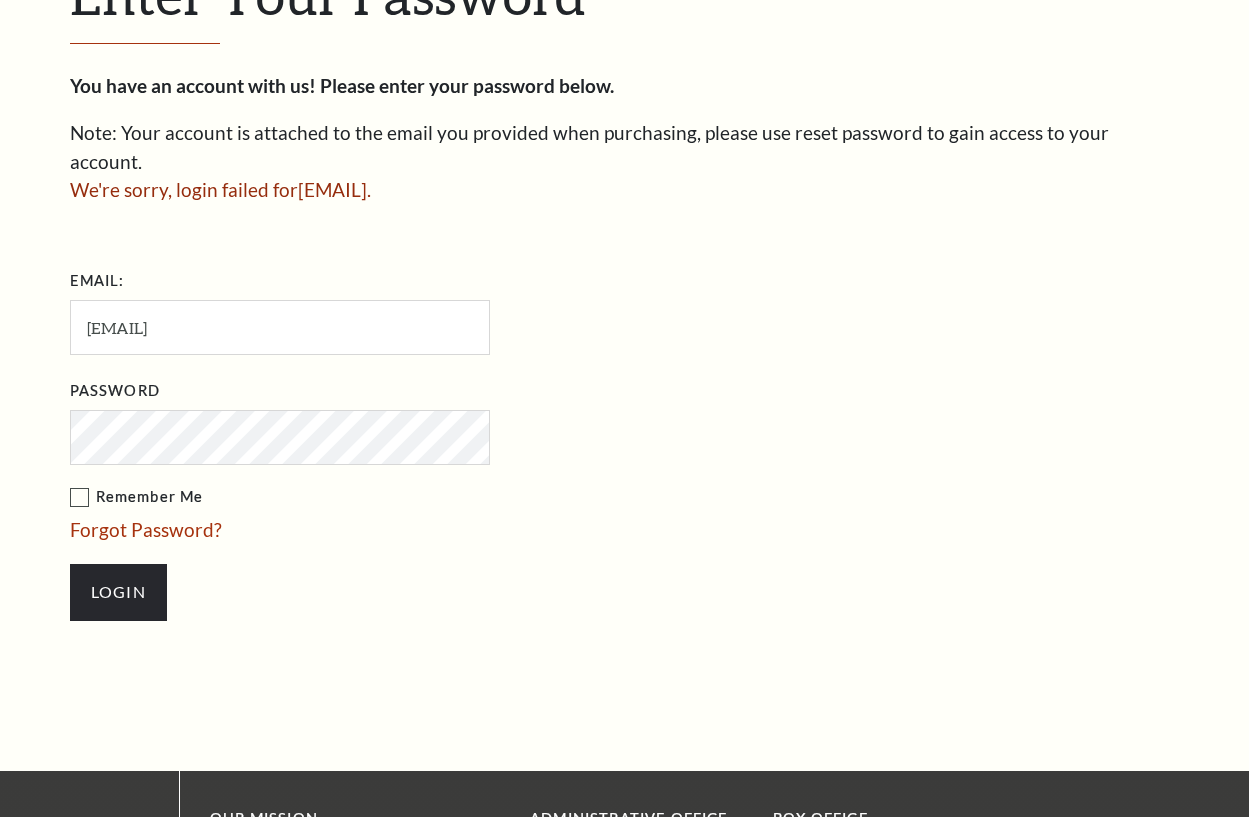 scroll, scrollTop: 586, scrollLeft: 0, axis: vertical 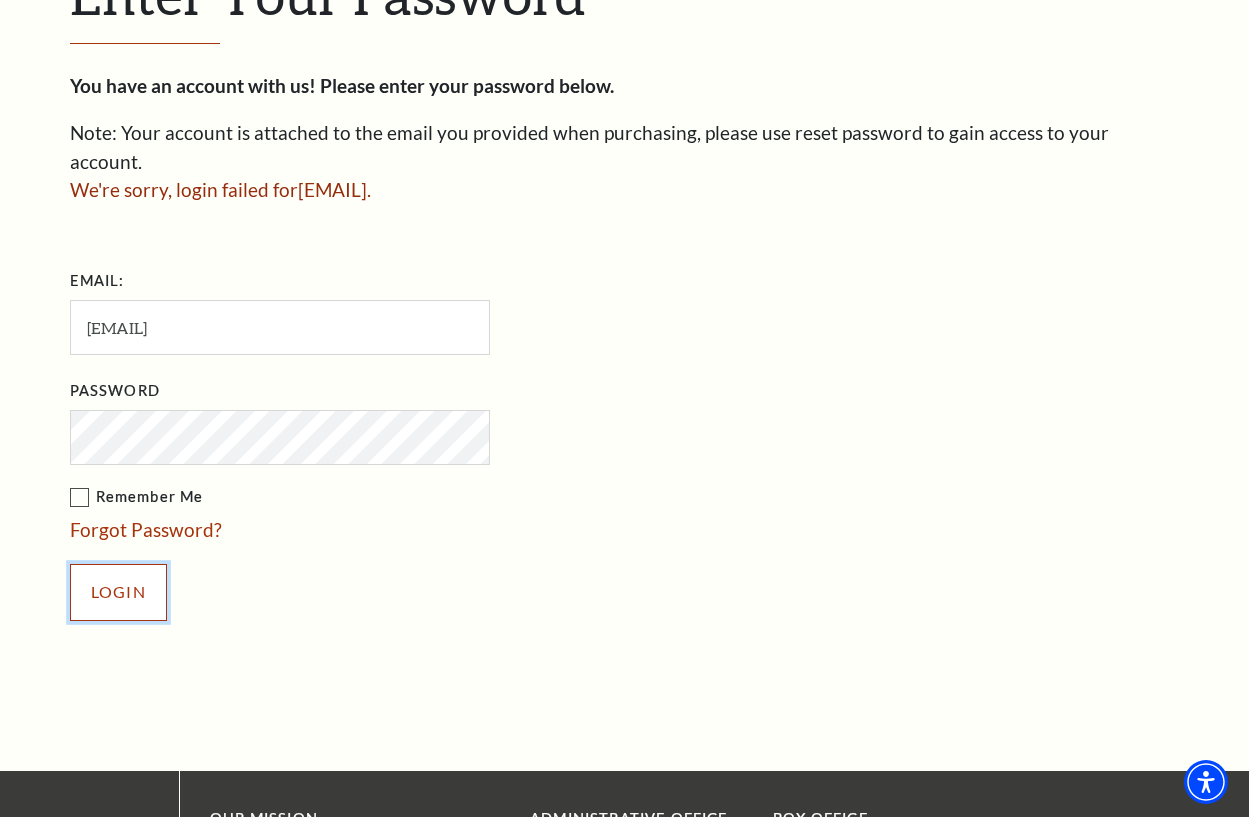 click on "Login" at bounding box center [118, 592] 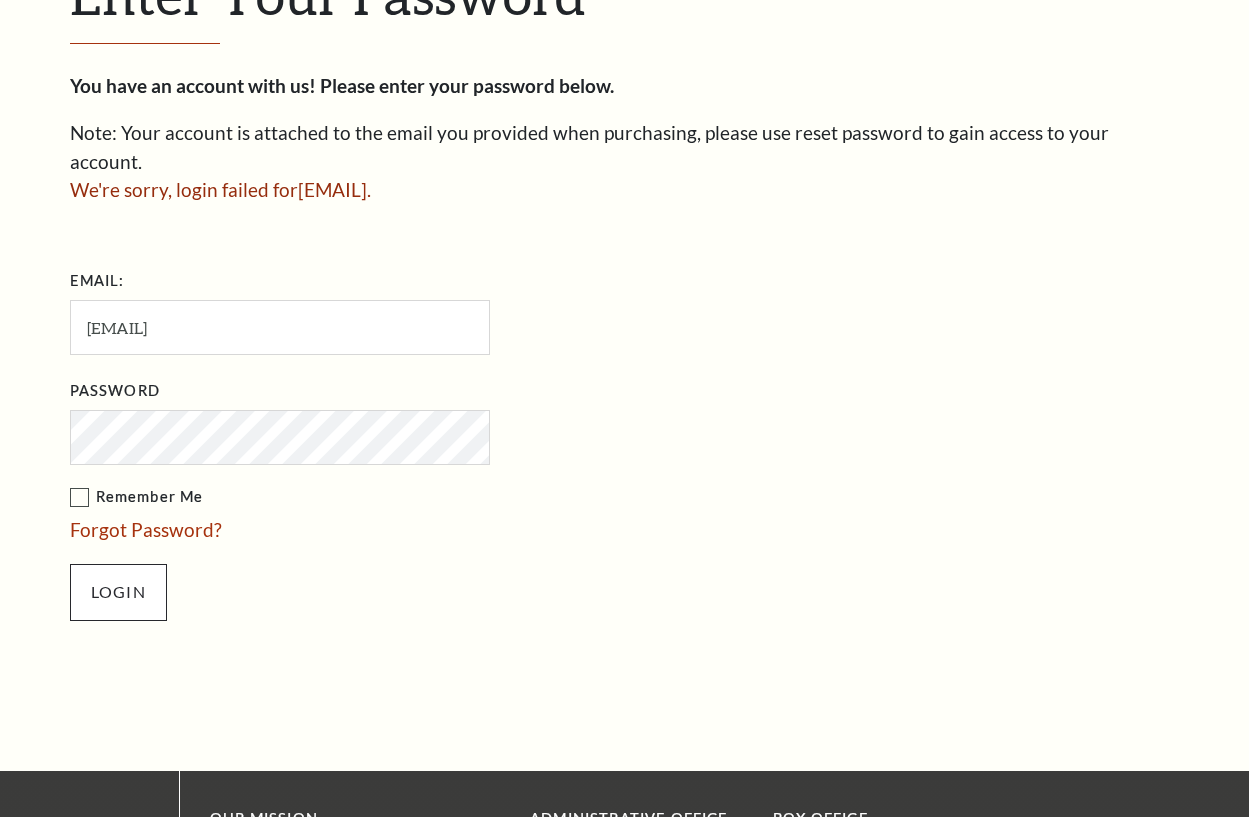 scroll, scrollTop: 586, scrollLeft: 0, axis: vertical 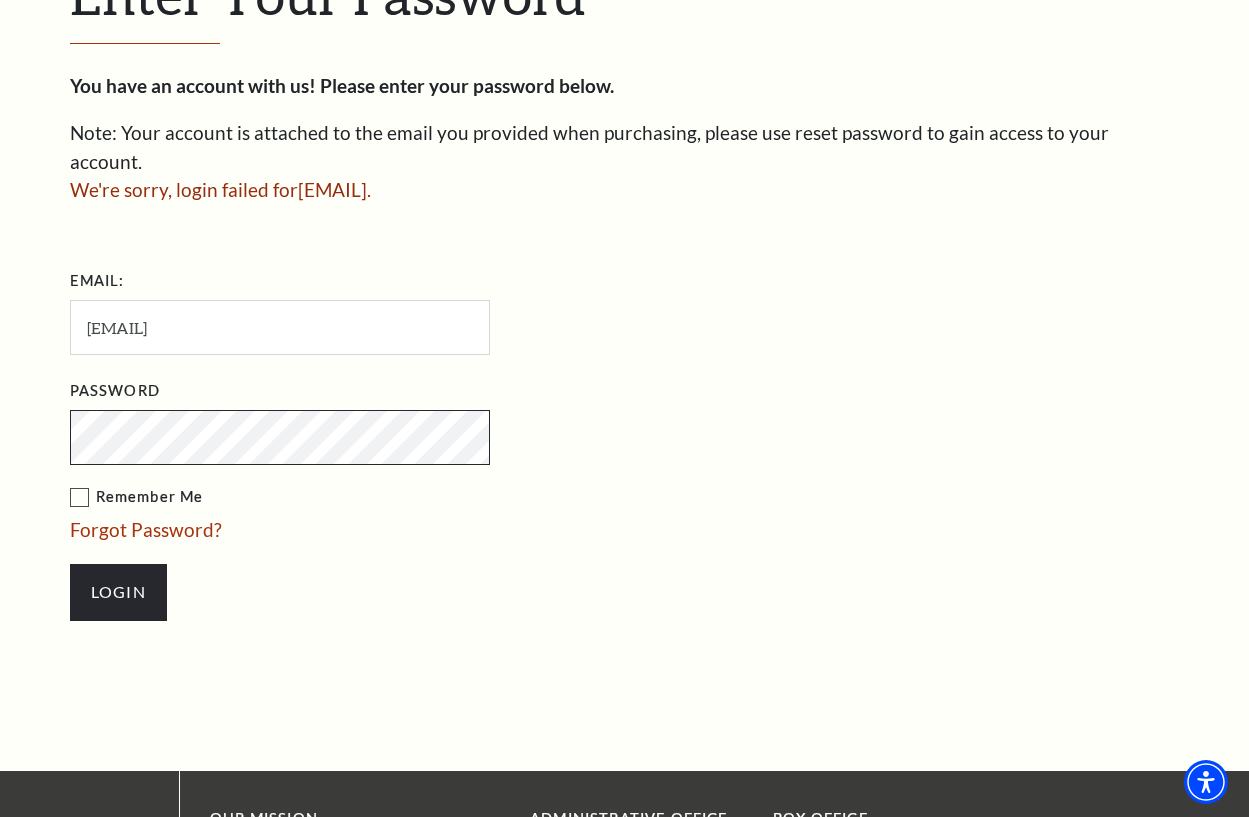 click on "Email:
[EMAIL]
Password
Remember Me
Forgot Password?
Login" at bounding box center (395, 453) 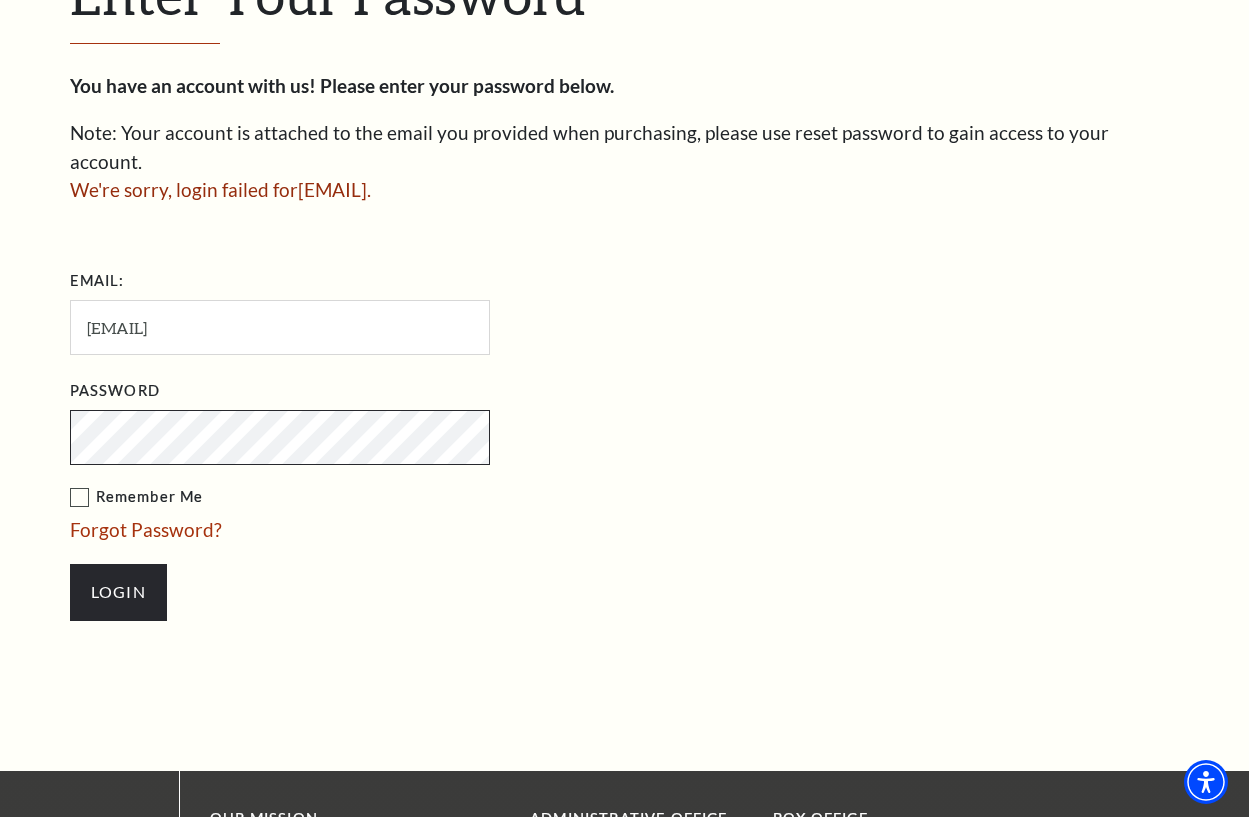 click on "Login" at bounding box center [118, 592] 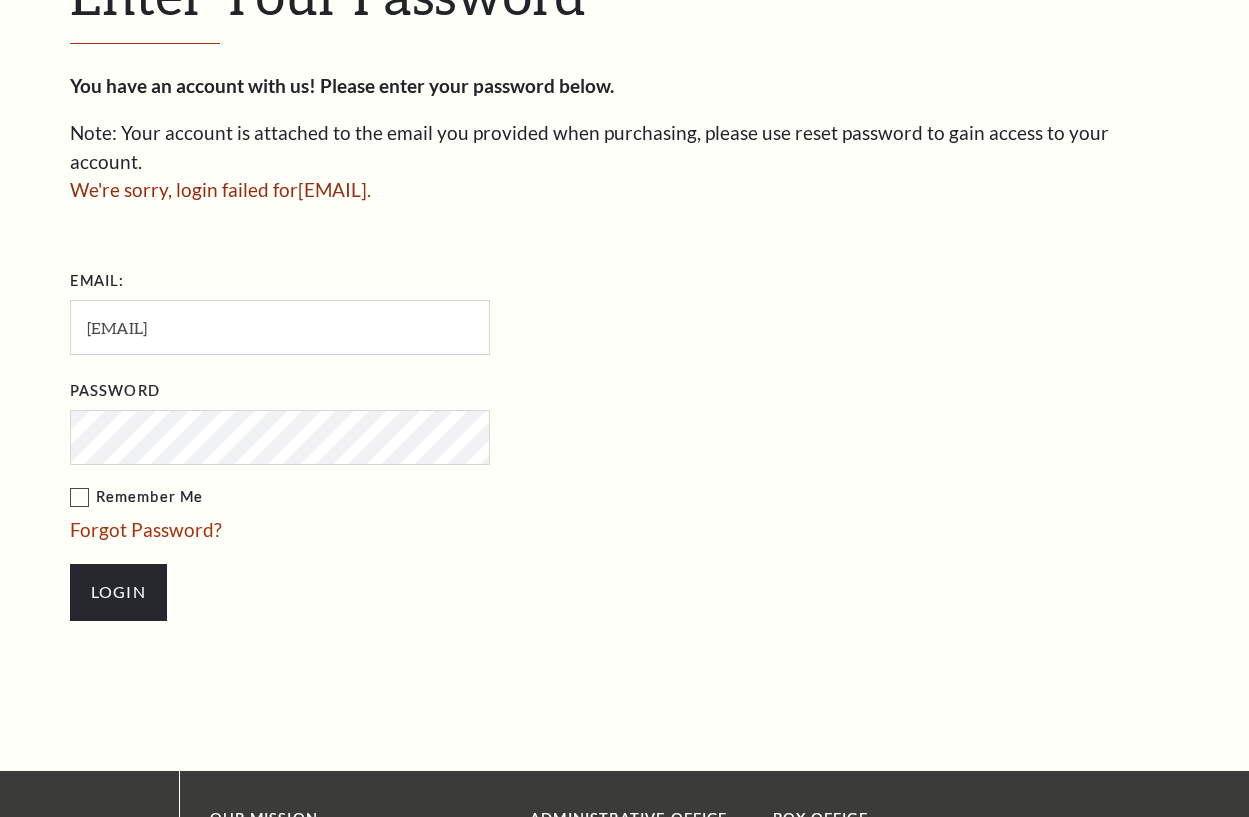 scroll, scrollTop: 586, scrollLeft: 0, axis: vertical 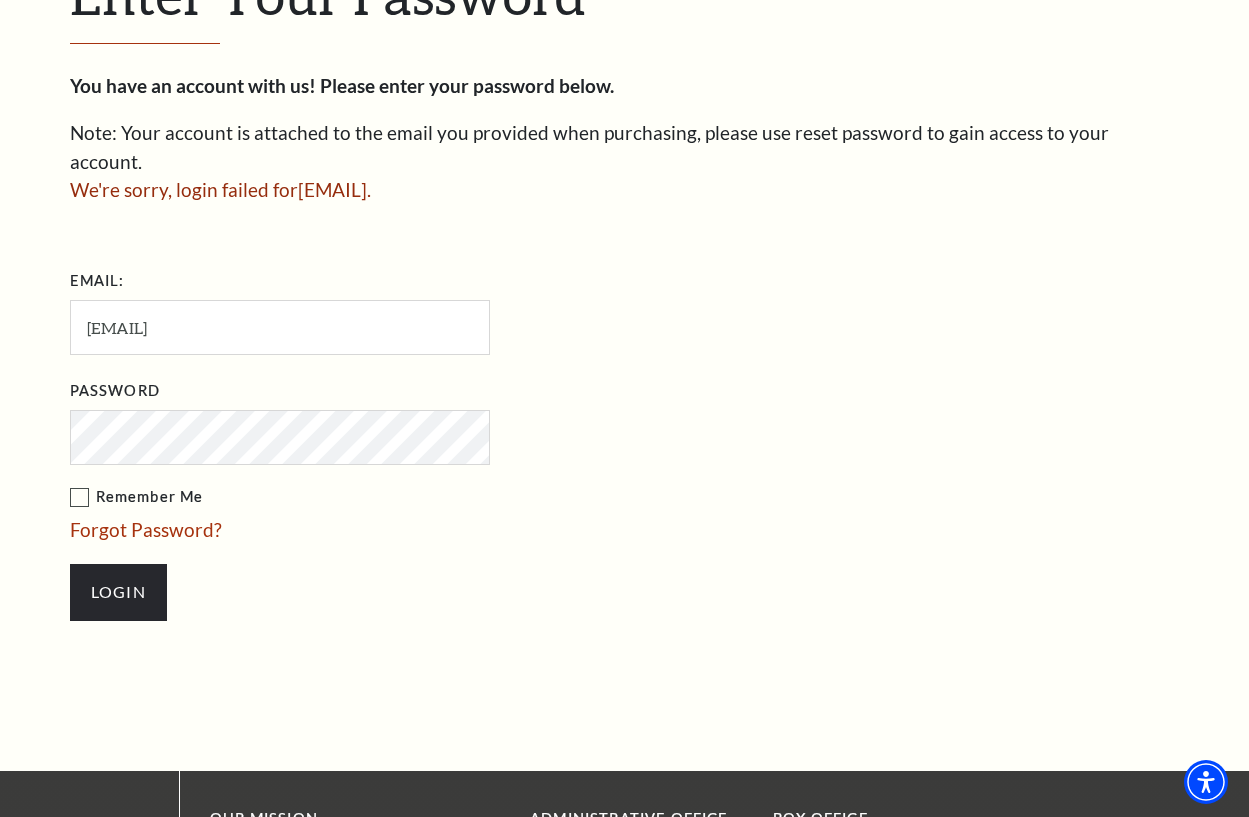 click on "Login" at bounding box center (118, 592) 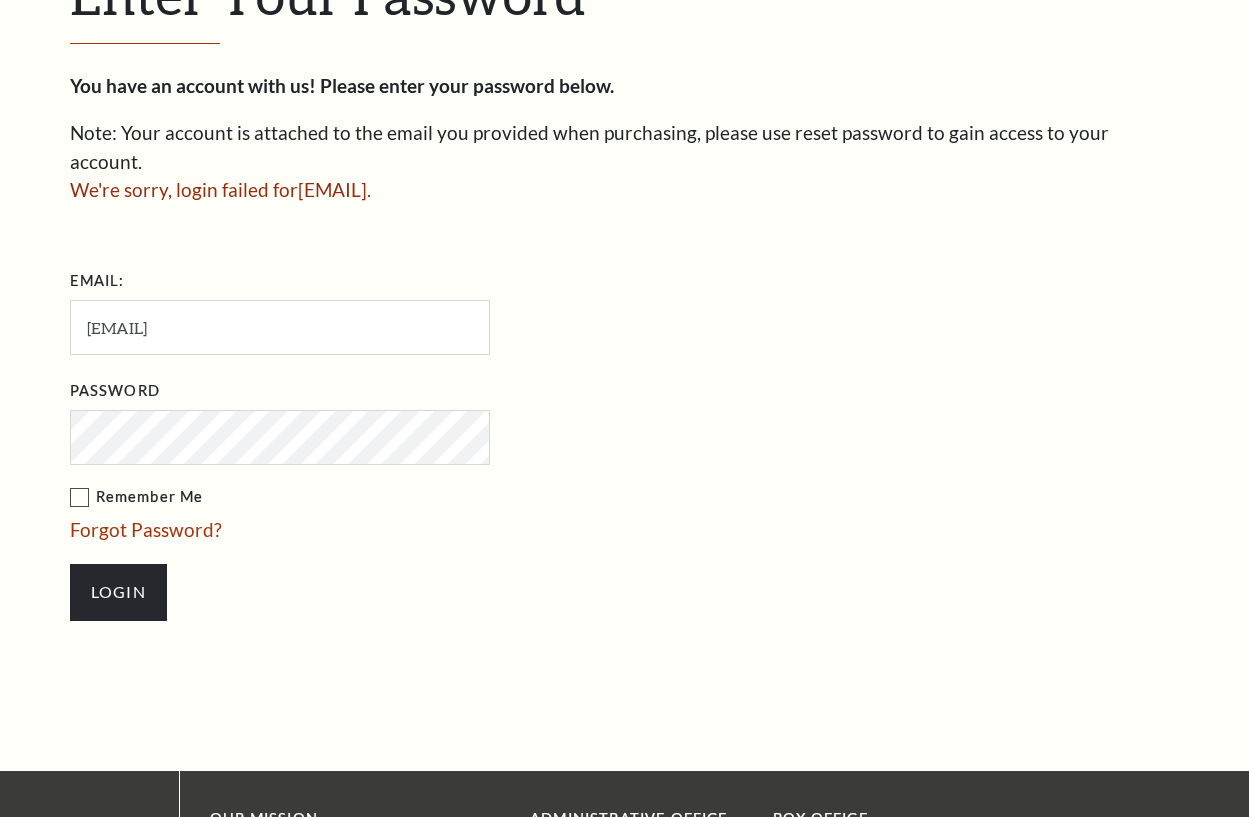 scroll, scrollTop: 586, scrollLeft: 0, axis: vertical 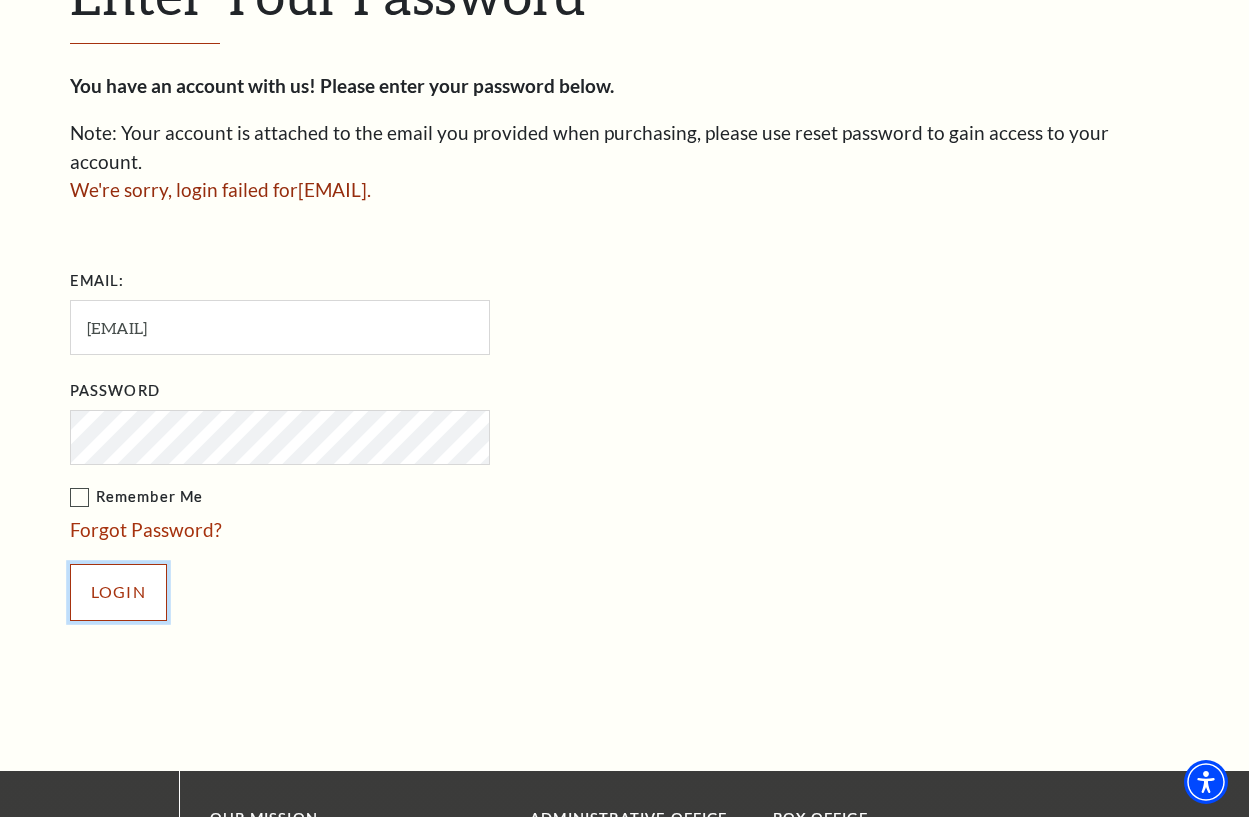click on "Login" at bounding box center (118, 592) 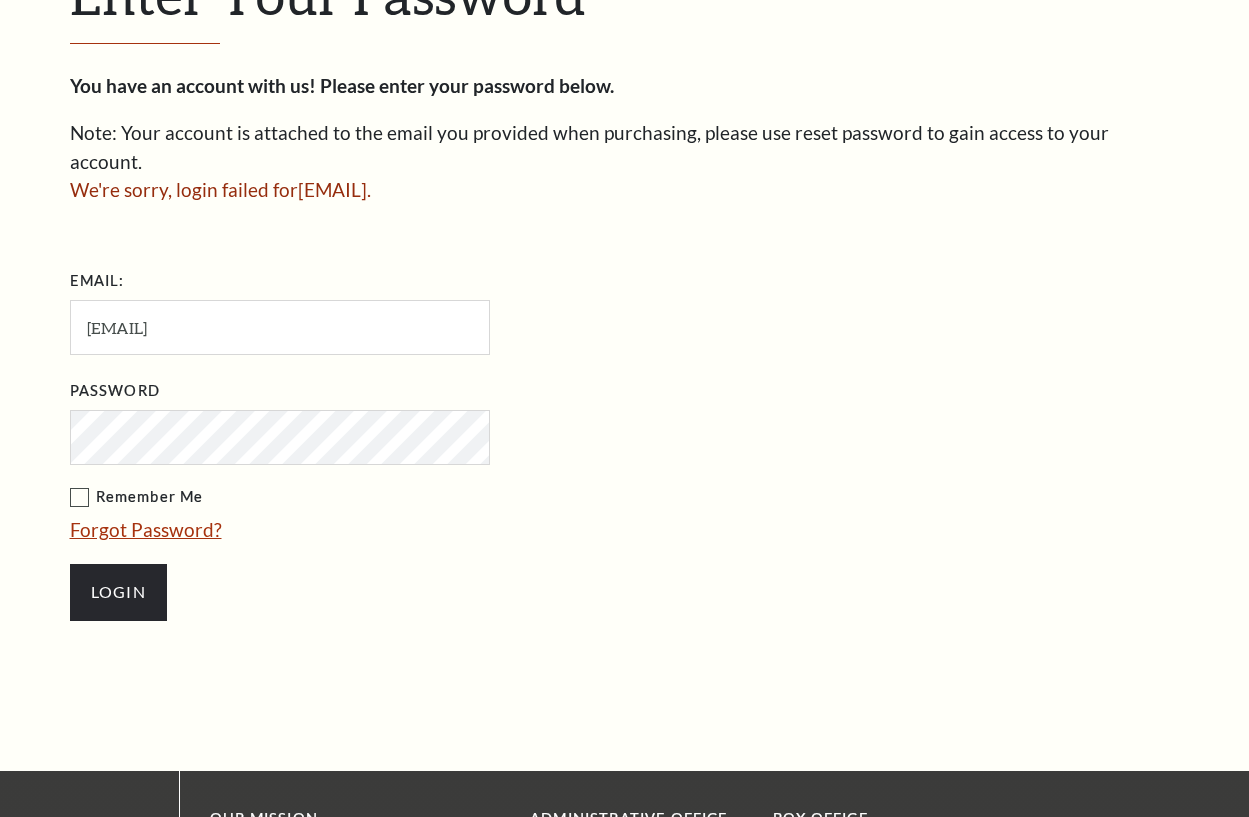 scroll, scrollTop: 586, scrollLeft: 0, axis: vertical 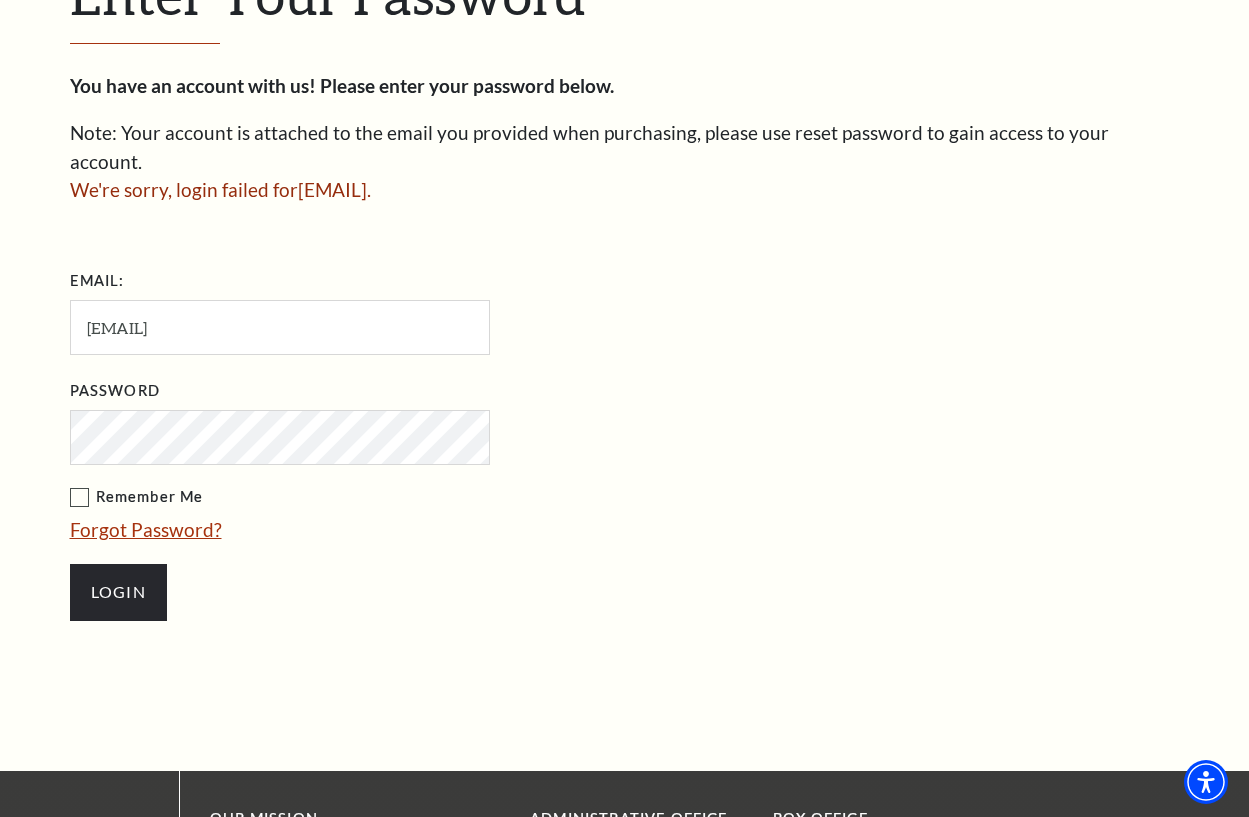 click on "Forgot Password?" at bounding box center (146, 529) 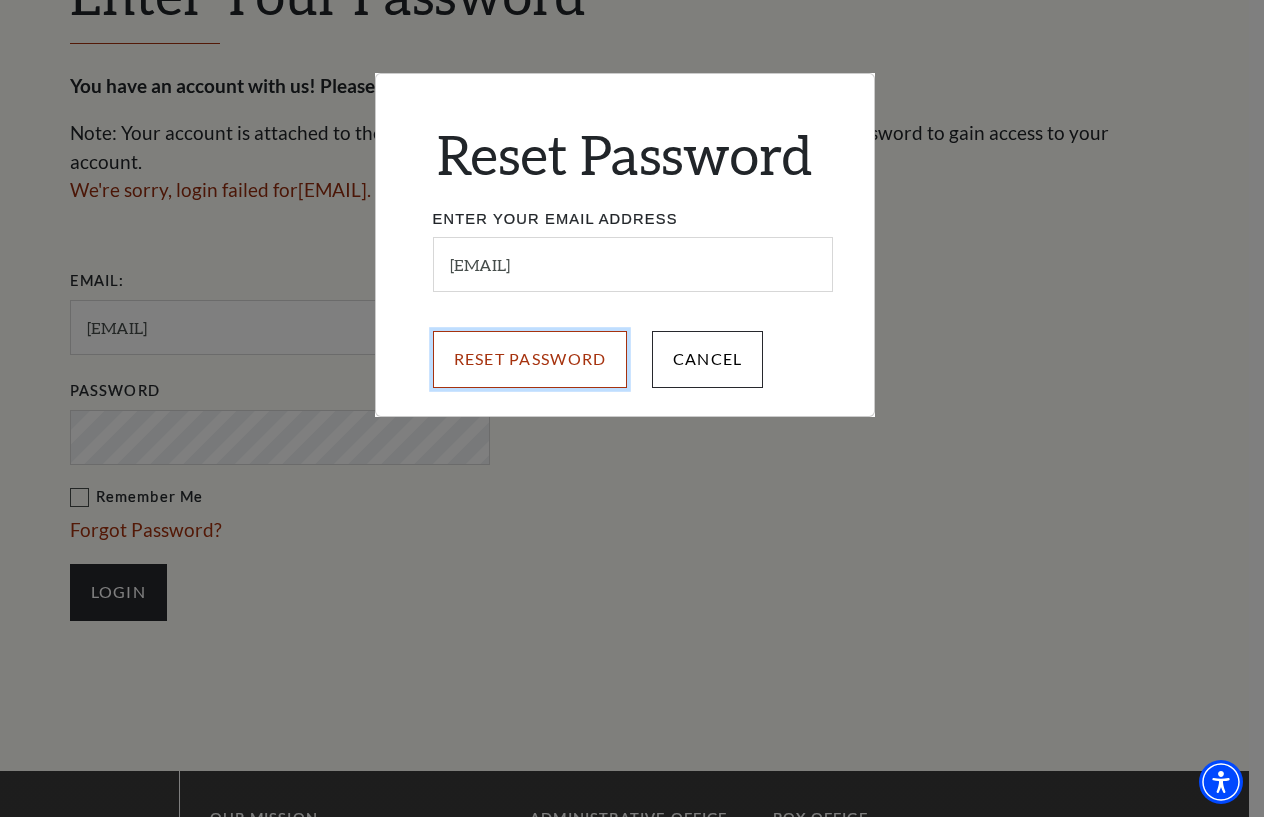 drag, startPoint x: 530, startPoint y: 353, endPoint x: 522, endPoint y: 371, distance: 19.697716 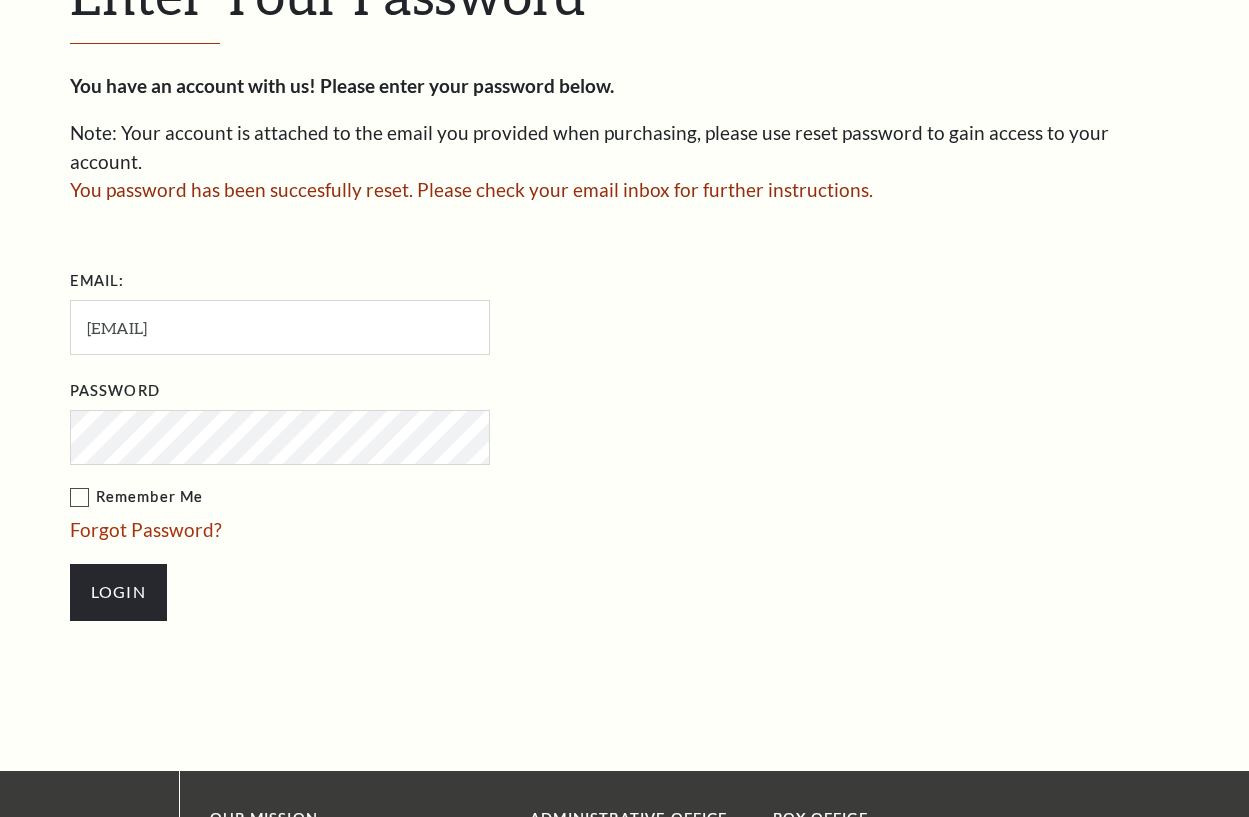 scroll, scrollTop: 586, scrollLeft: 0, axis: vertical 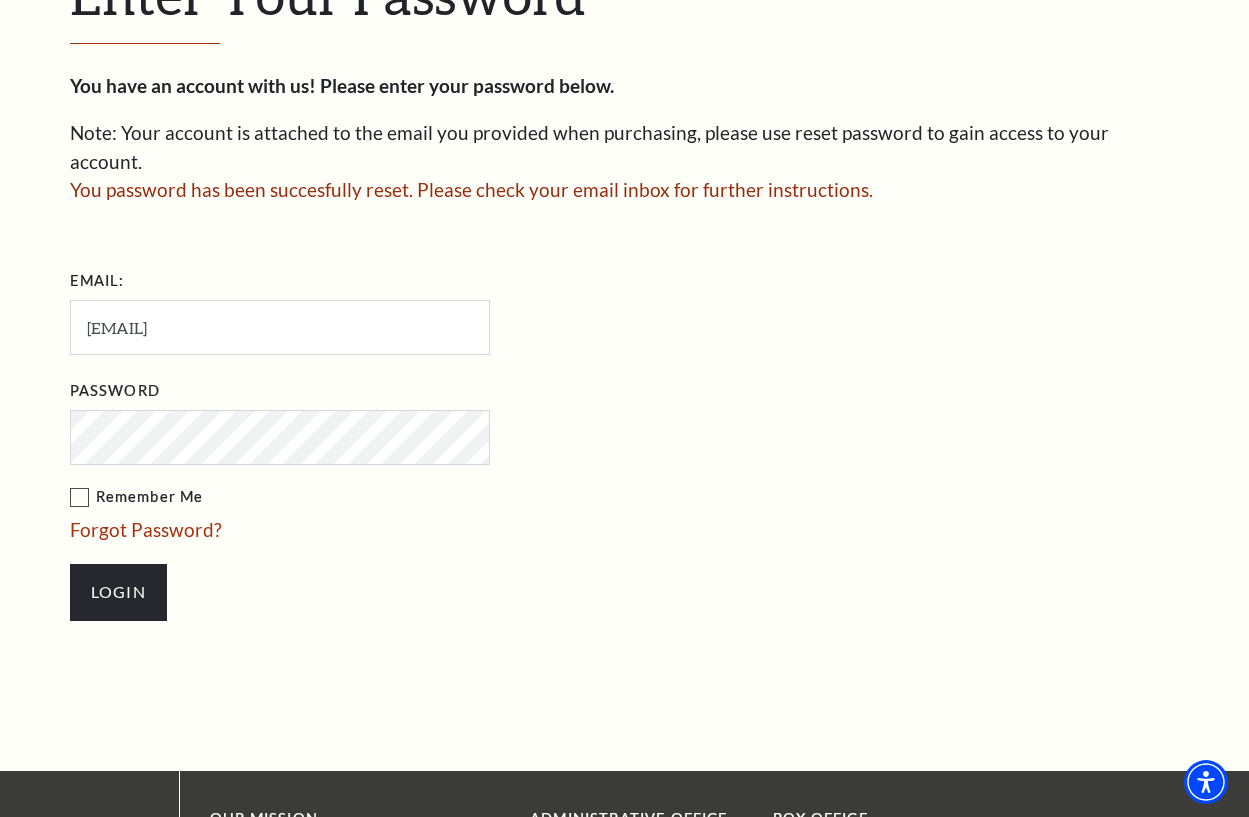 click on "Login" at bounding box center [118, 592] 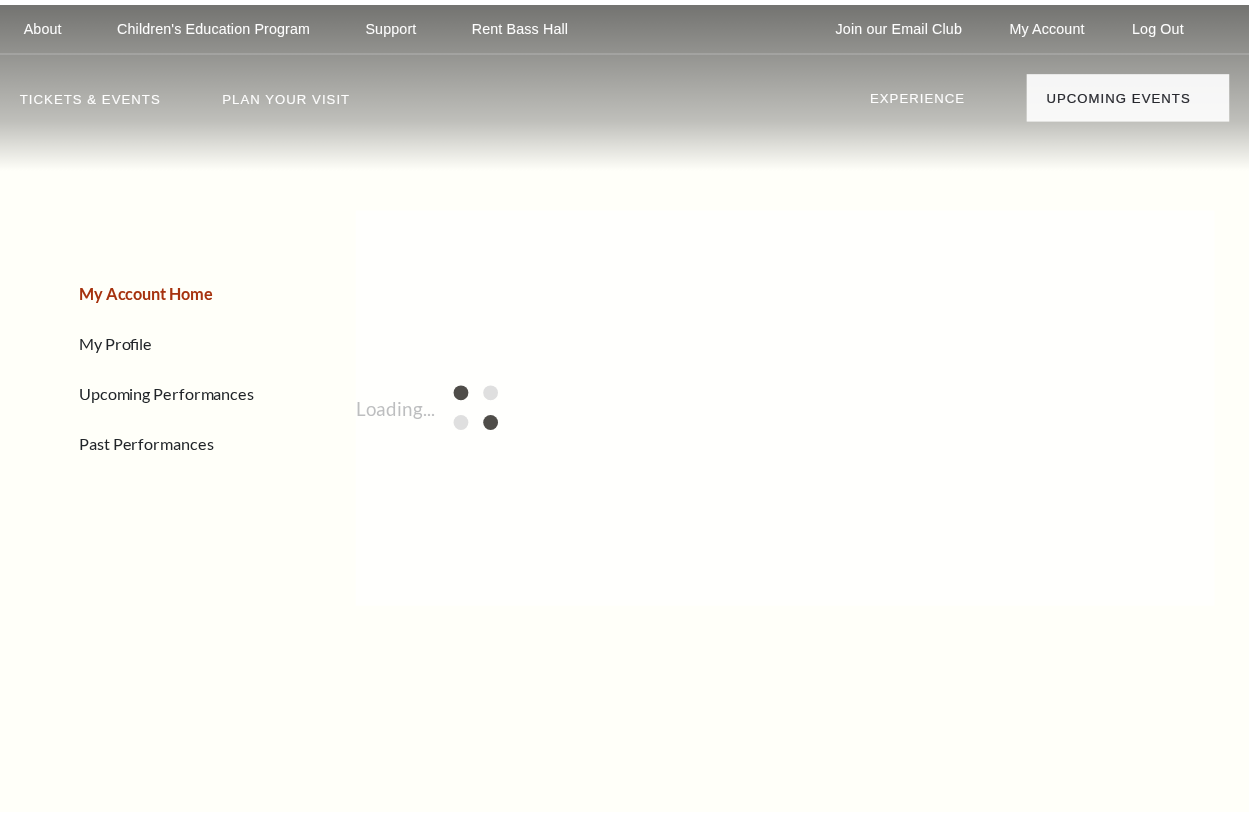 scroll, scrollTop: 0, scrollLeft: 0, axis: both 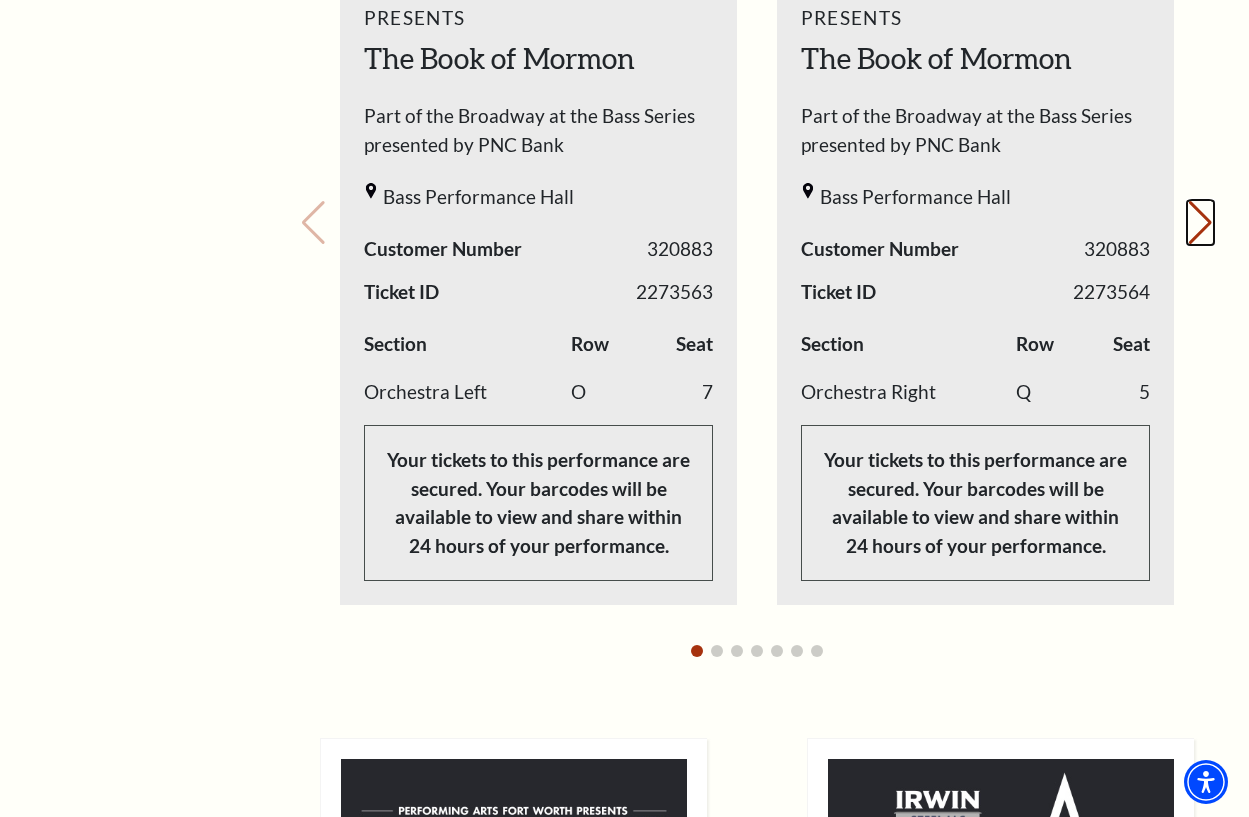 click on "Next slide." at bounding box center [1200, 223] 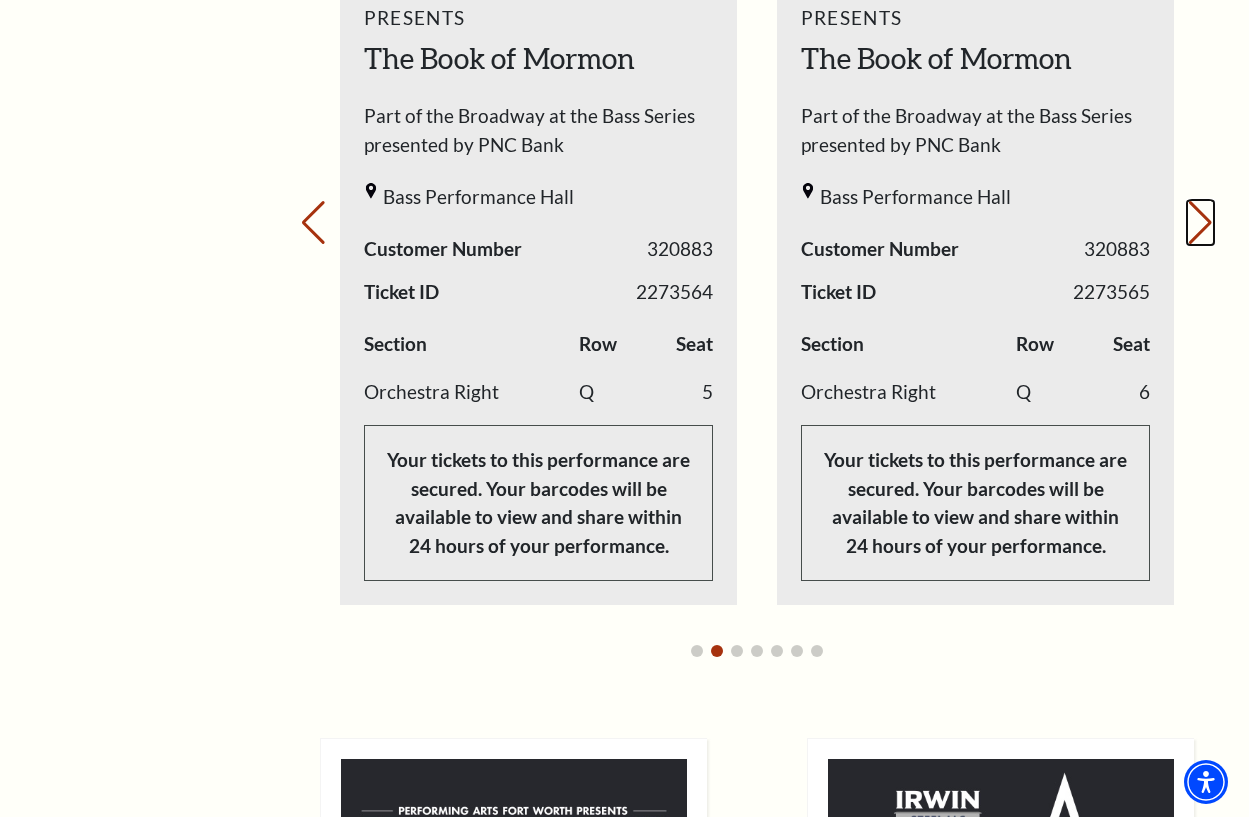 click on "Next slide." at bounding box center (1200, 223) 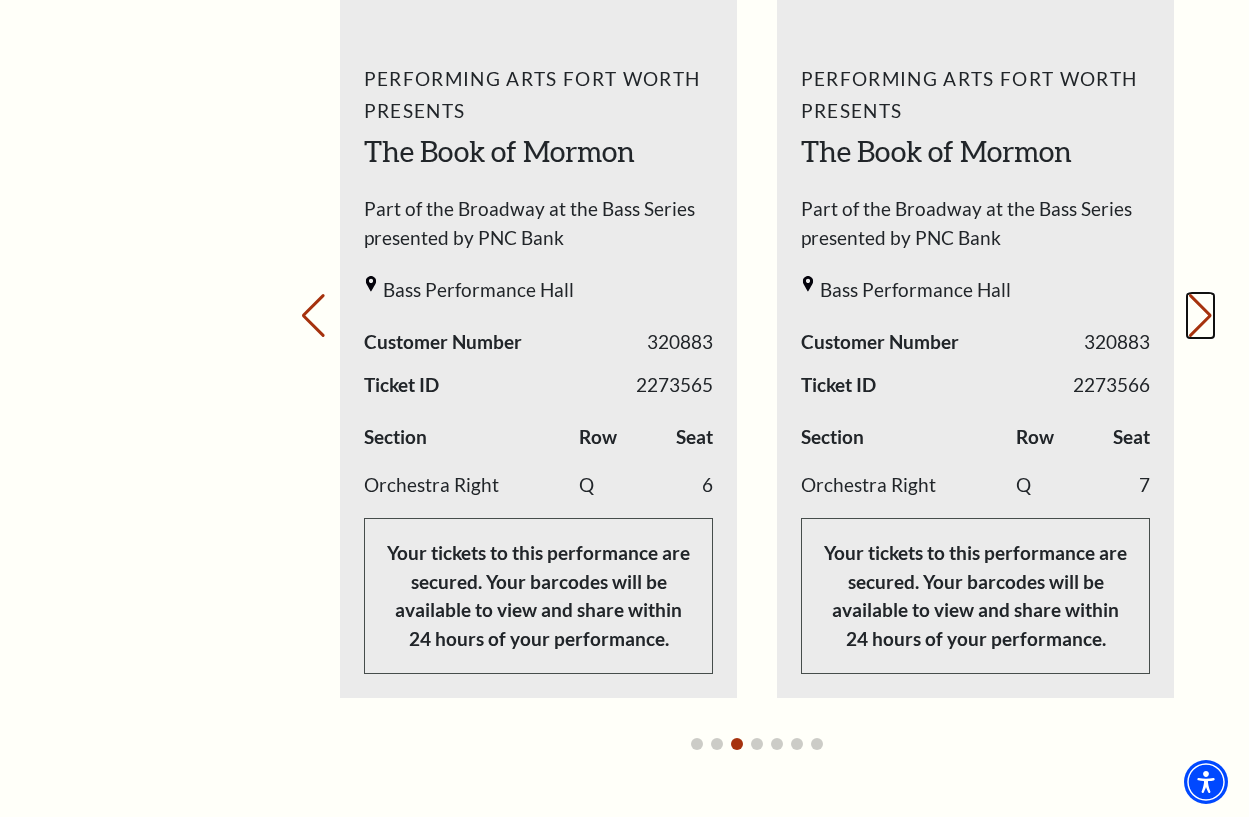 scroll, scrollTop: 900, scrollLeft: 0, axis: vertical 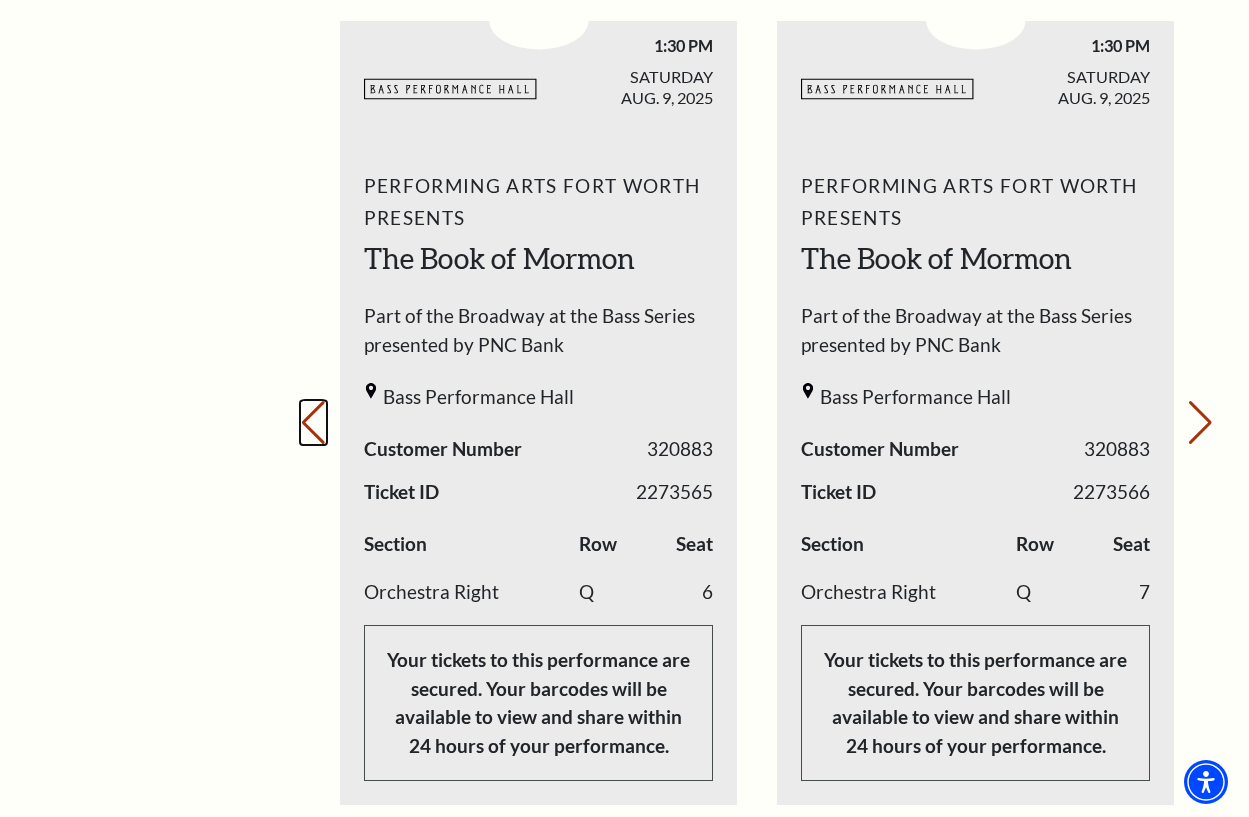 click on "Previous slide." at bounding box center (313, 423) 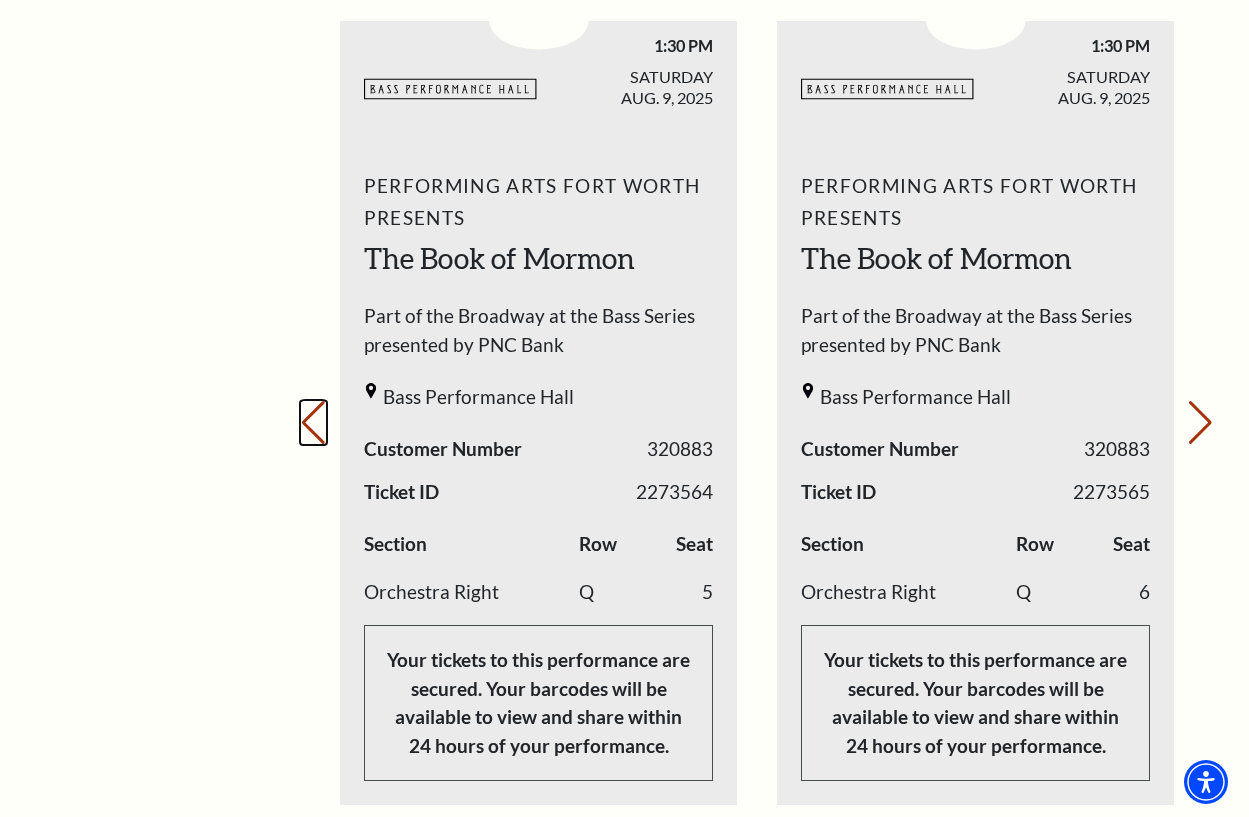 click on "Previous slide." at bounding box center (313, 423) 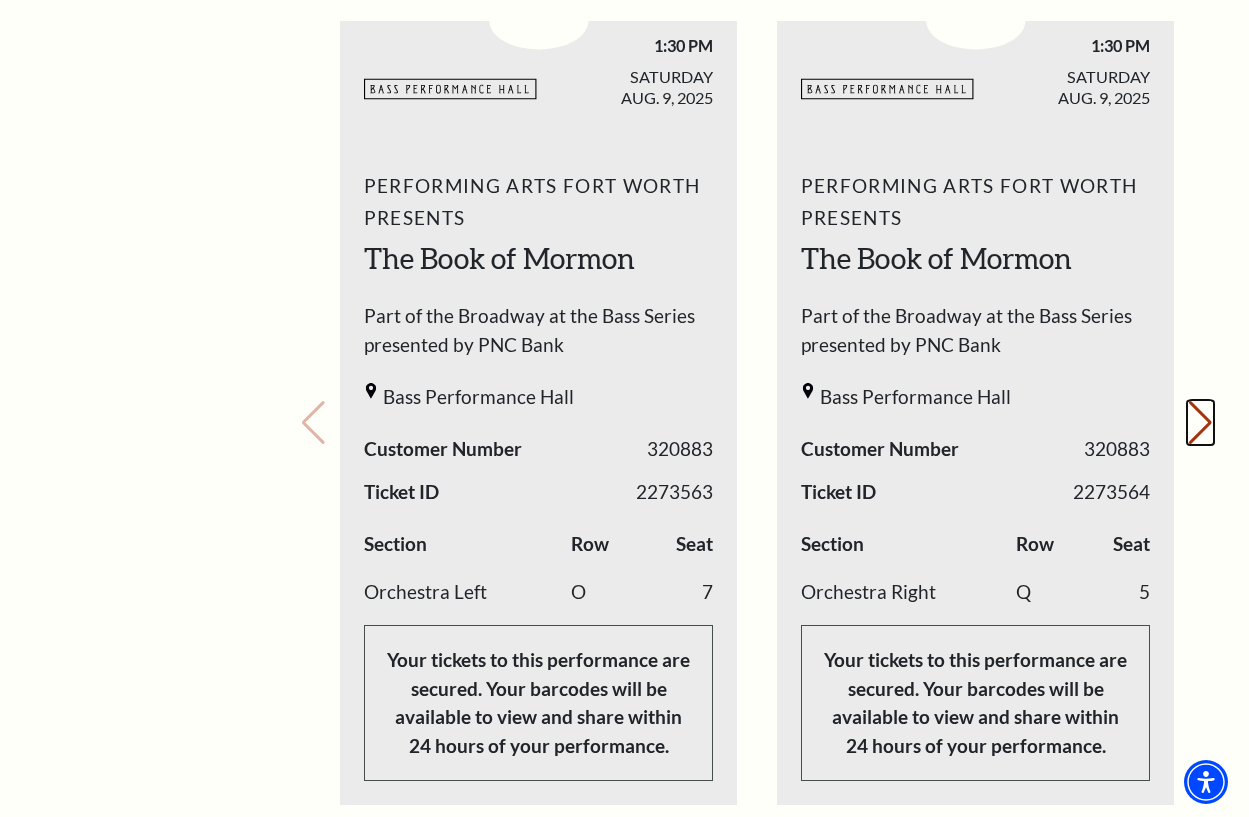 click on "Next slide." at bounding box center (1200, 423) 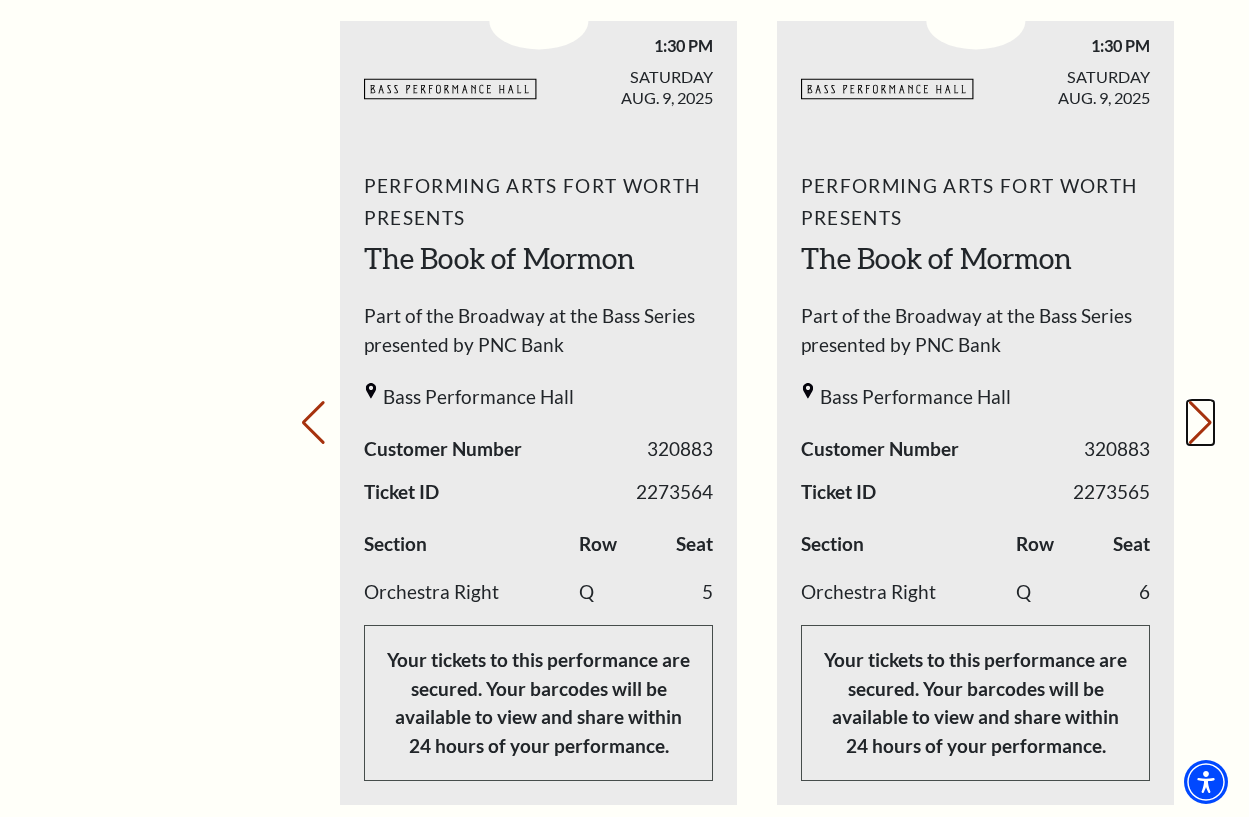 click on "Next slide." at bounding box center (1200, 423) 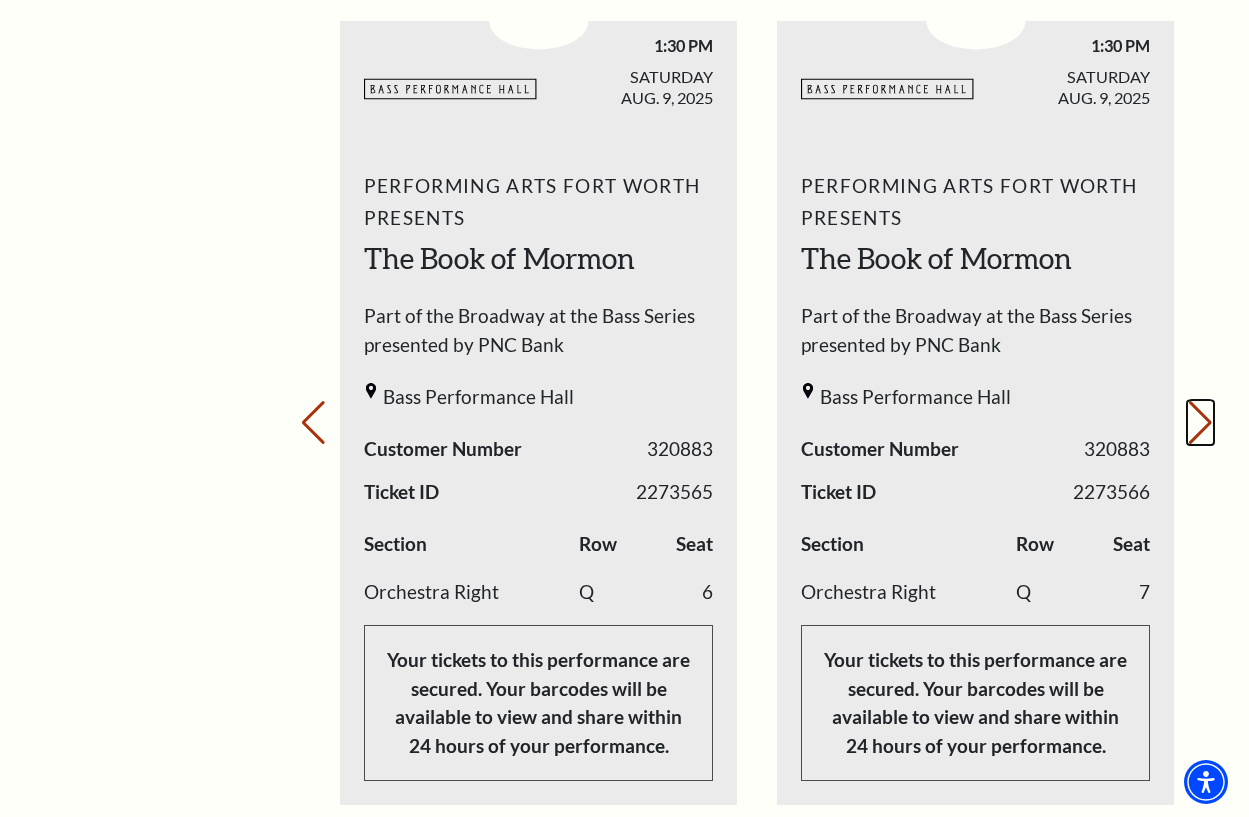 click on "Next slide." at bounding box center [1200, 423] 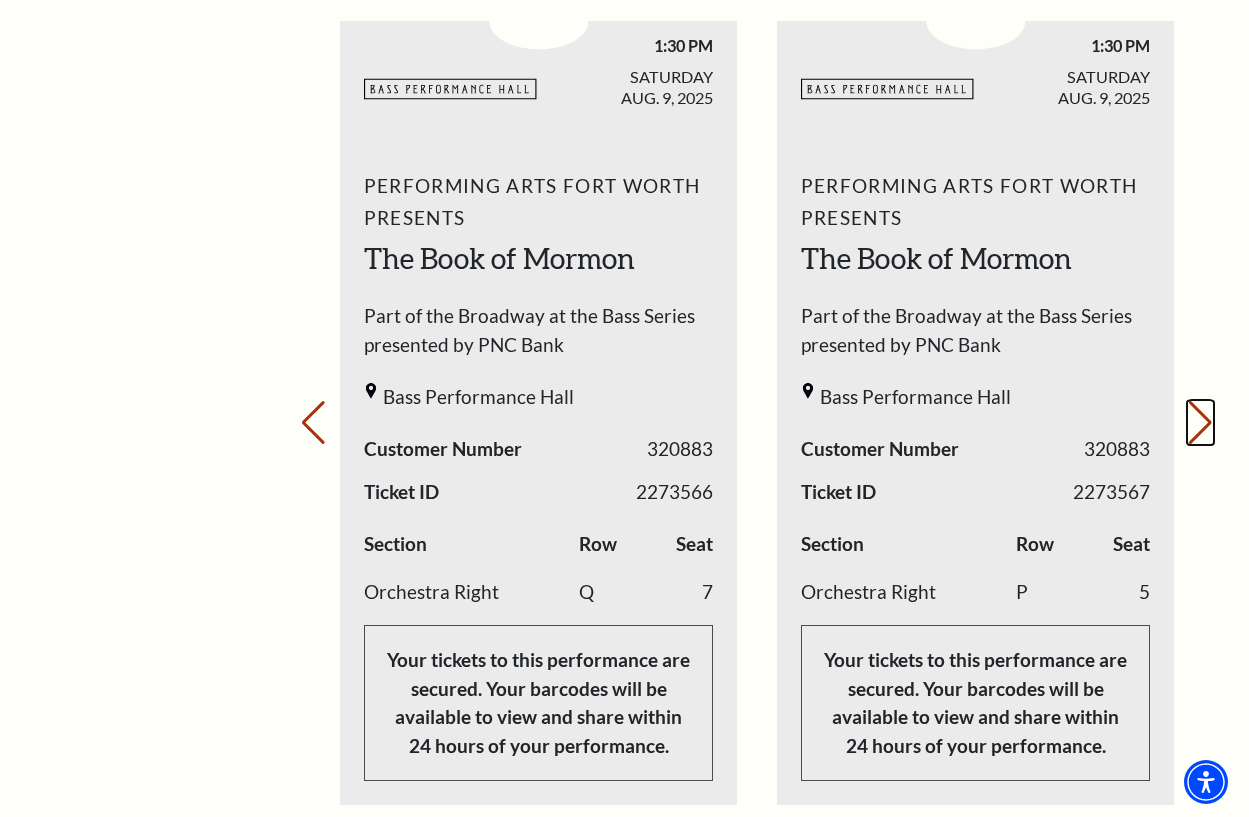click on "Next slide." at bounding box center (1200, 423) 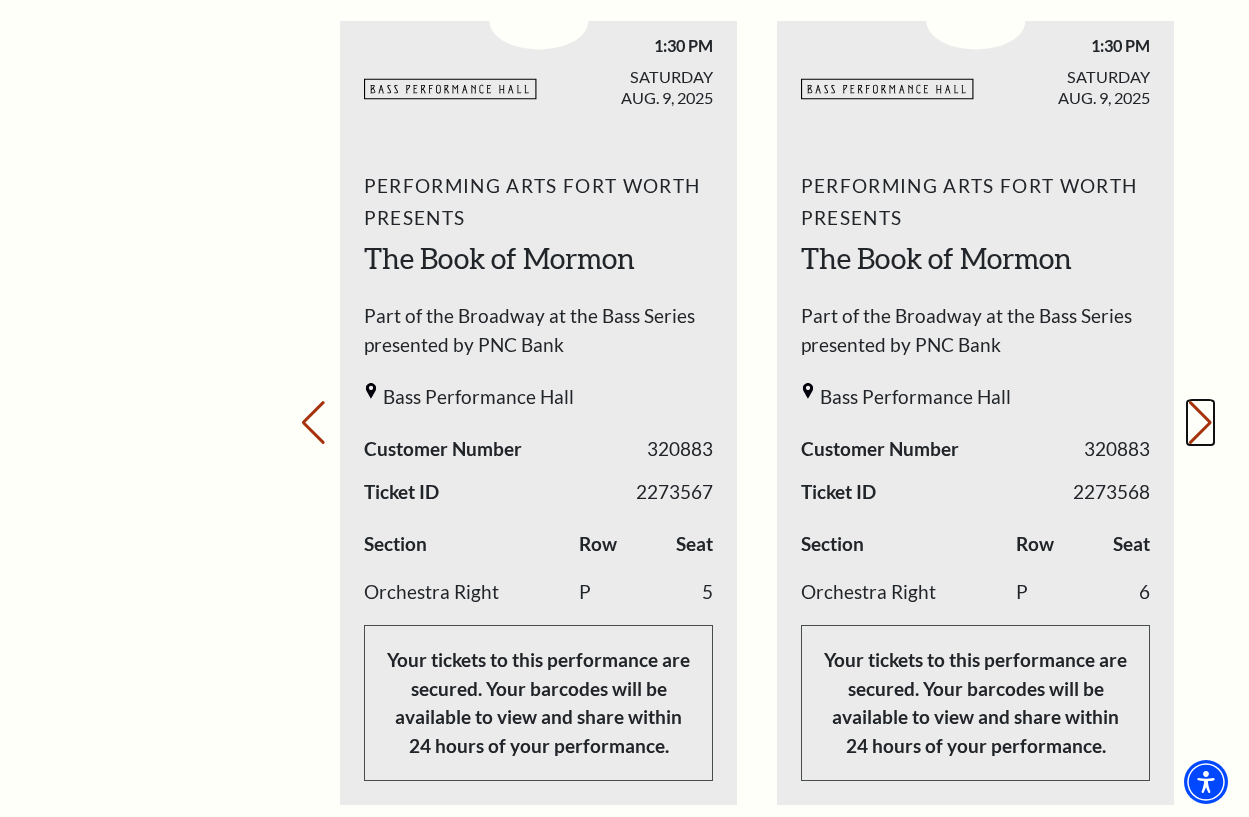 click on "Next slide." at bounding box center [1200, 423] 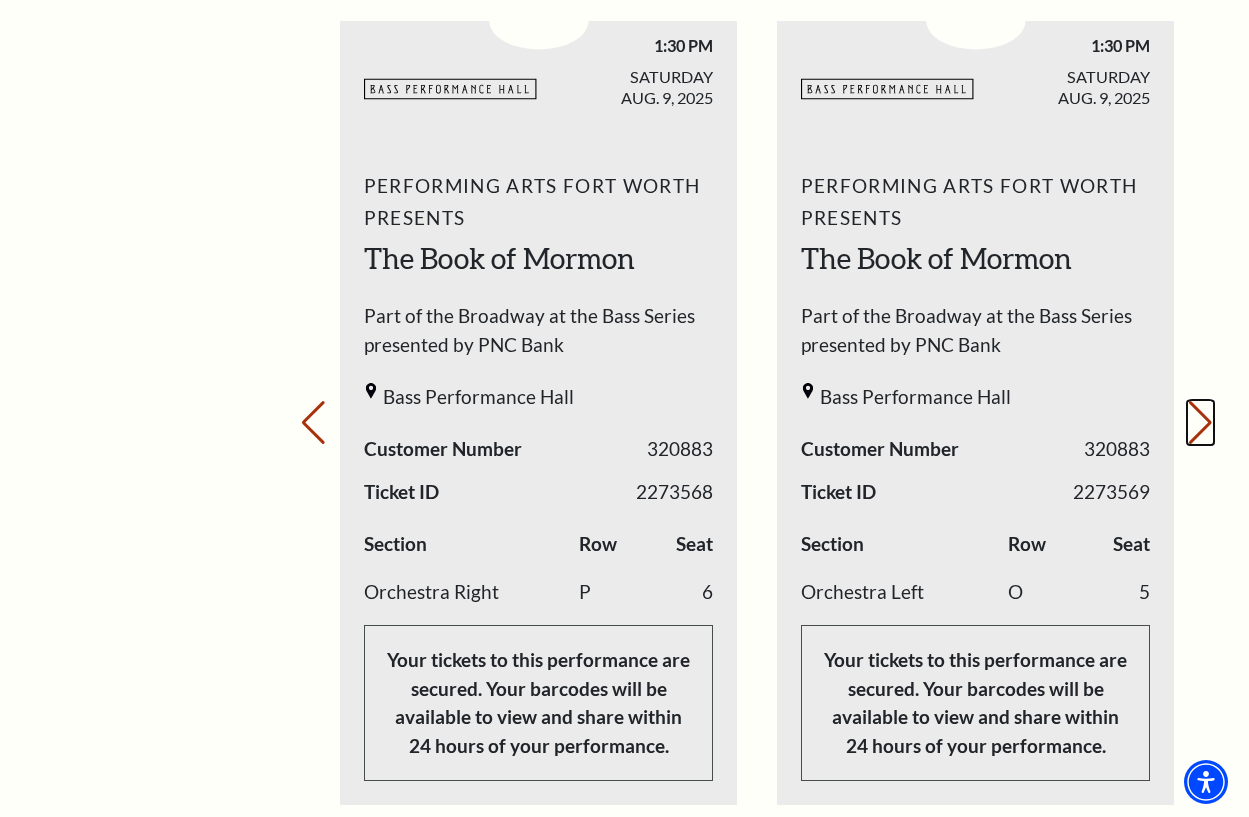 click on "Next slide." at bounding box center [1200, 423] 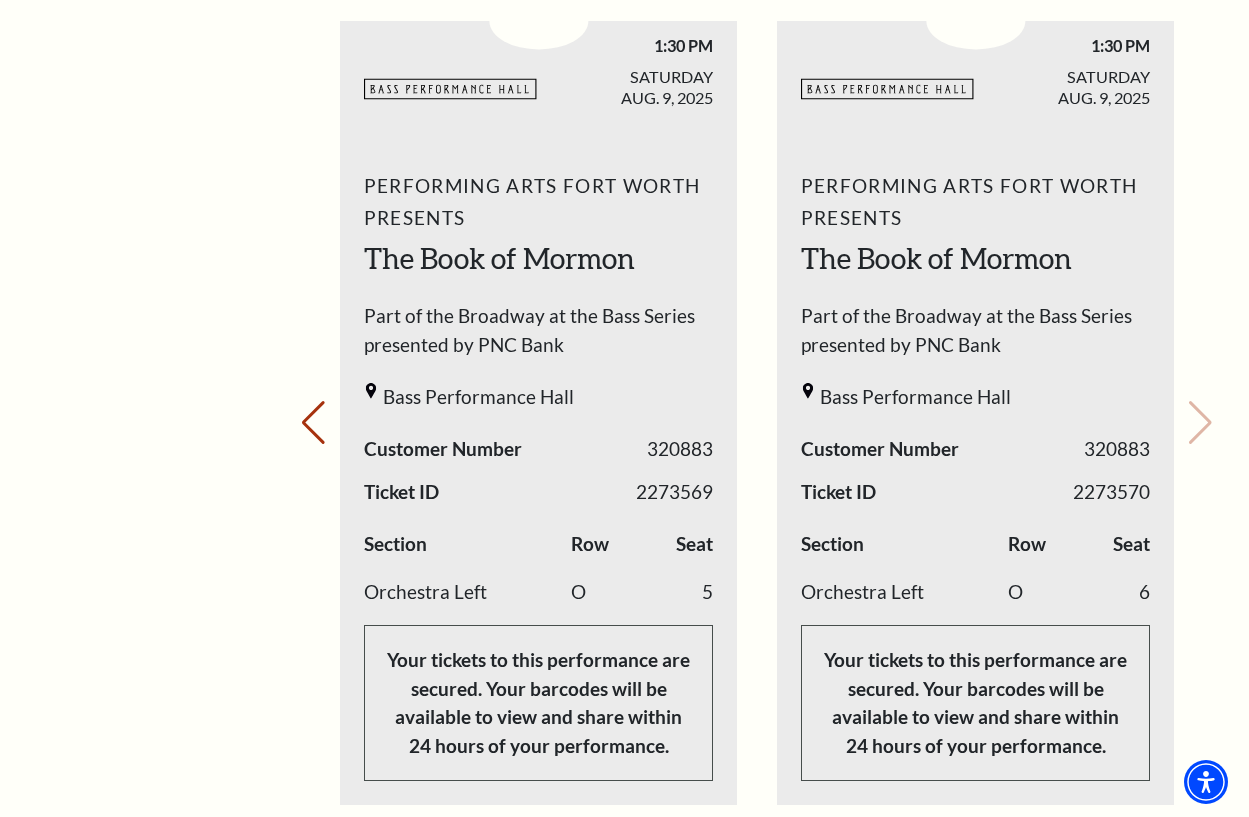 click on "Your next show
Previous slide.
Next slide." at bounding box center (757, 395) 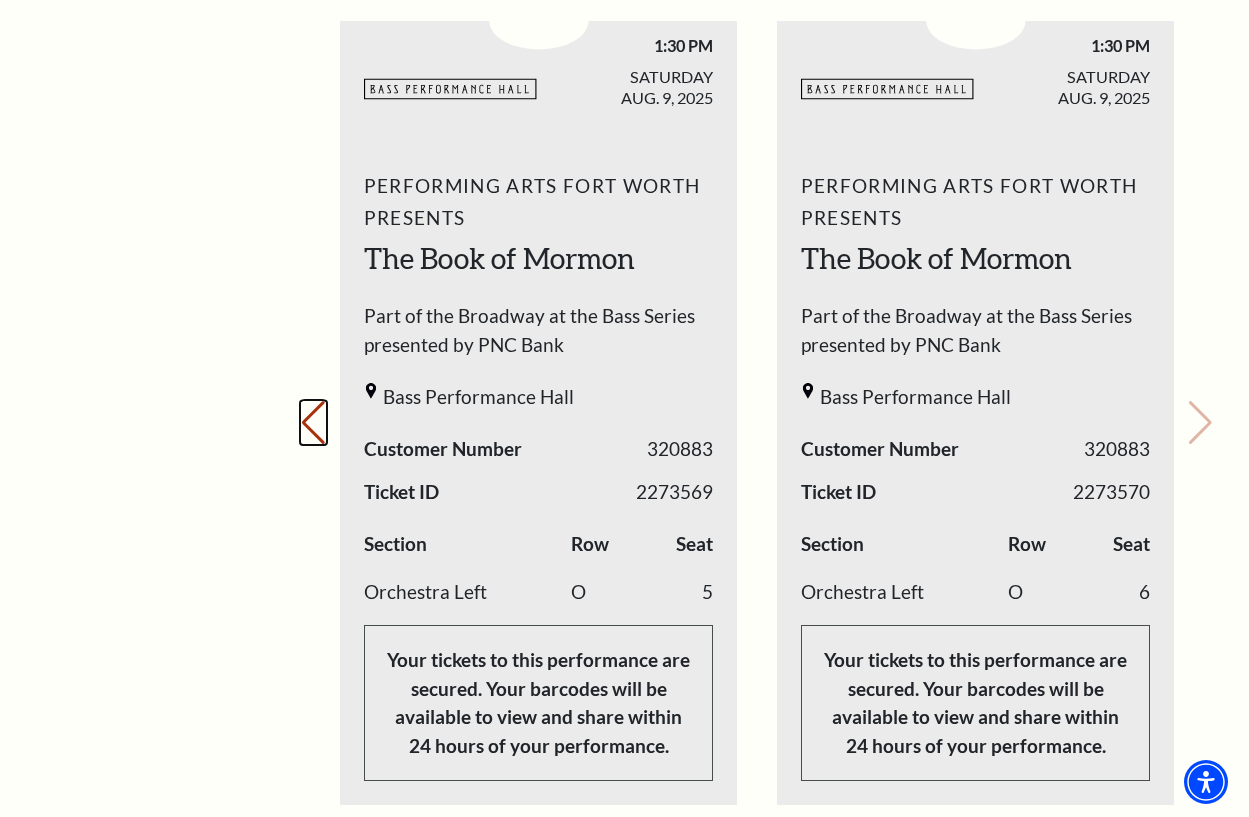 click on "Previous slide." at bounding box center [313, 423] 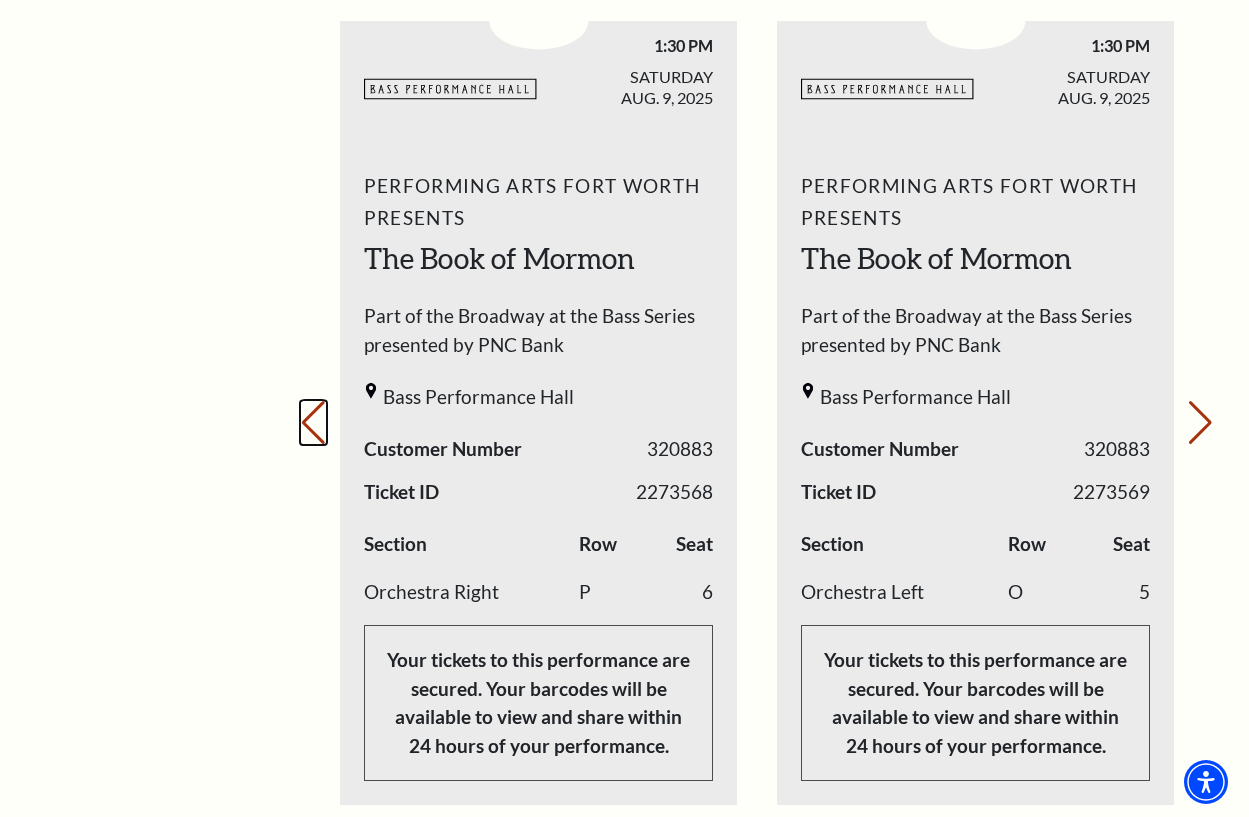 click on "Previous slide." at bounding box center [313, 423] 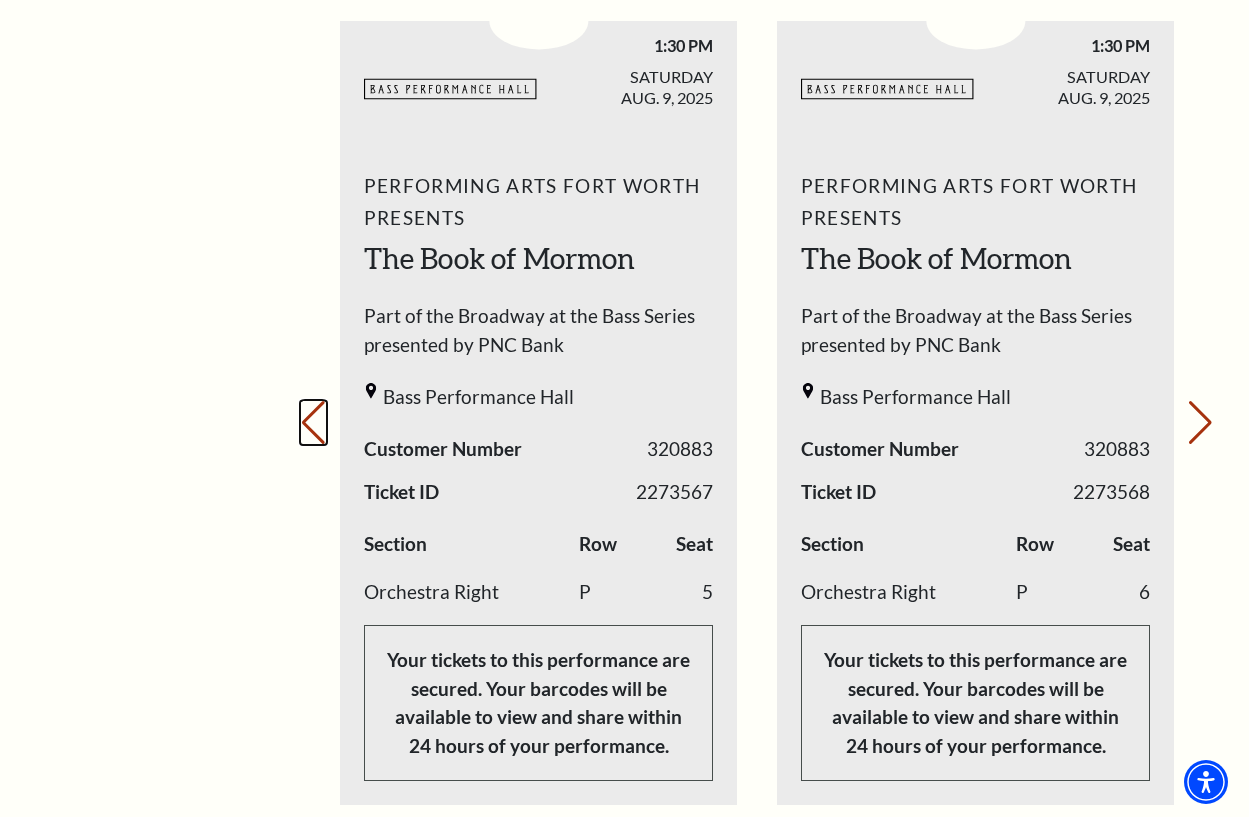click on "Previous slide." at bounding box center (313, 423) 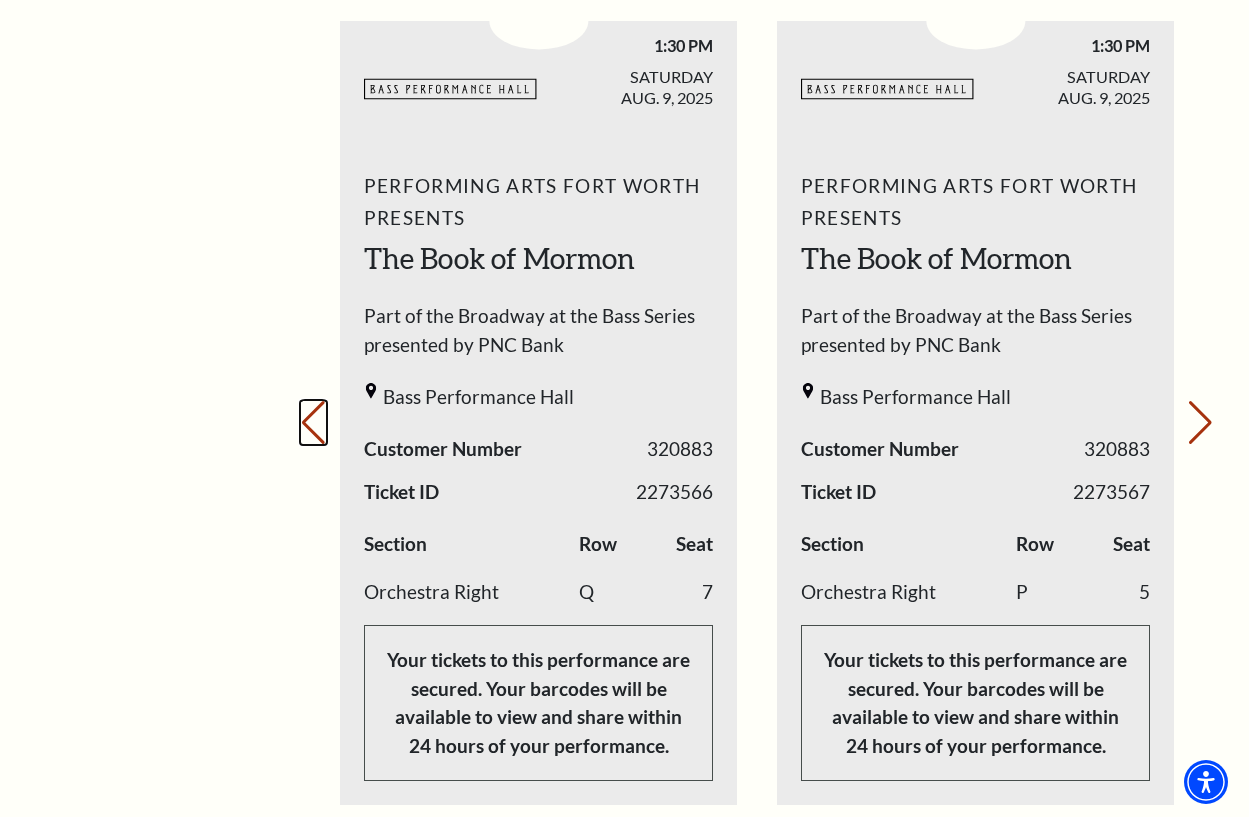 click on "Previous slide." at bounding box center [313, 423] 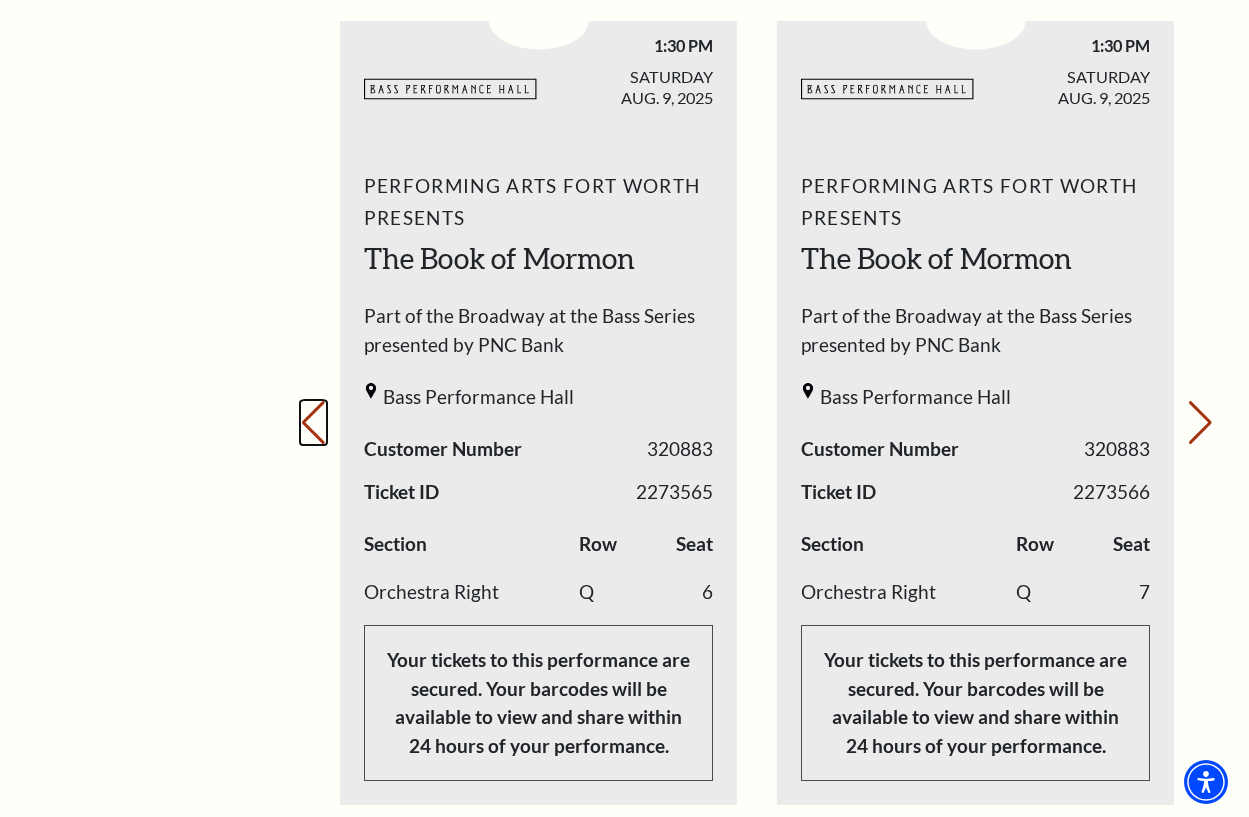 click on "Previous slide." at bounding box center (313, 423) 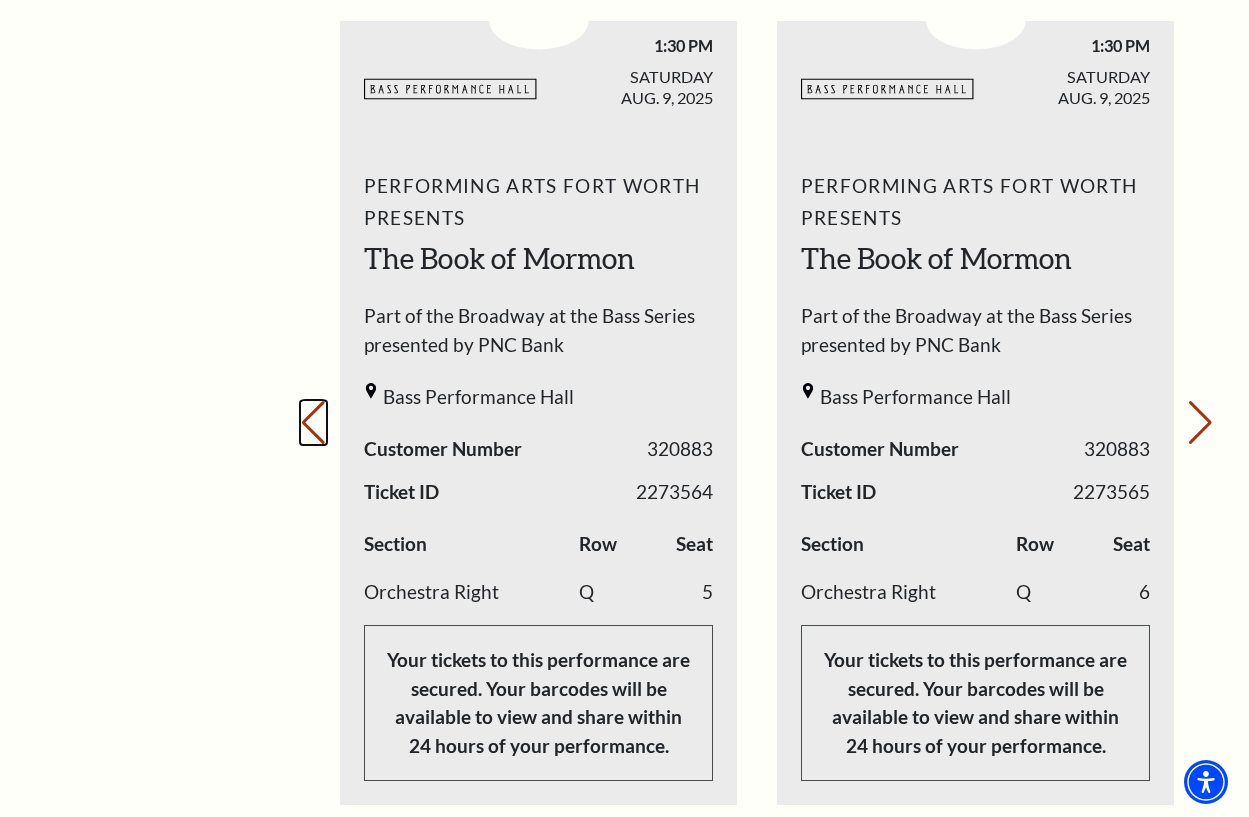 click on "Previous slide." at bounding box center (313, 423) 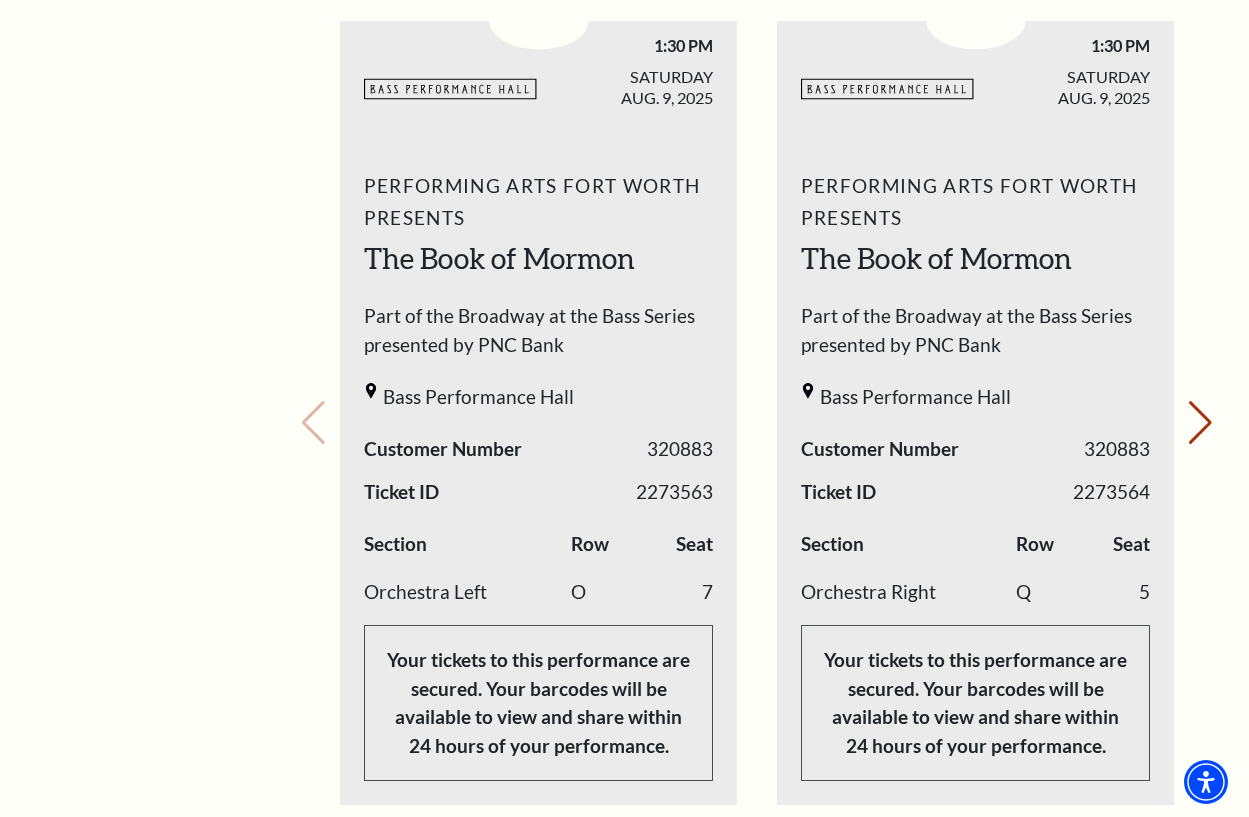 click on "Your next show
Previous slide.
Next slide." at bounding box center [757, 395] 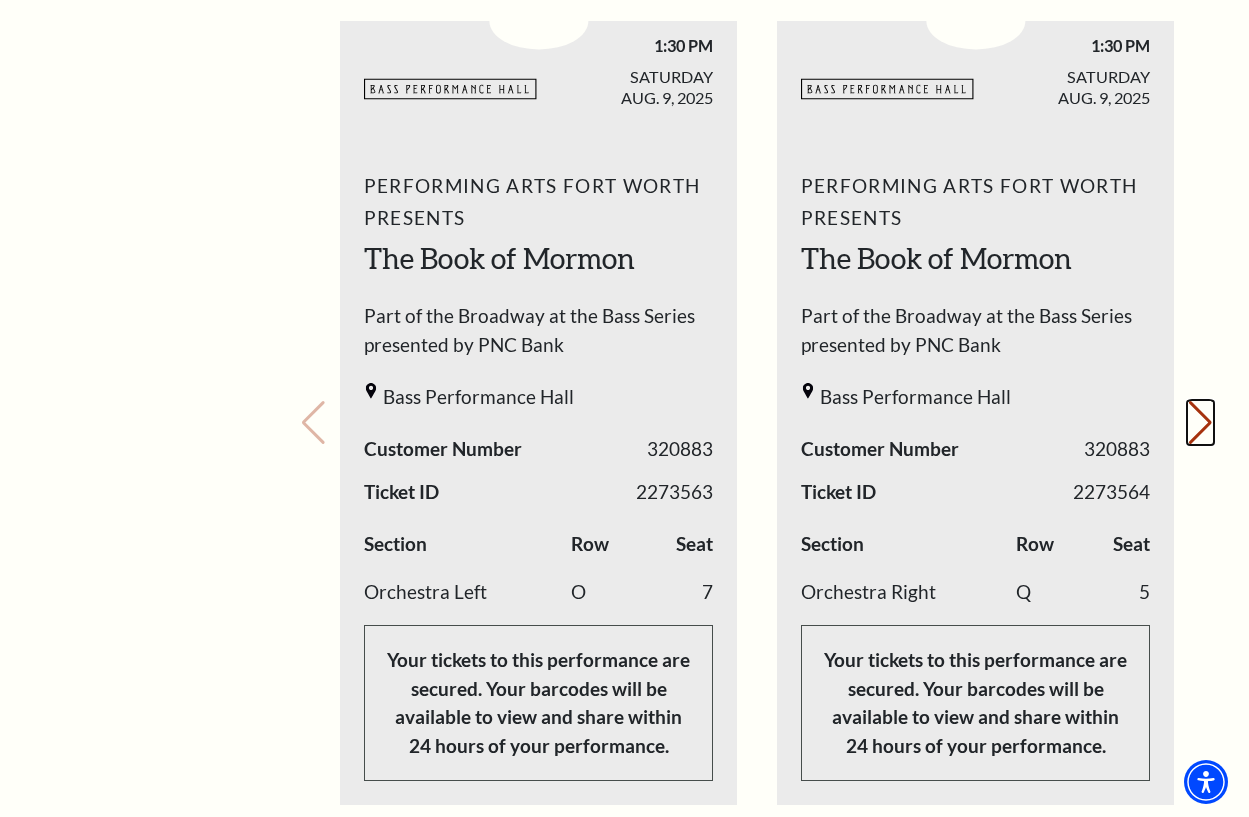 click on "Next slide." at bounding box center [1200, 423] 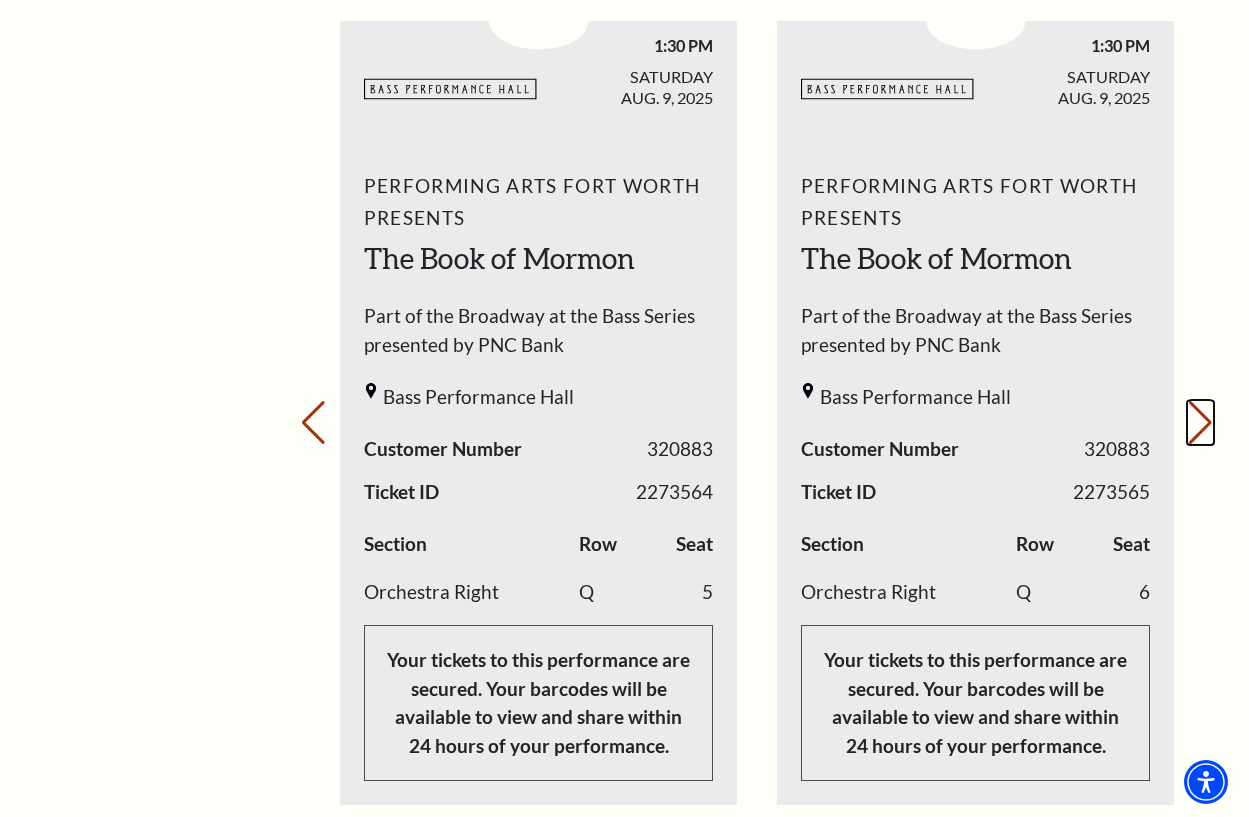 click on "Next slide." at bounding box center (1200, 423) 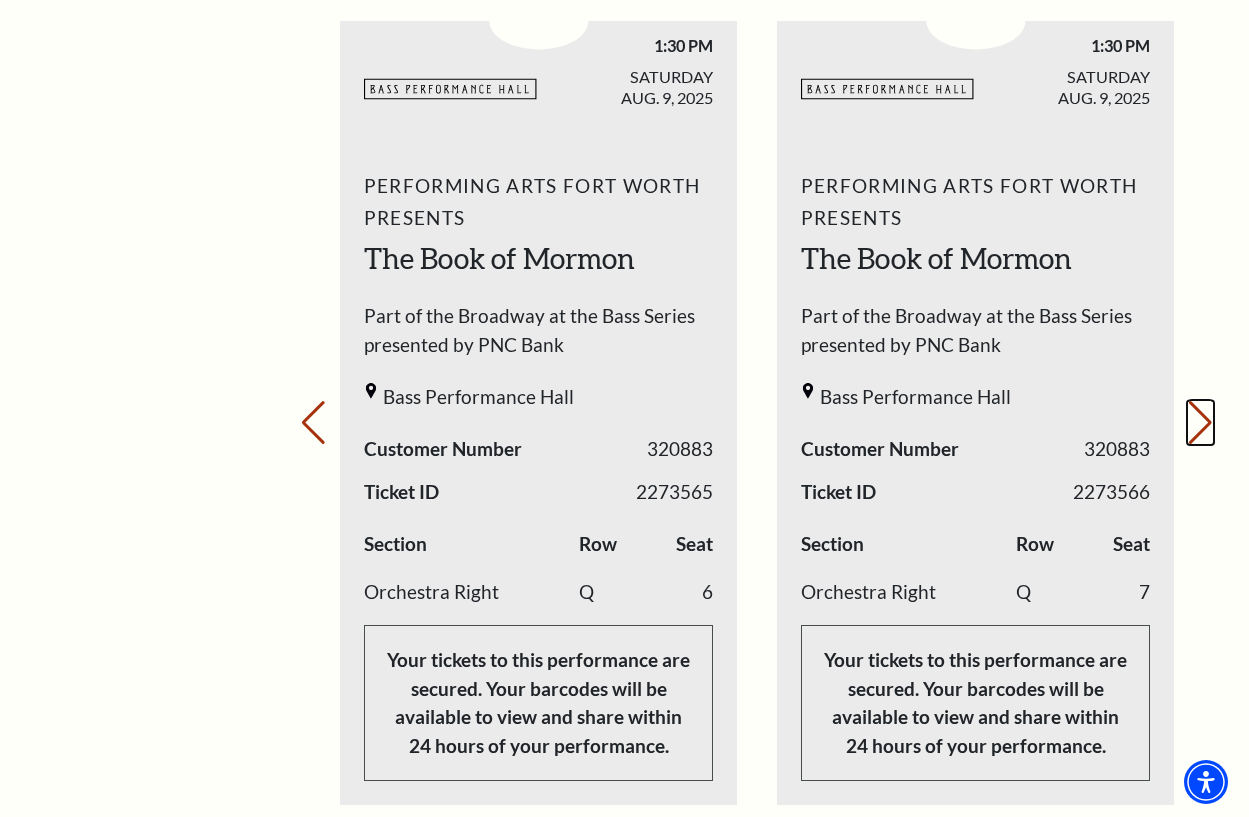 click on "Next slide." at bounding box center [1200, 423] 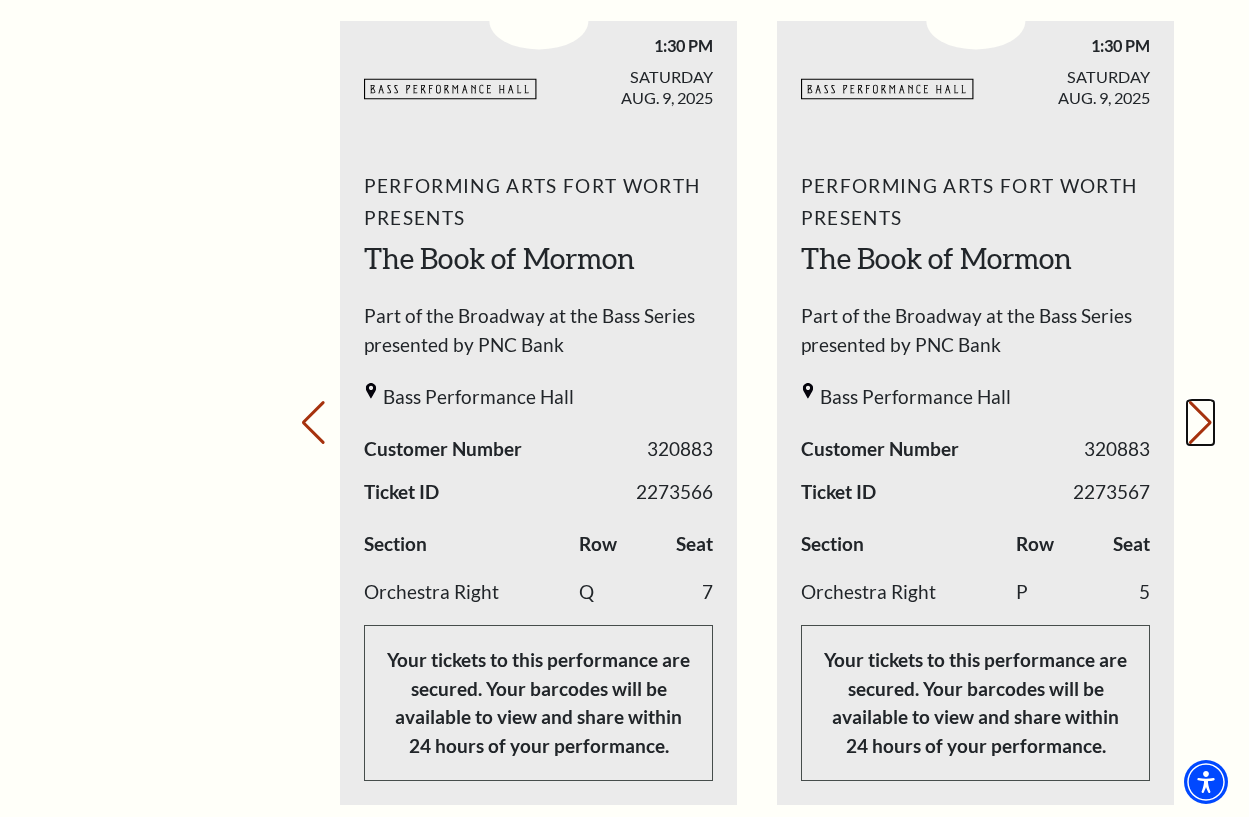 click on "Next slide." at bounding box center [1200, 423] 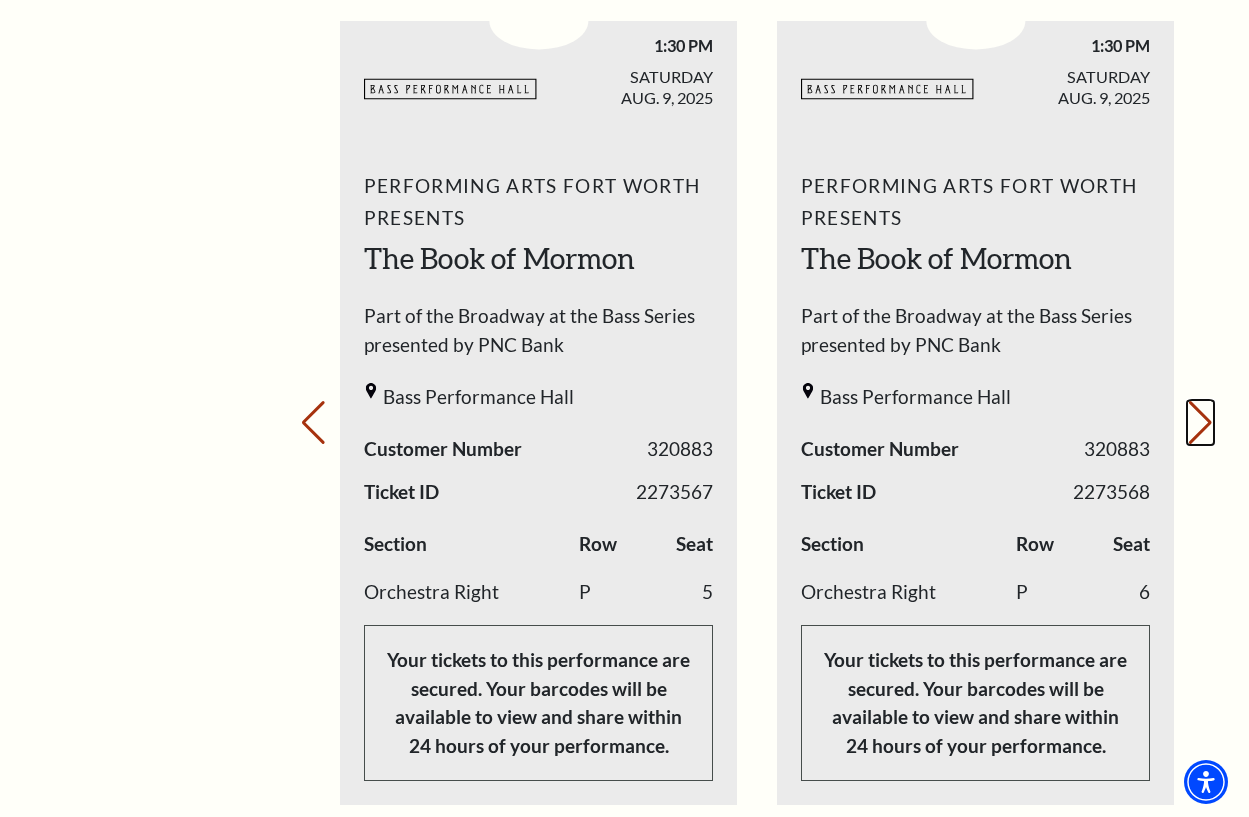 click on "Next slide." at bounding box center [1200, 423] 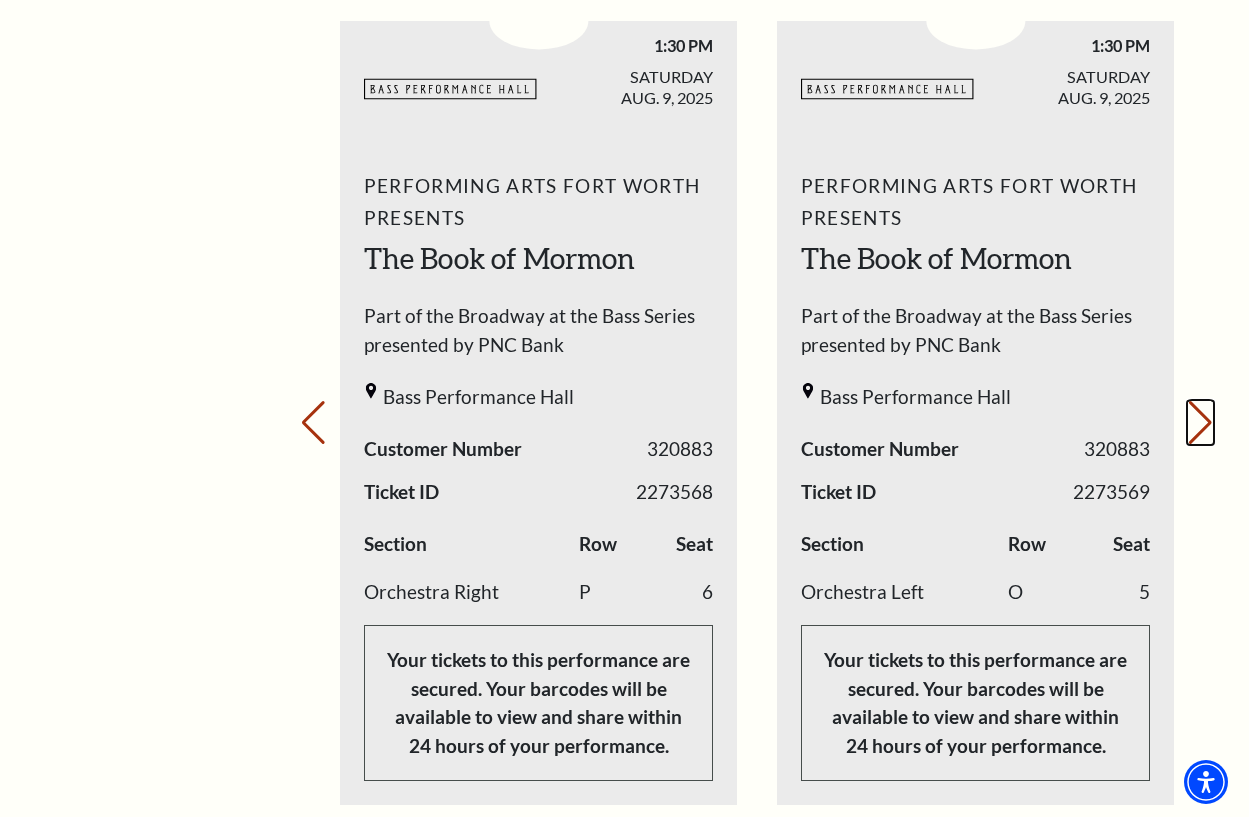 click on "Next slide." at bounding box center (1200, 423) 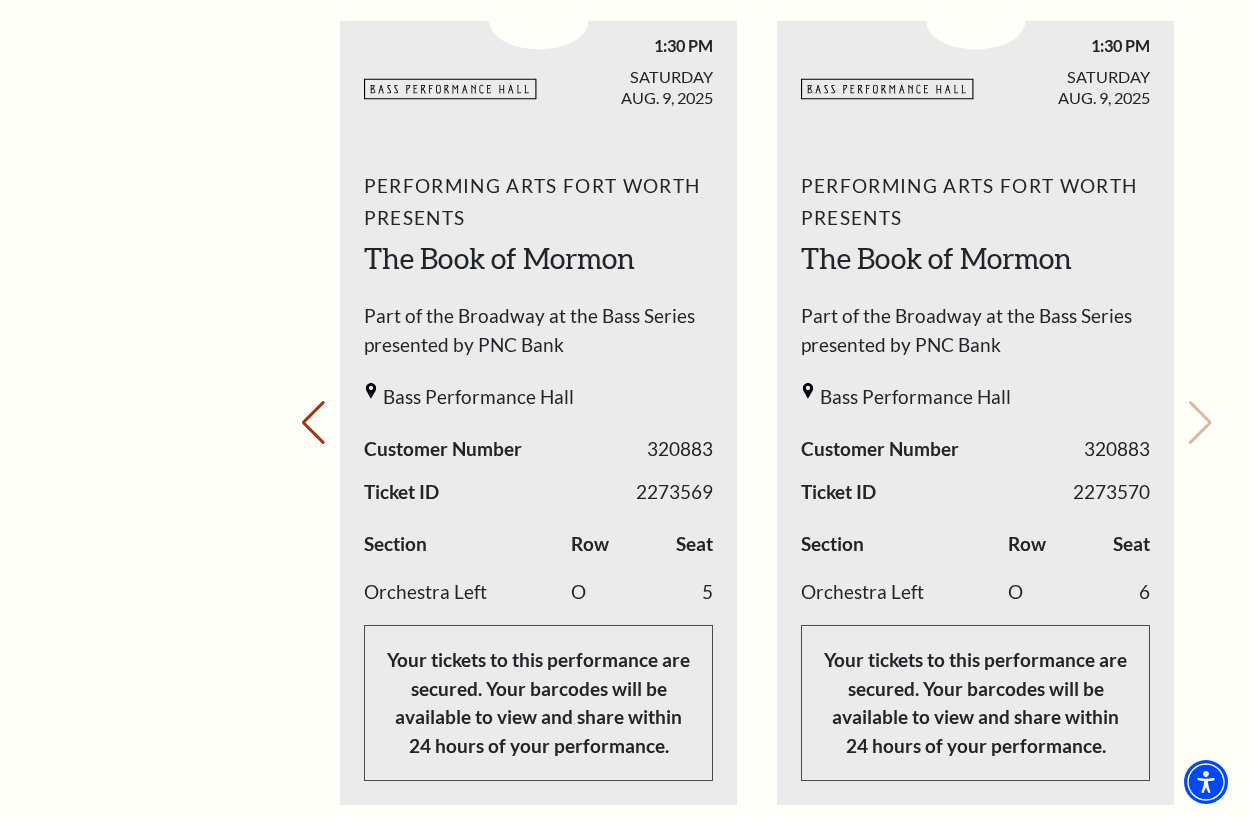 click on "Your next show
Previous slide.
Next slide." at bounding box center [757, 395] 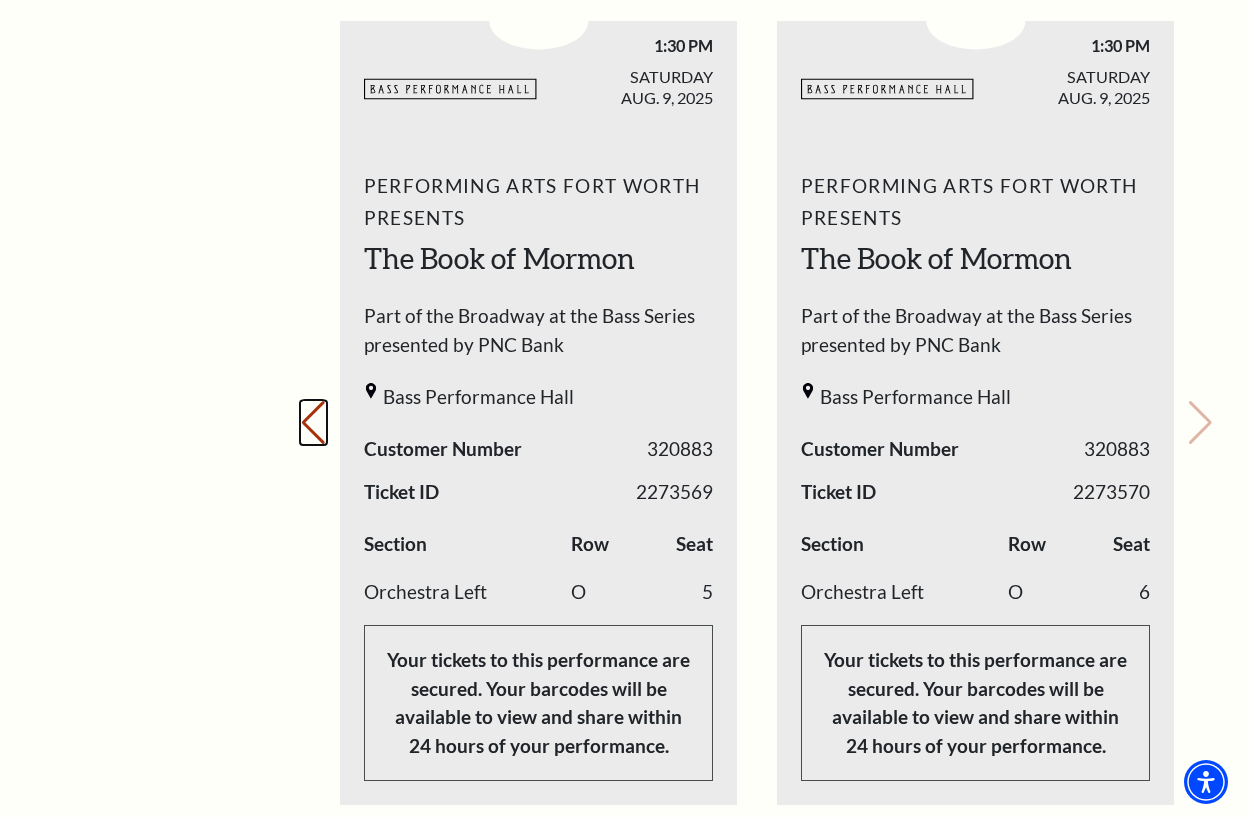 click on "Previous slide." at bounding box center [313, 423] 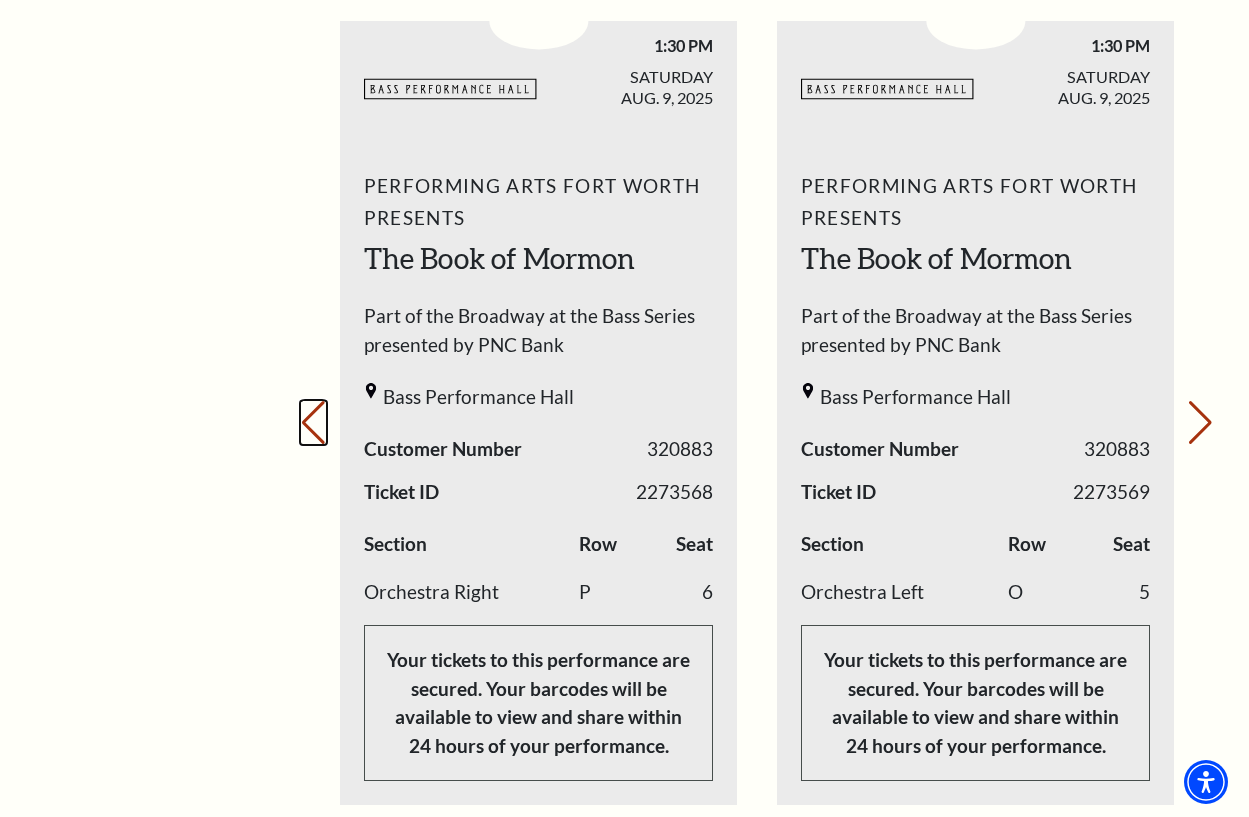click on "Previous slide." at bounding box center (313, 423) 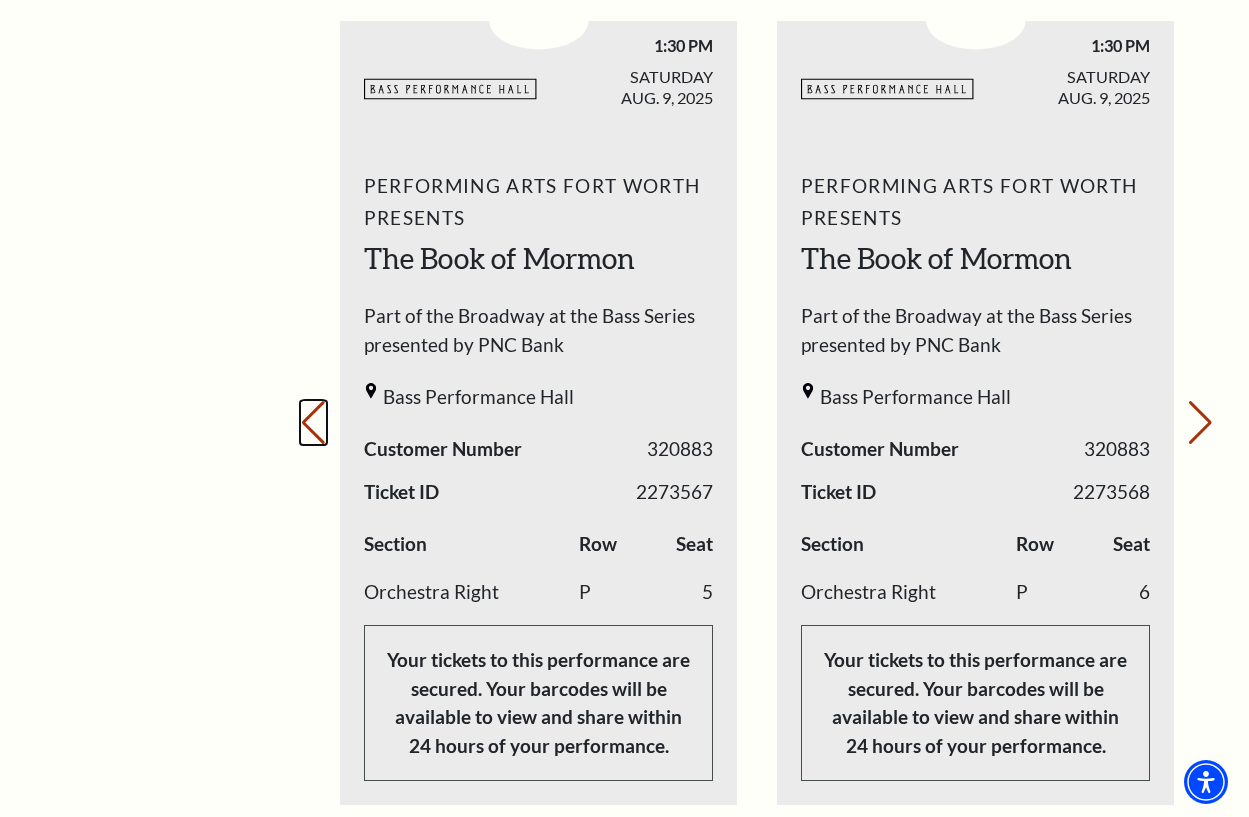 click on "Previous slide." at bounding box center (313, 423) 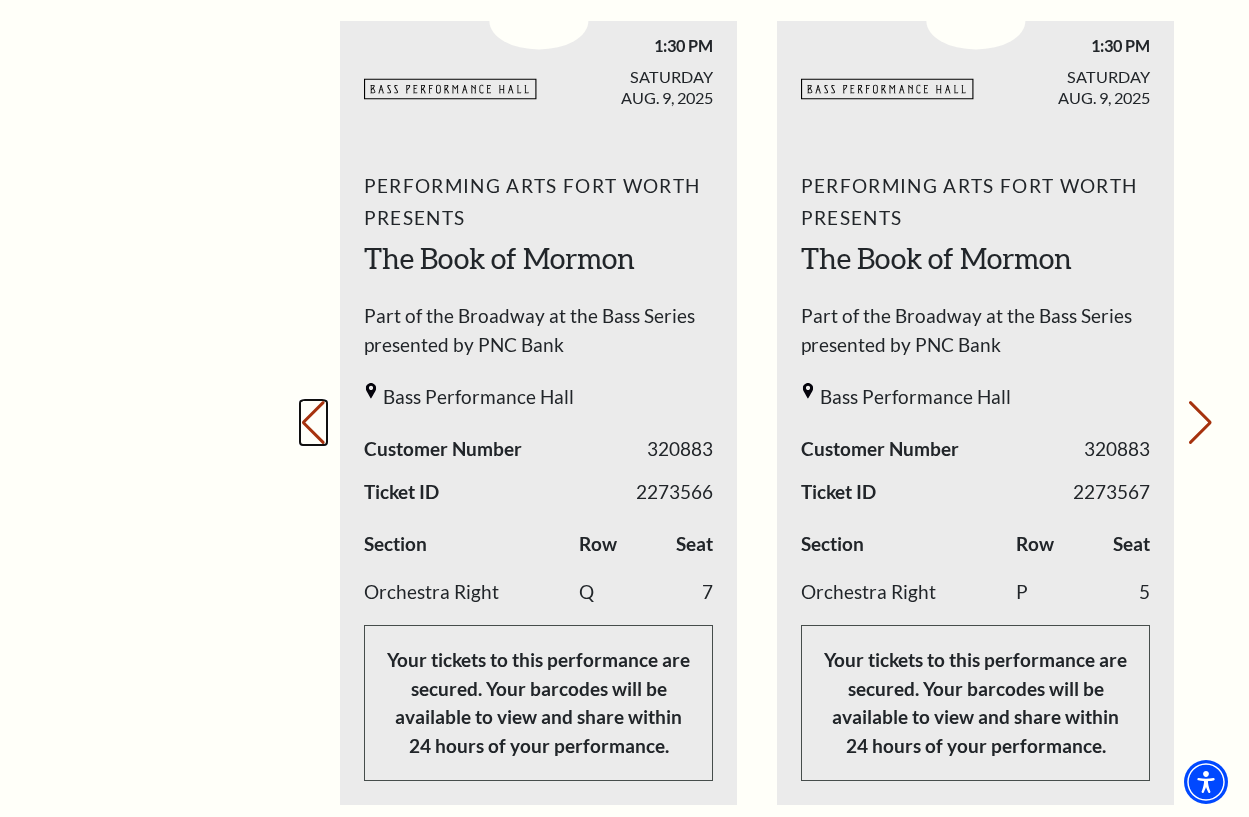 click on "Previous slide." at bounding box center (313, 423) 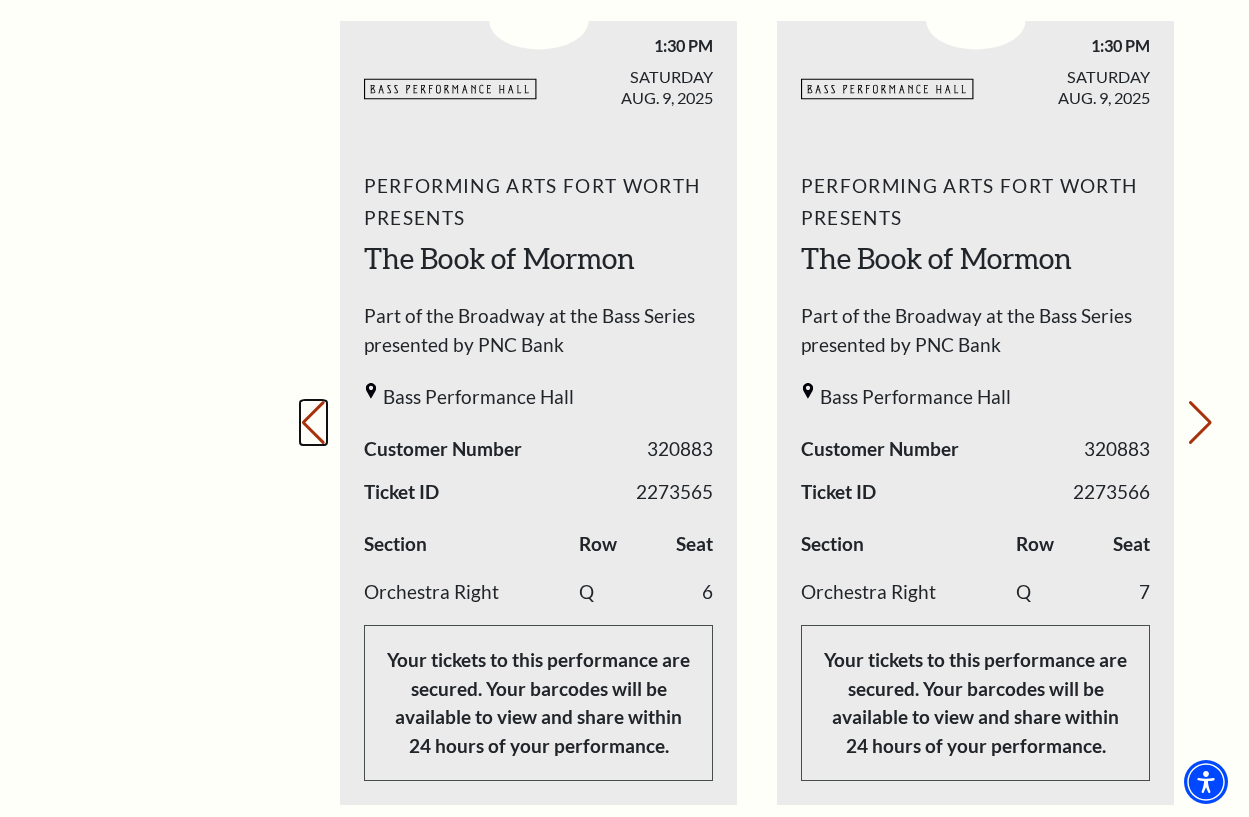 click on "Previous slide." at bounding box center (313, 423) 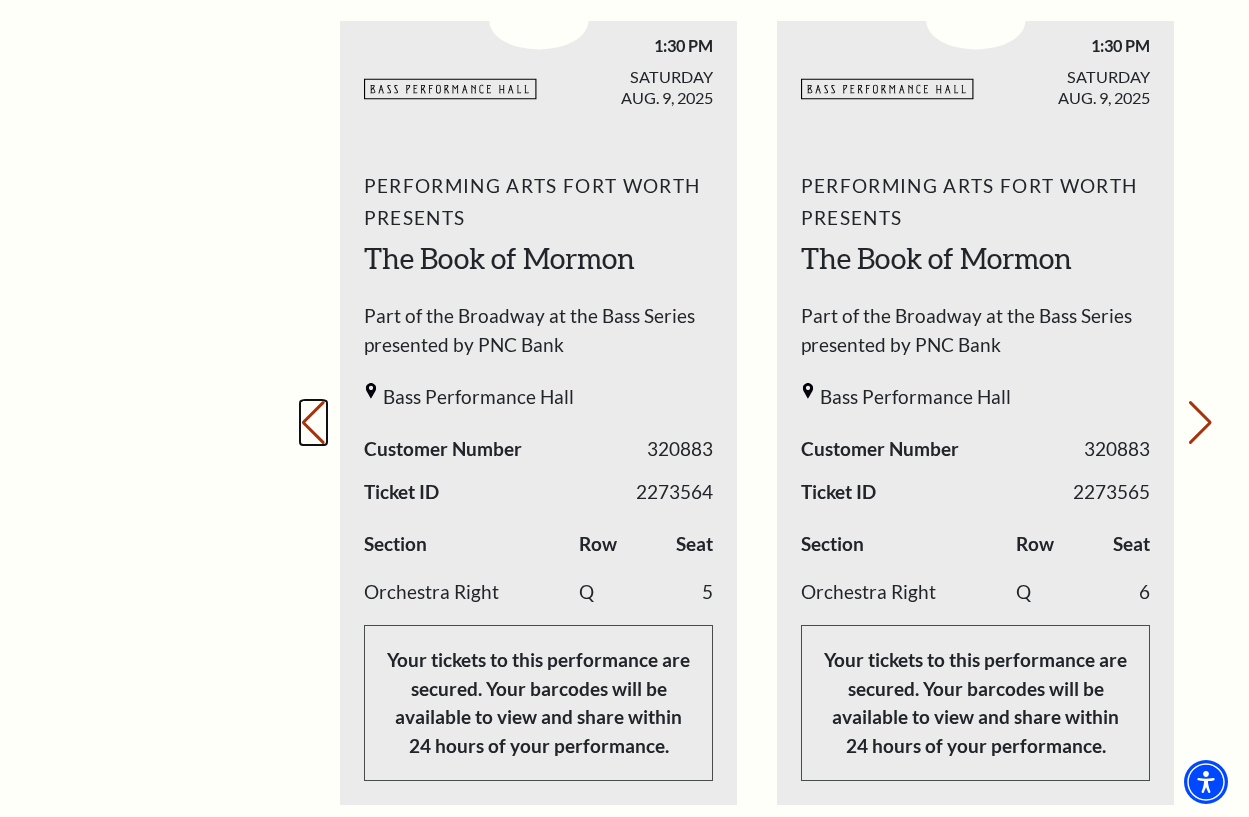 click on "Previous slide." at bounding box center (313, 423) 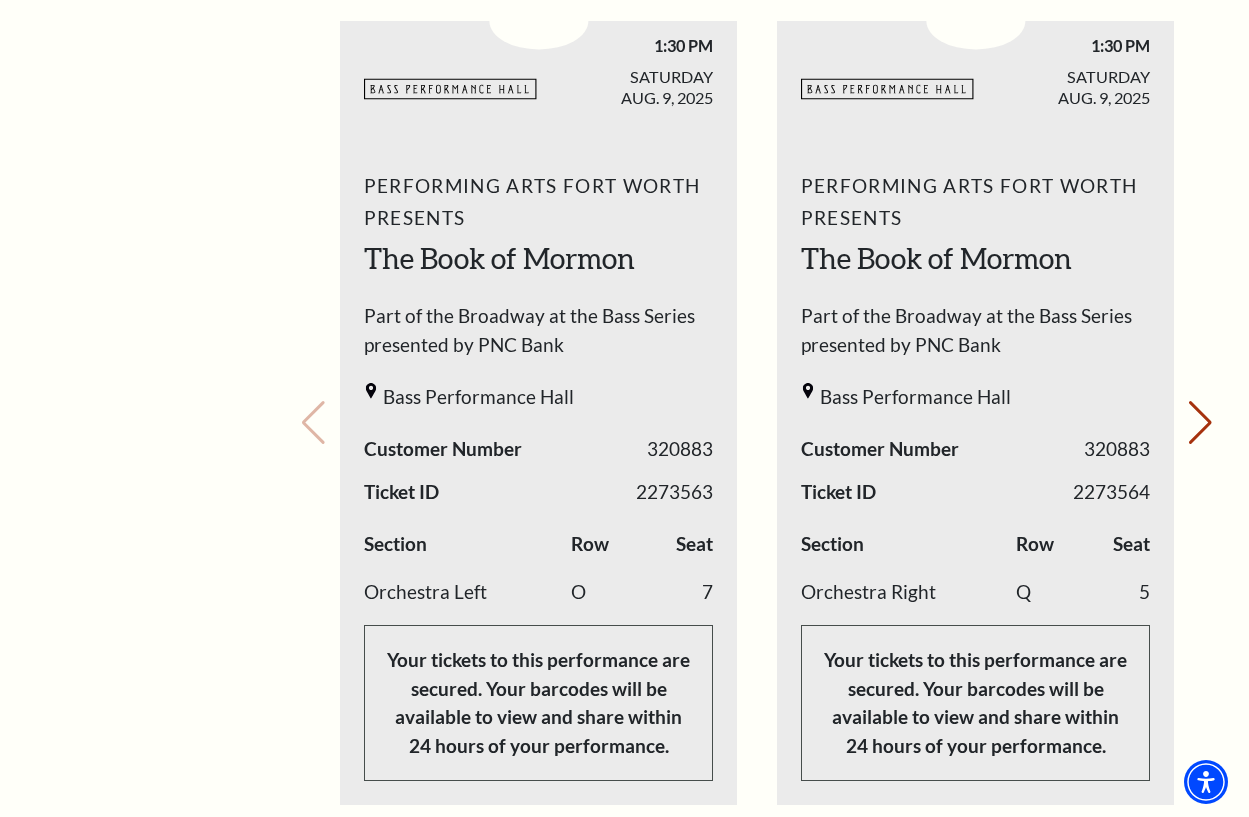 click on "Your next show
Previous slide.
Next slide." at bounding box center (757, 395) 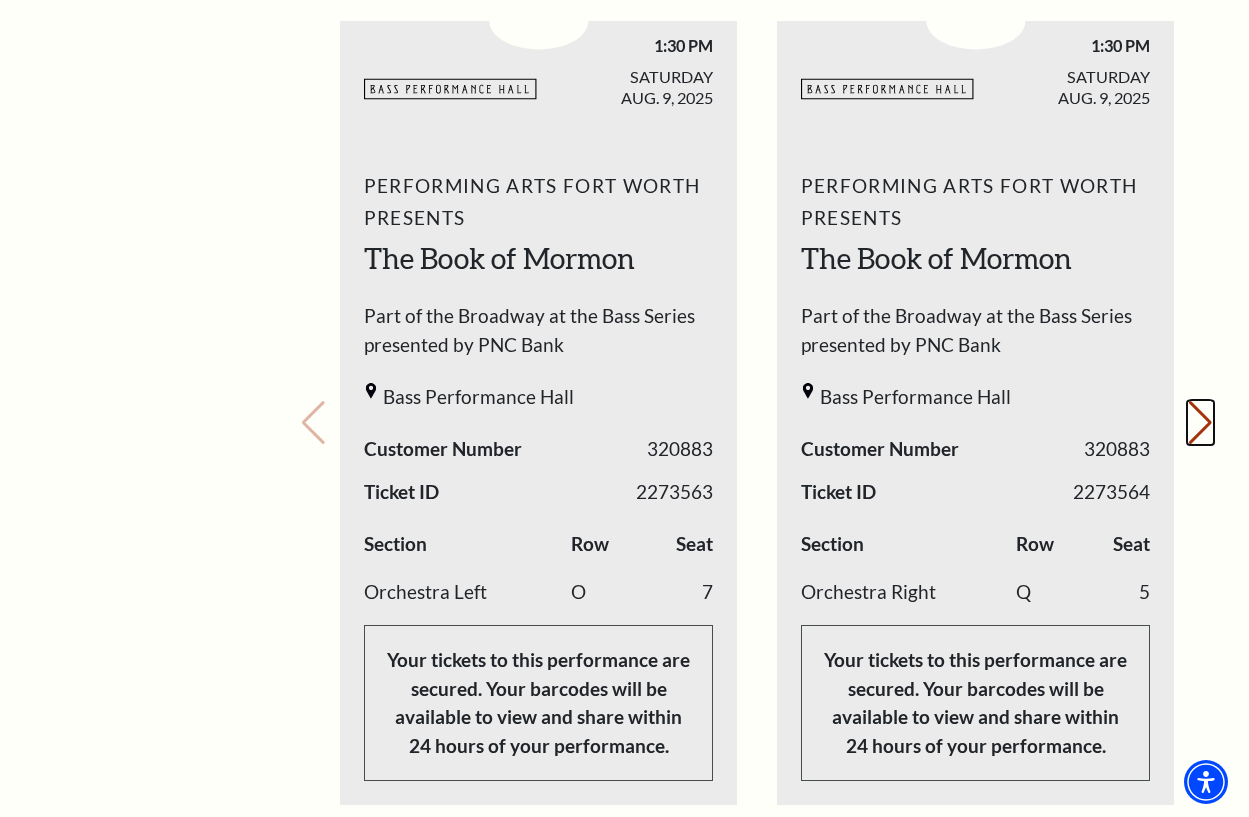 click on "Next slide." at bounding box center (1200, 423) 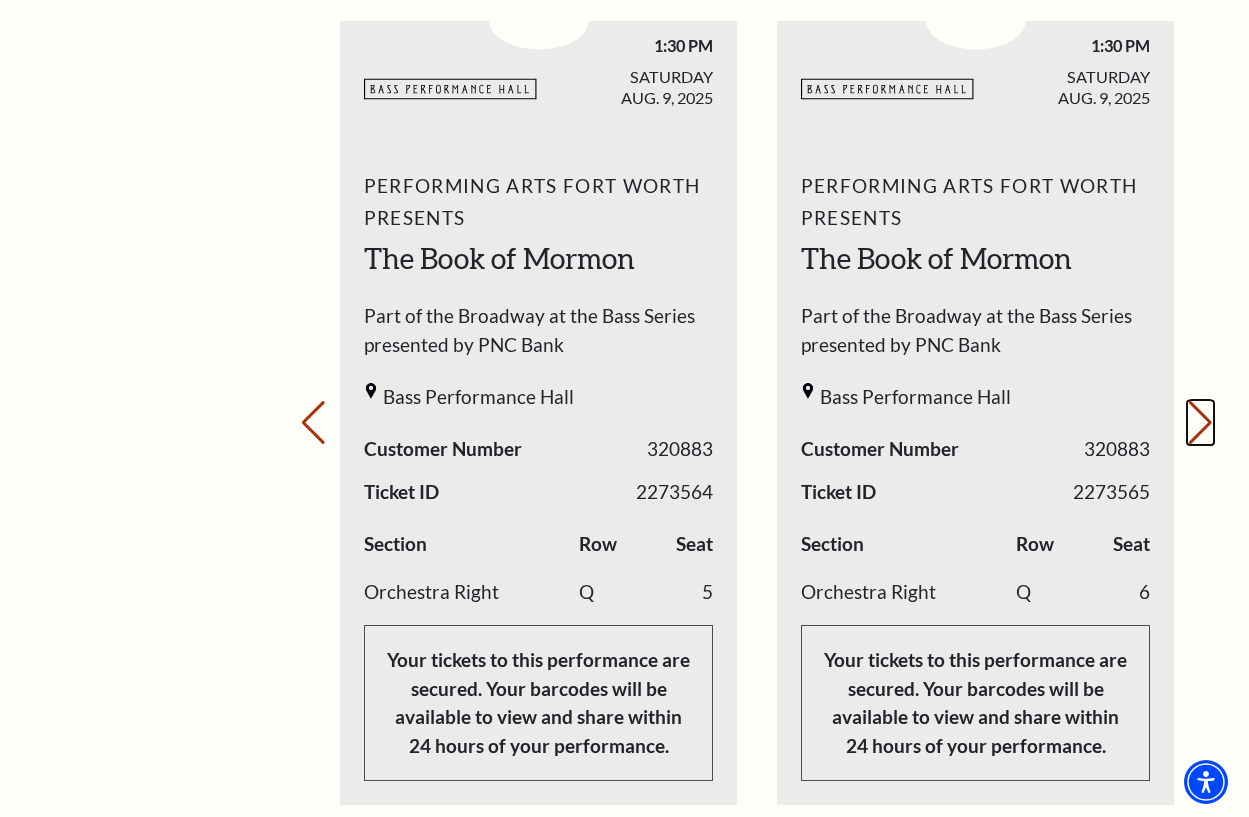 click on "Next slide." at bounding box center [1200, 423] 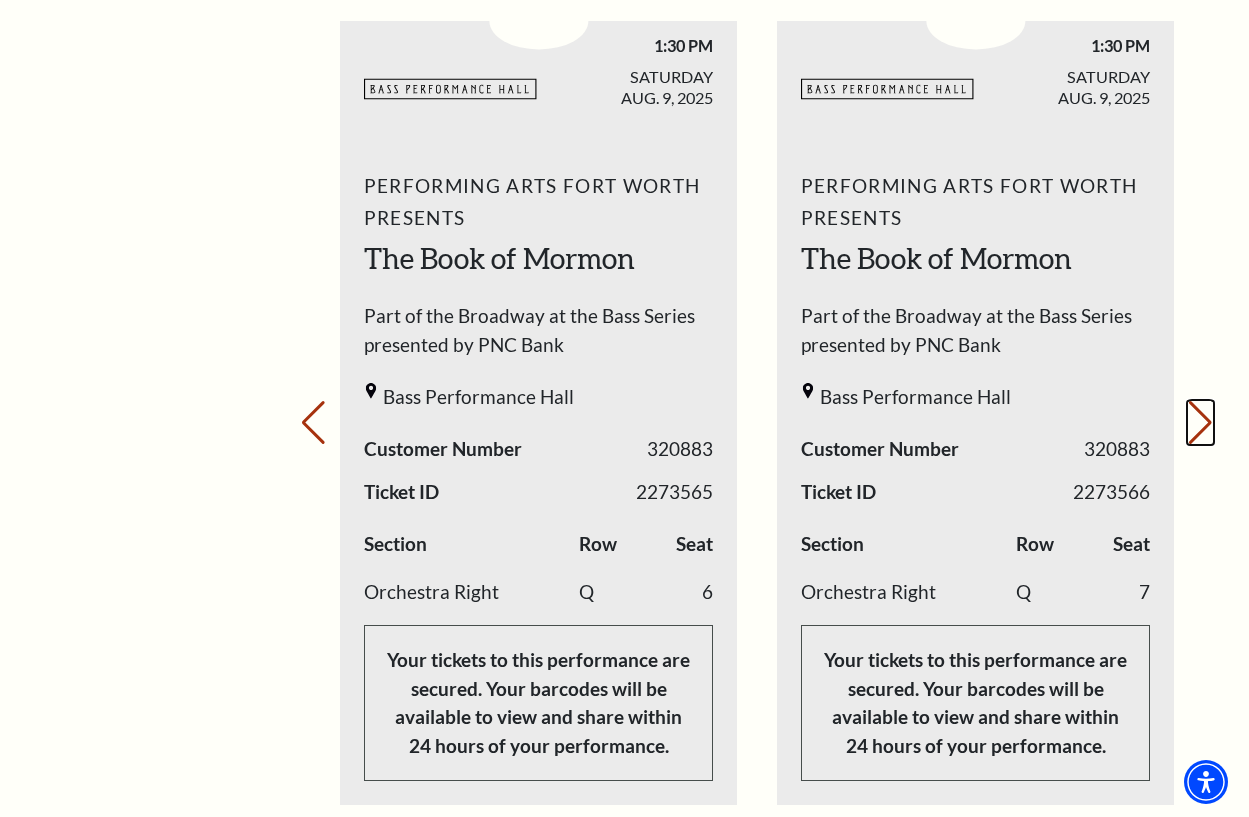 click on "Next slide." at bounding box center (1200, 423) 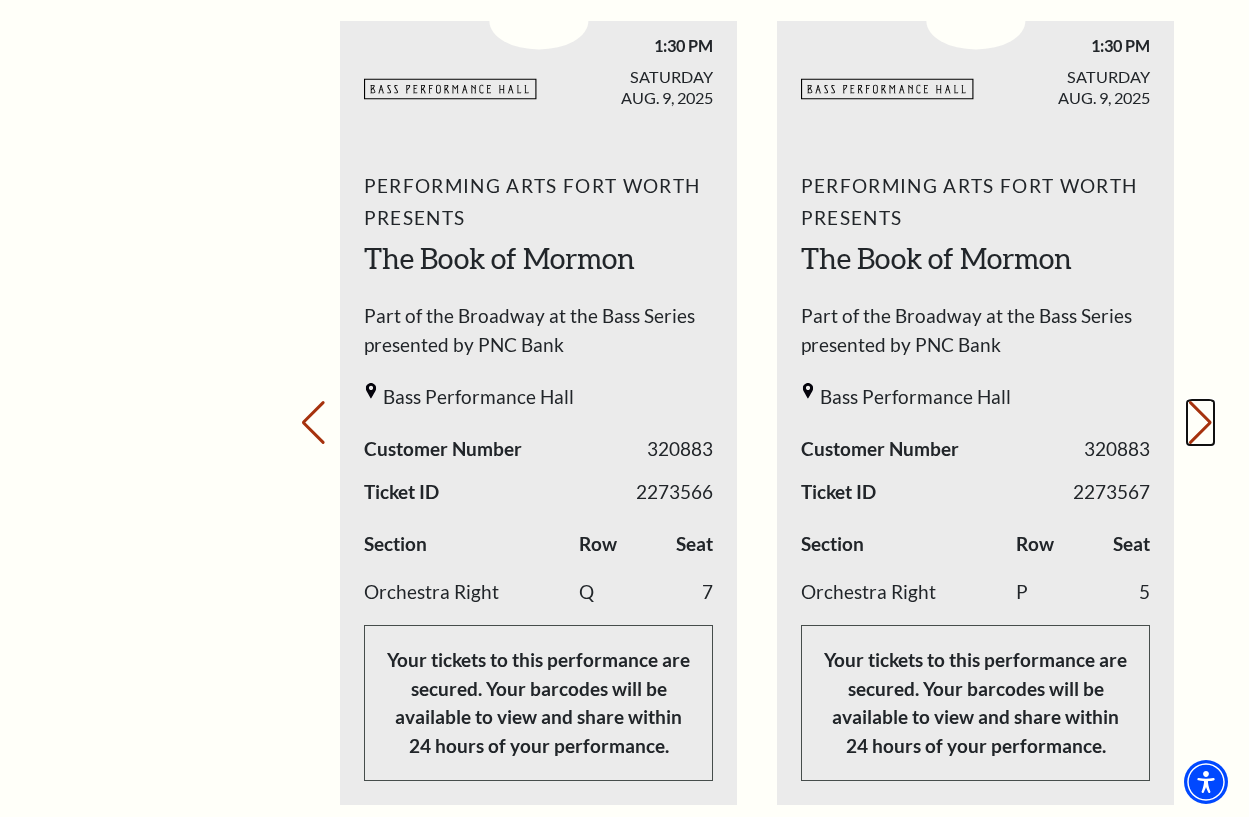click on "Next slide." at bounding box center [1200, 423] 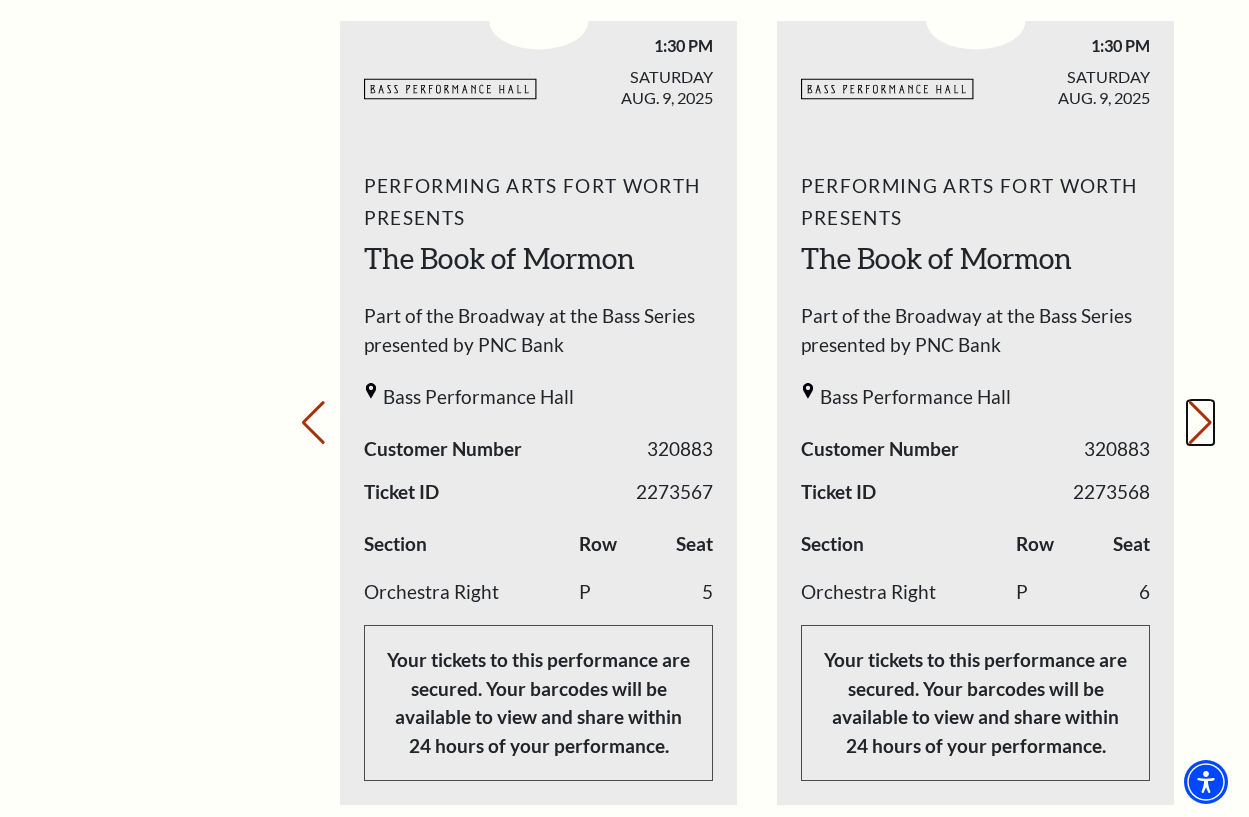 click on "Next slide." at bounding box center [1200, 423] 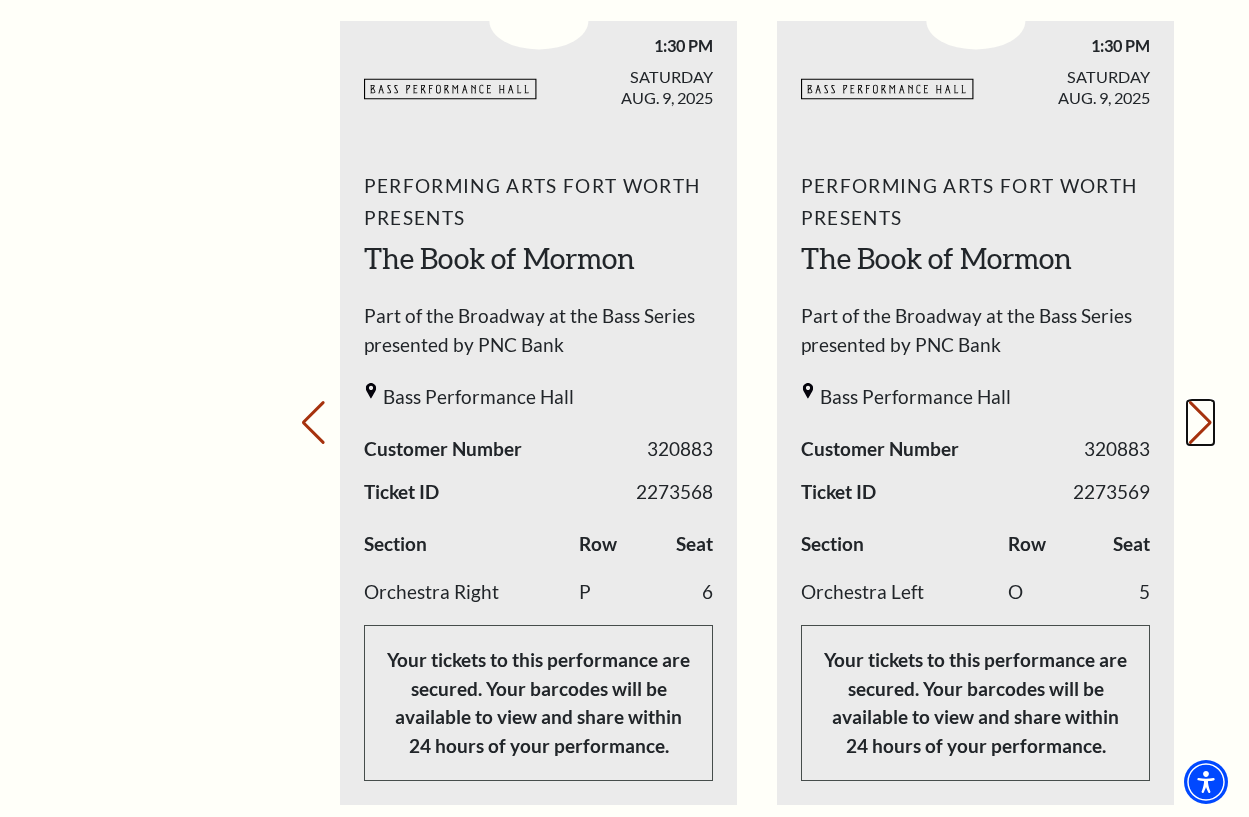 click on "Next slide." at bounding box center (1200, 423) 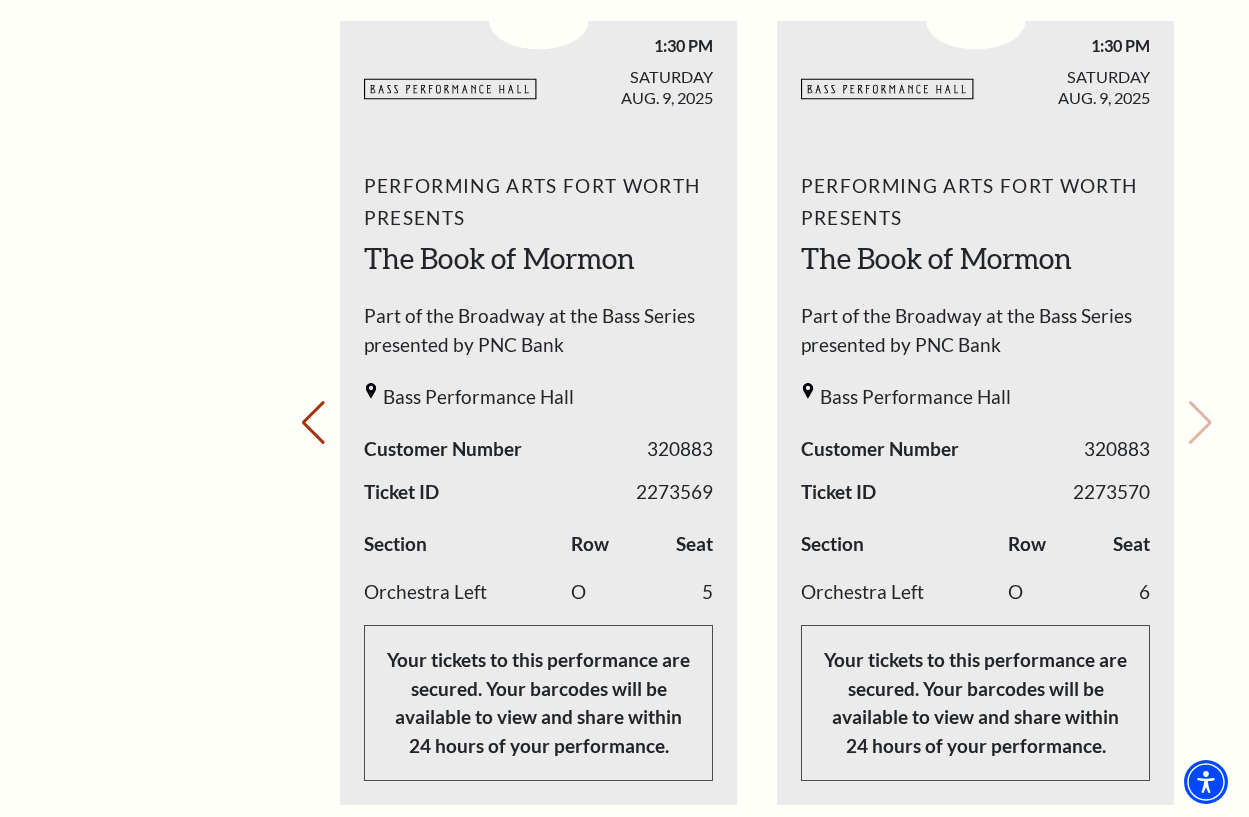 click on "Your next show
Previous slide.
Next slide." at bounding box center (757, 395) 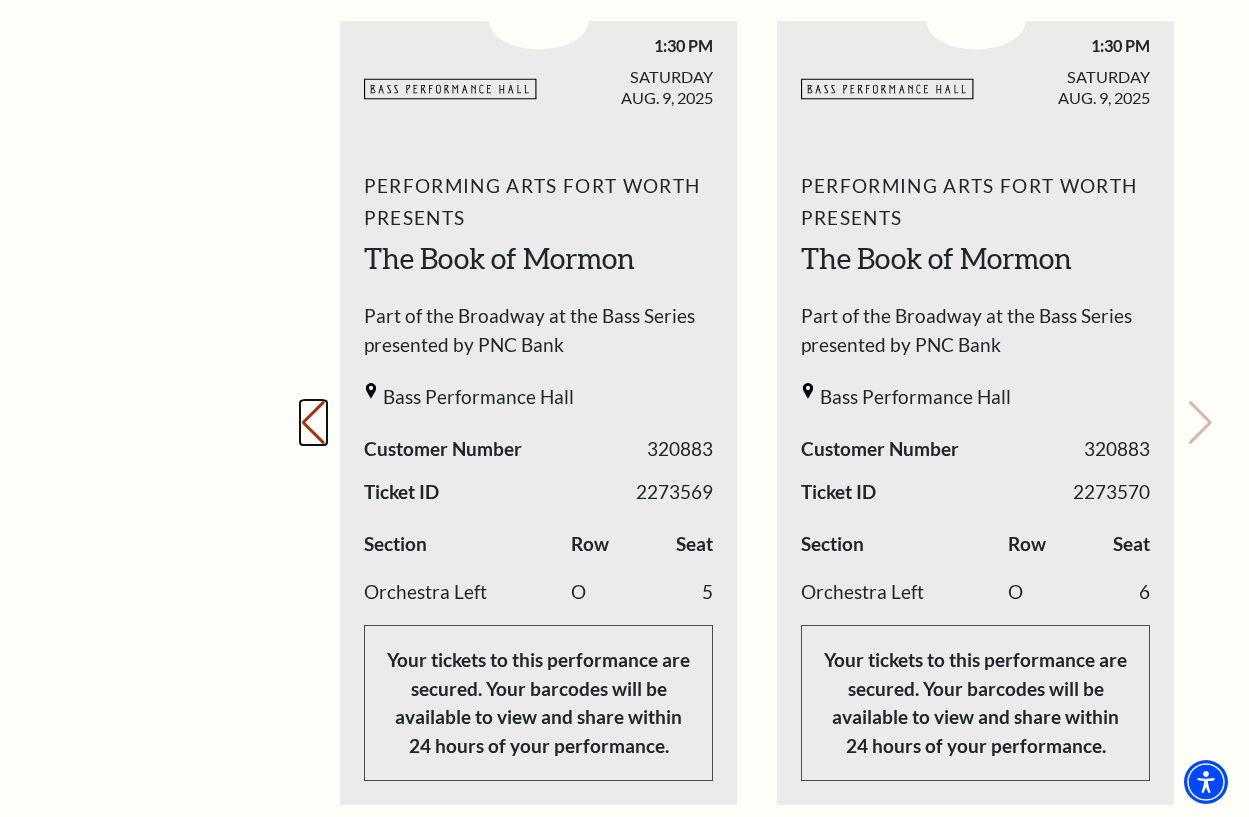 click on "Previous slide." at bounding box center (313, 423) 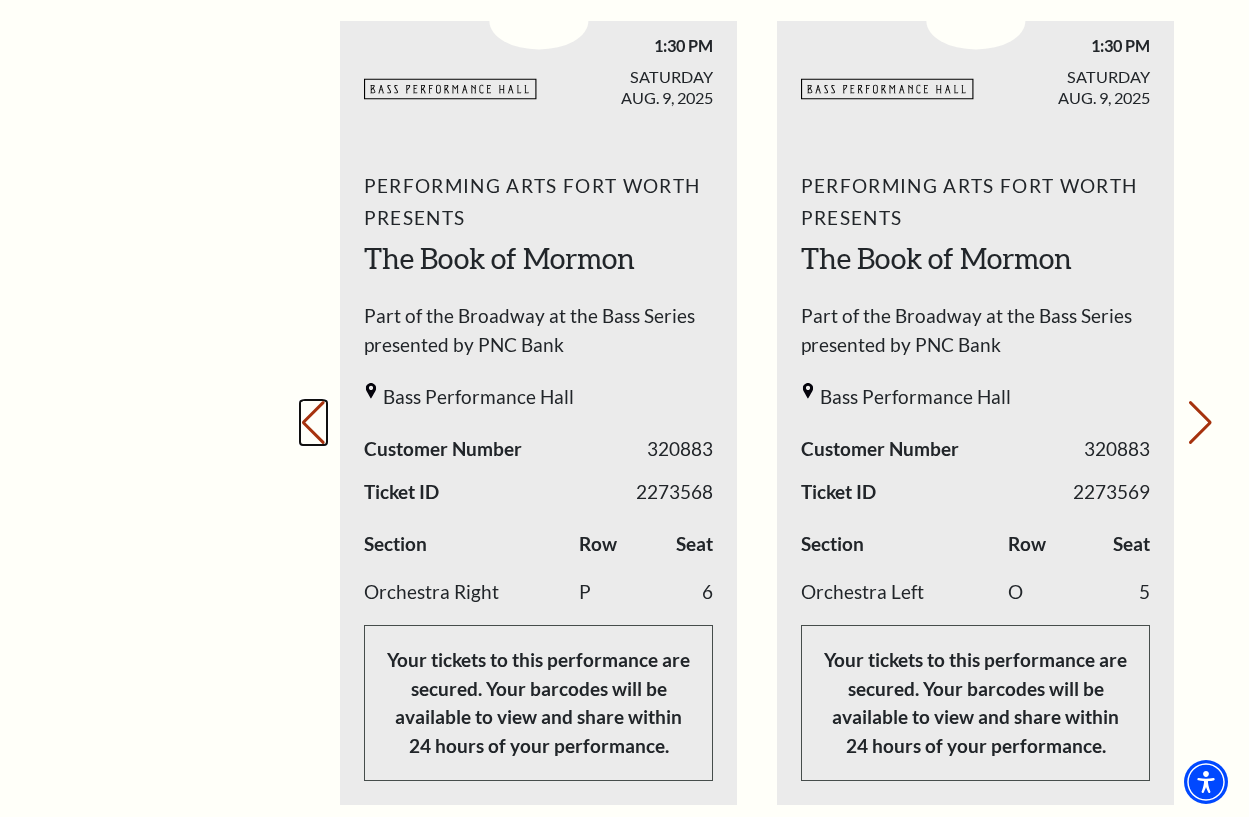 click on "Previous slide." at bounding box center [313, 423] 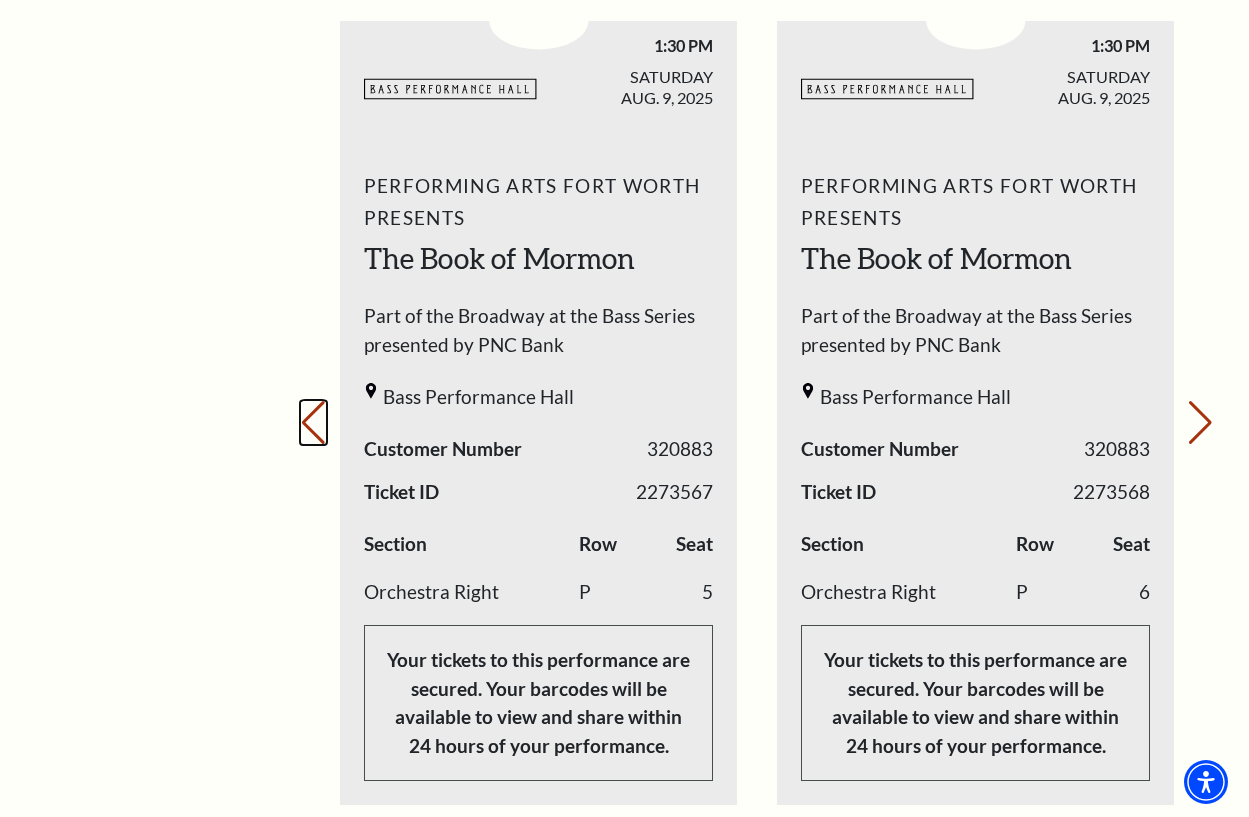 click on "Previous slide." at bounding box center [313, 423] 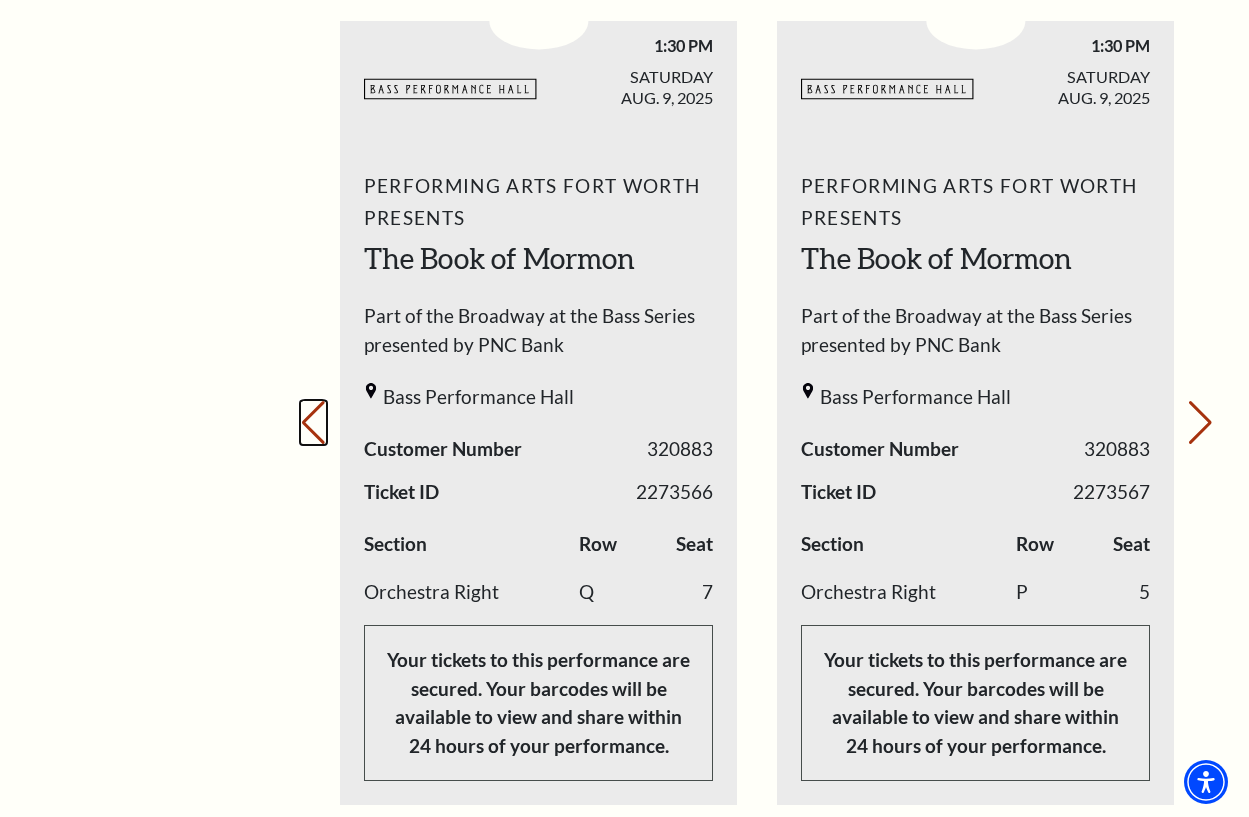 click on "Previous slide." at bounding box center (313, 423) 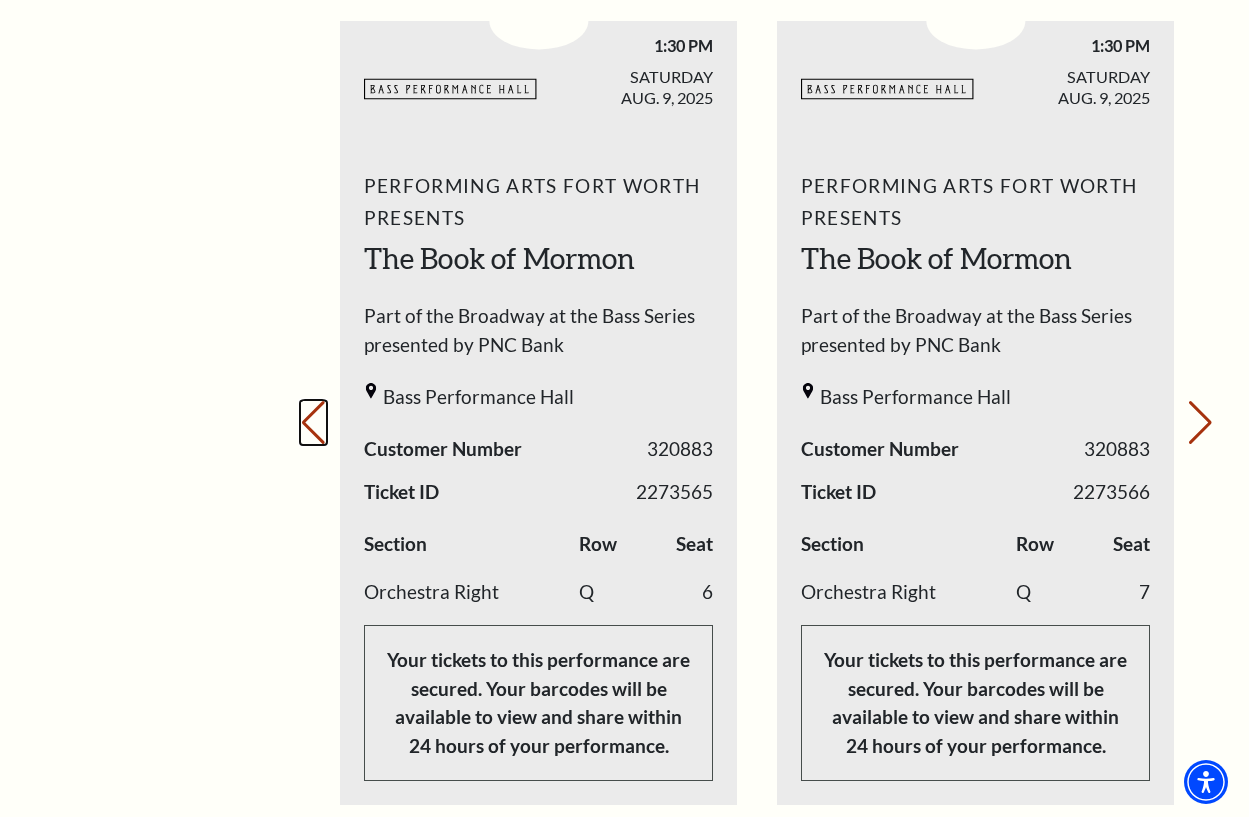 click on "Previous slide." at bounding box center [313, 423] 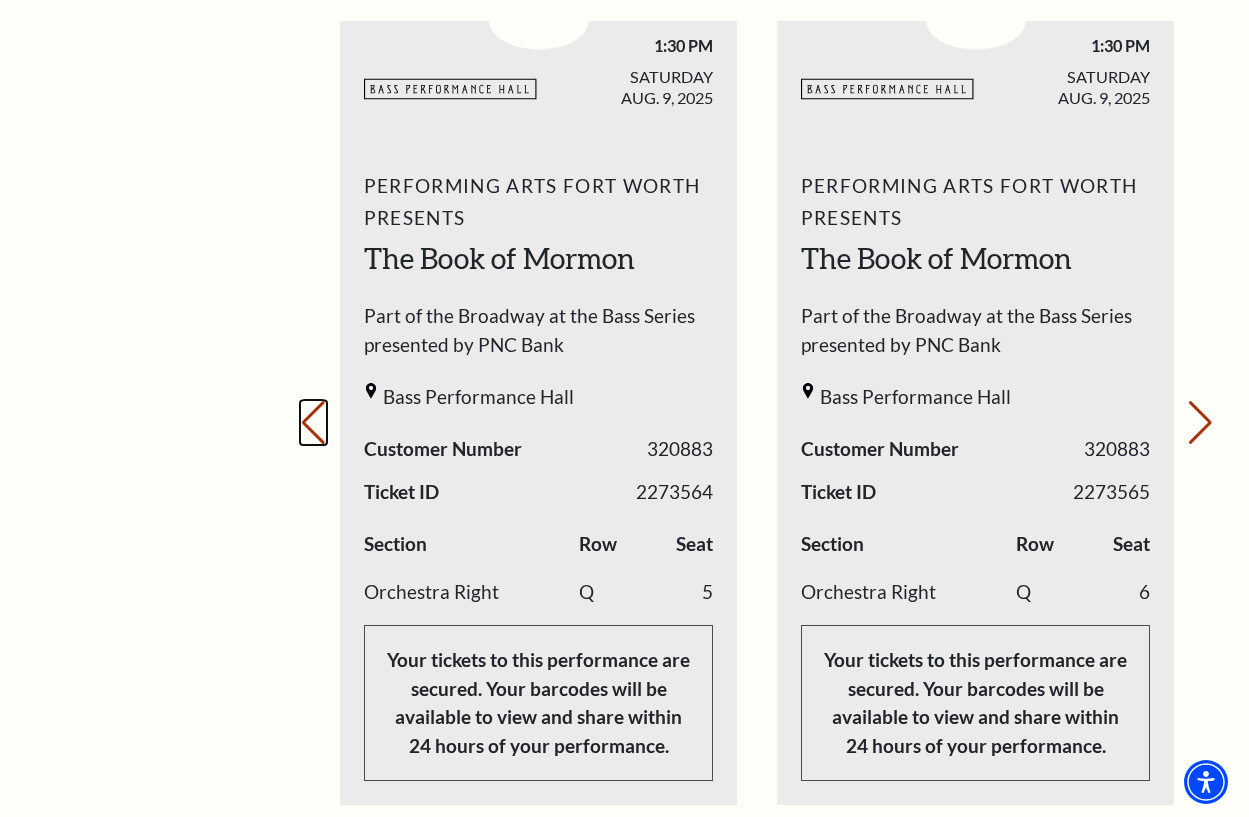 click on "Previous slide." at bounding box center (313, 423) 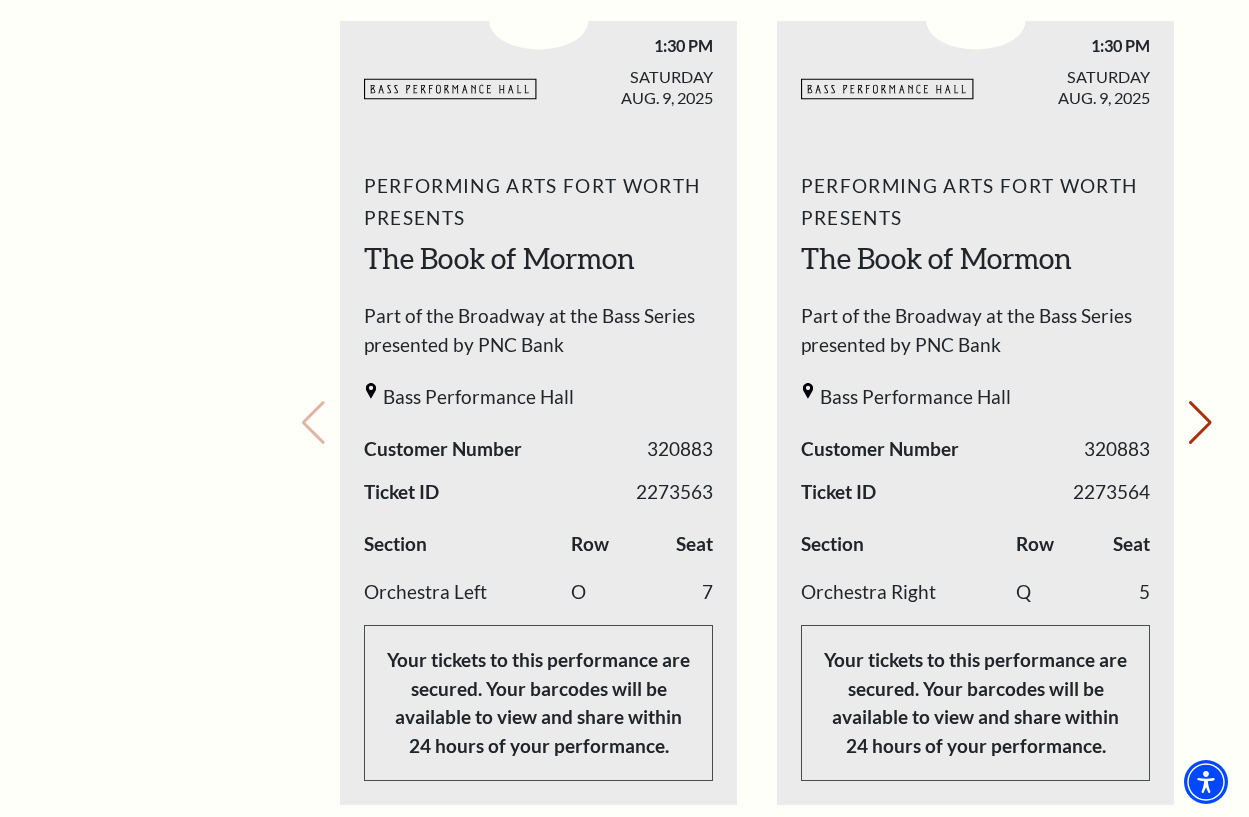 click on "Your next show
Previous slide.
Next slide." at bounding box center [757, 395] 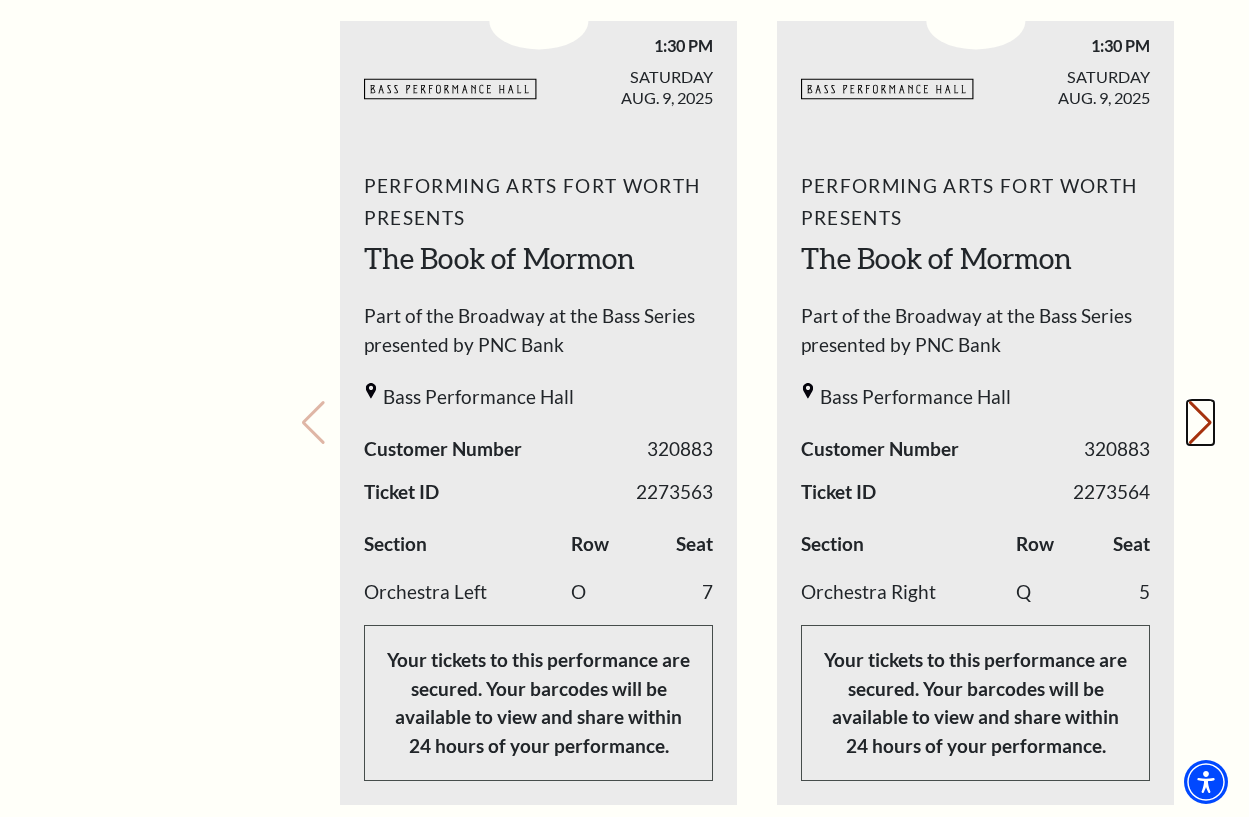 click on "Next slide." at bounding box center (1200, 423) 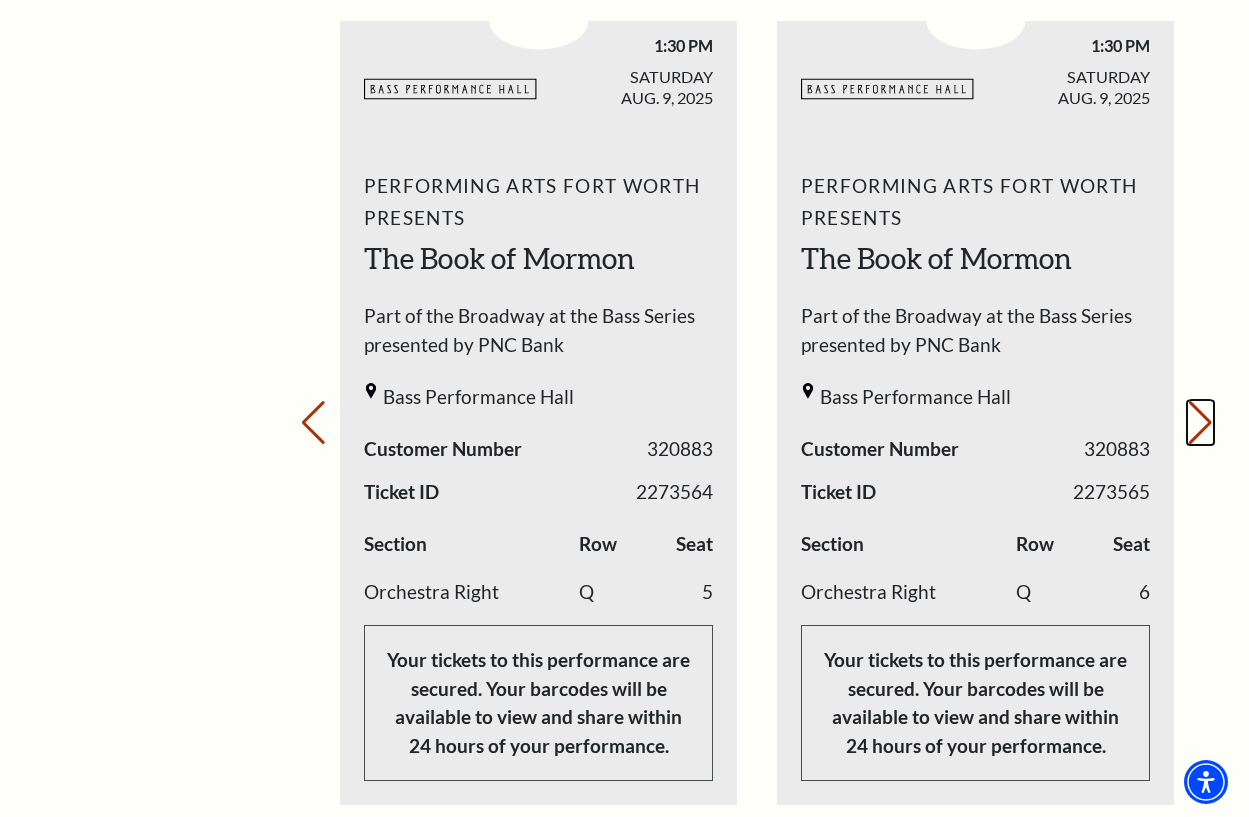 click on "Next slide." at bounding box center [1200, 423] 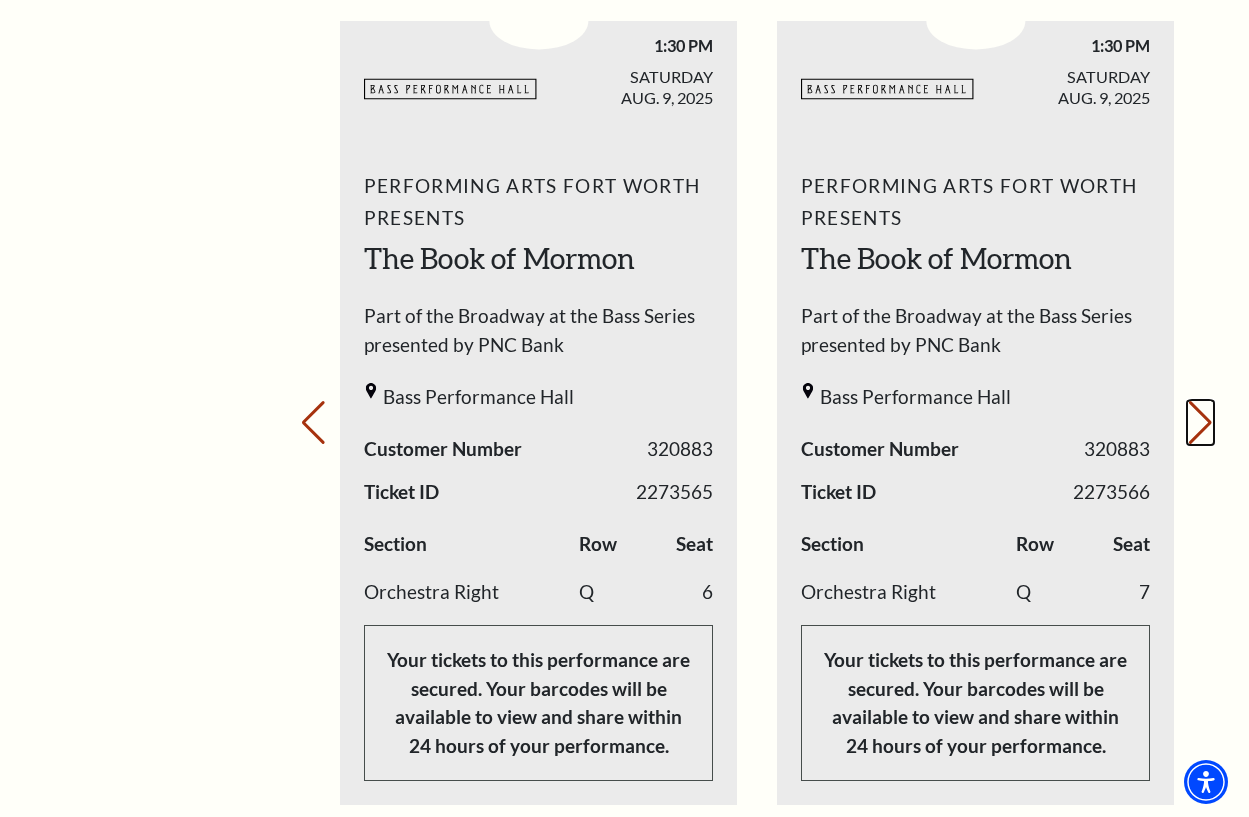 click on "Next slide." at bounding box center [1200, 423] 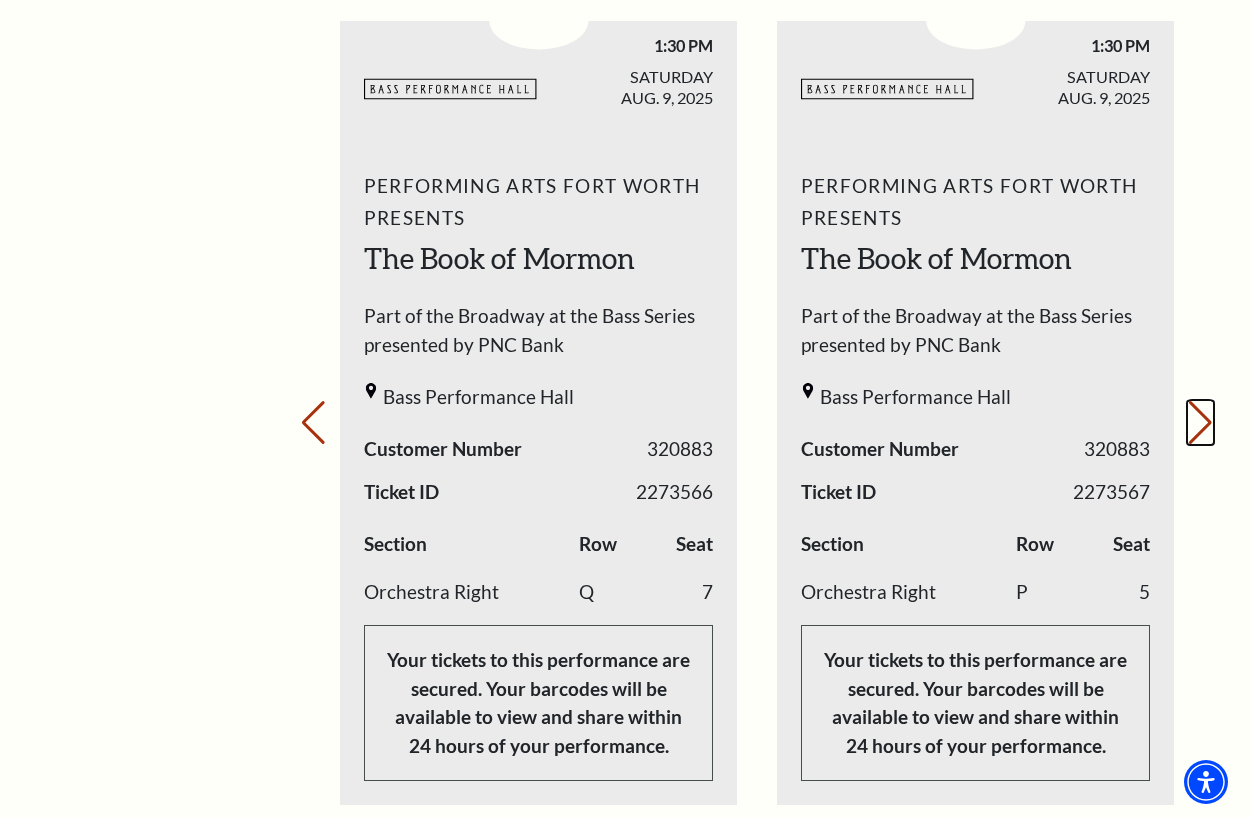 click on "Next slide." at bounding box center (1200, 423) 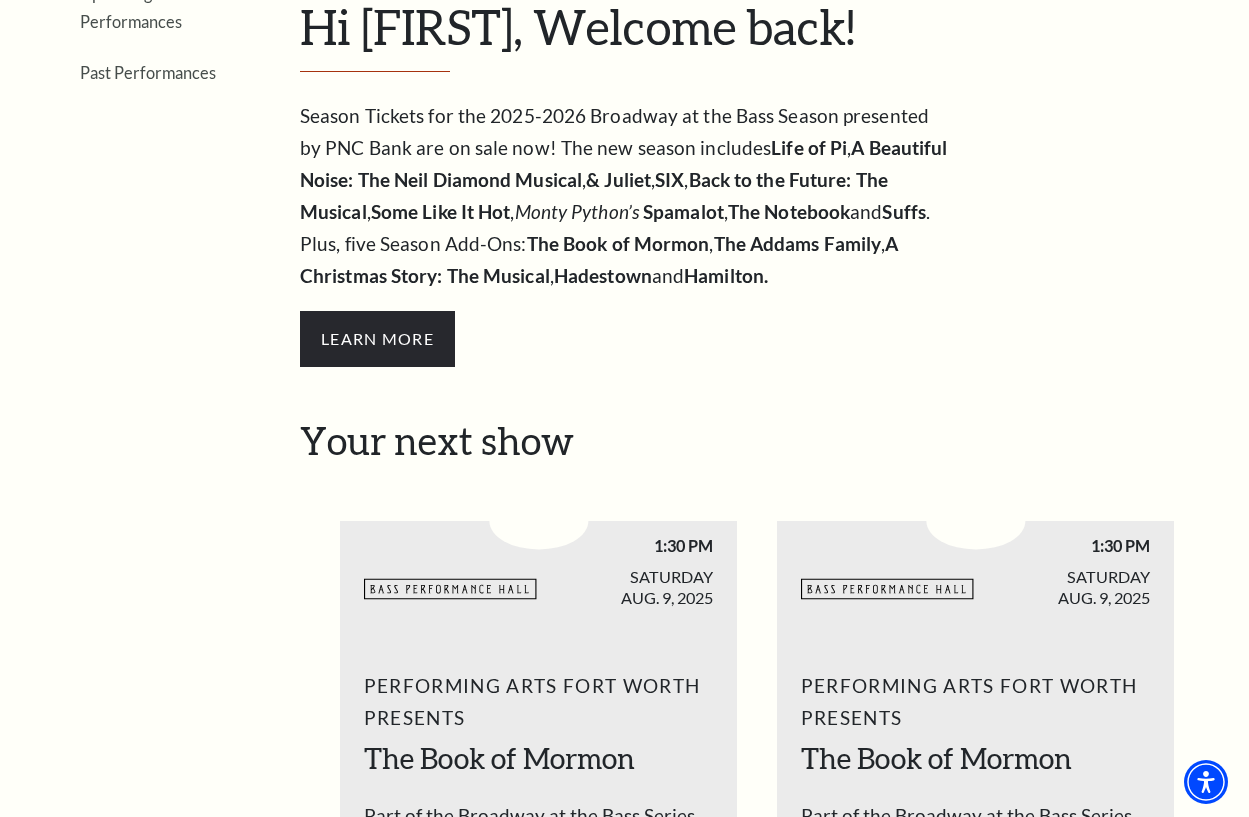scroll, scrollTop: 0, scrollLeft: 0, axis: both 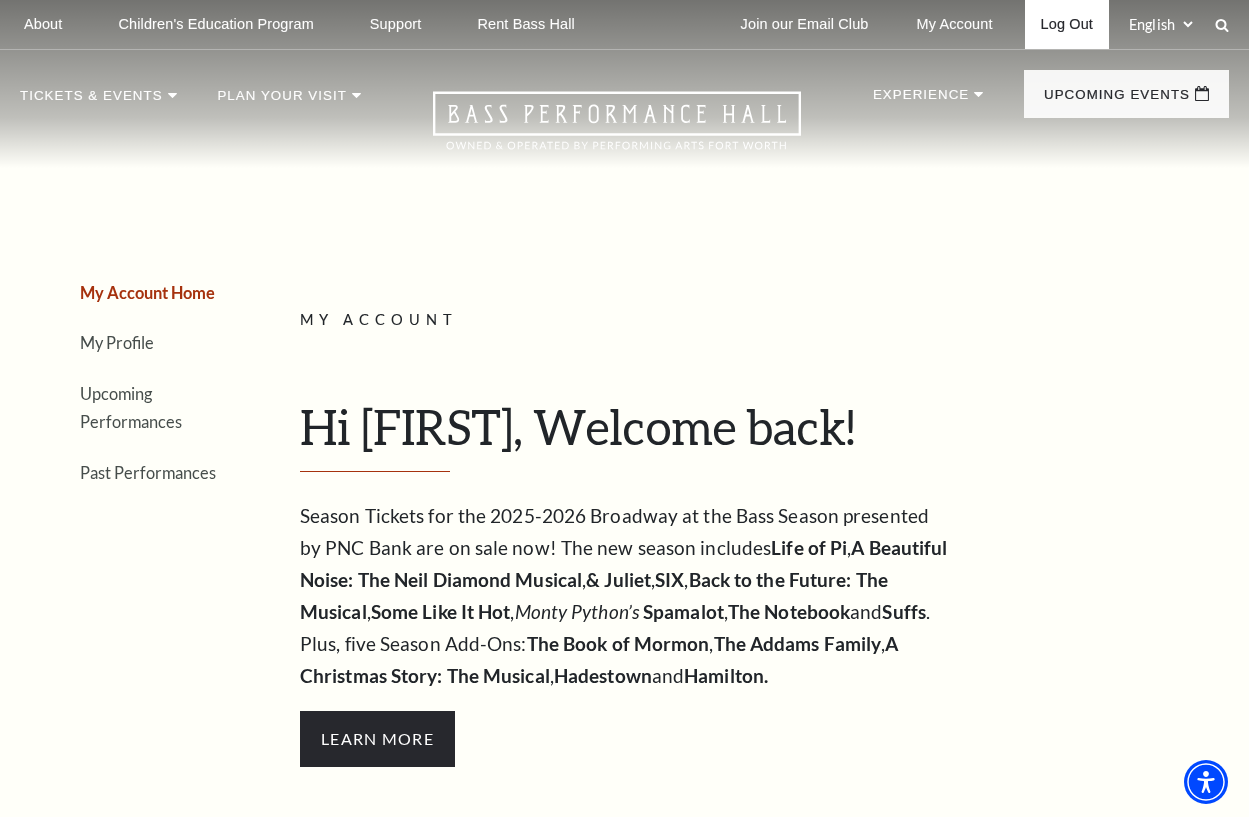 click on "Log Out" at bounding box center [1067, 24] 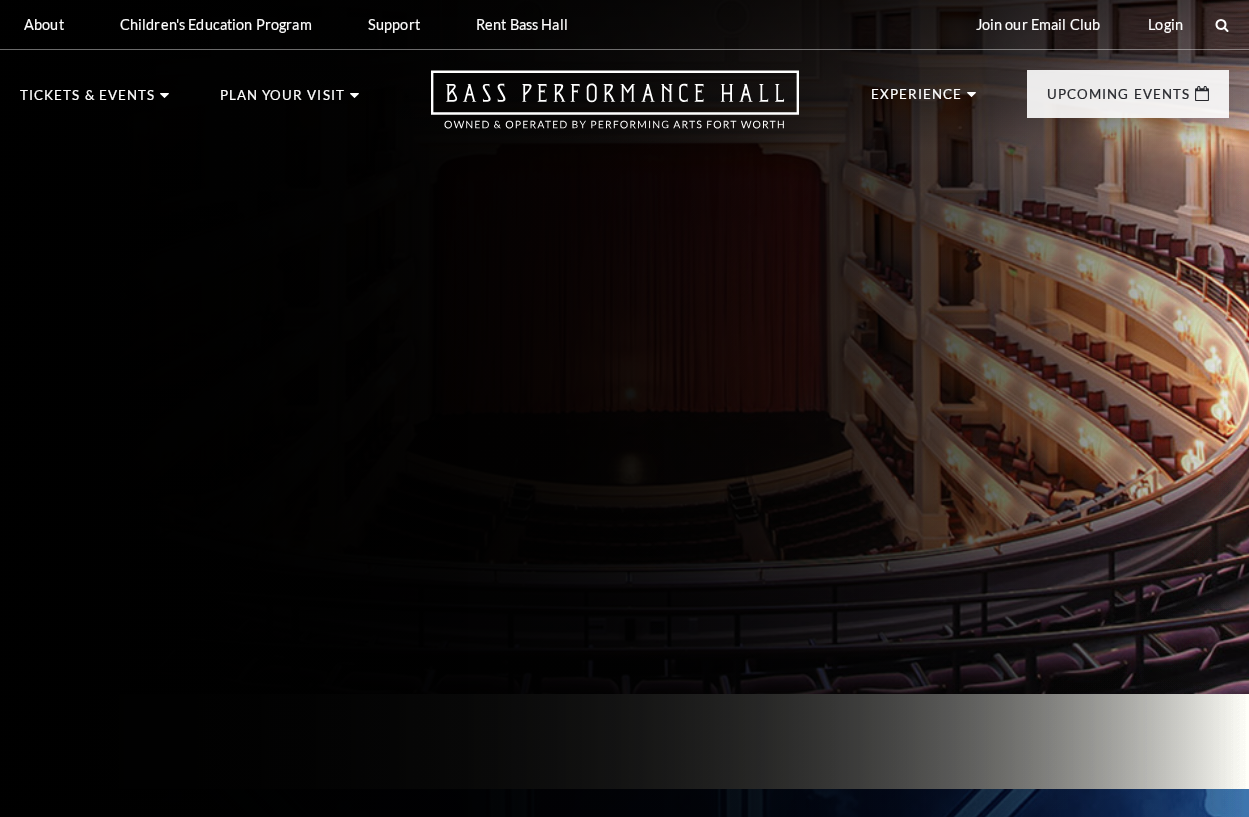 scroll, scrollTop: 0, scrollLeft: 0, axis: both 